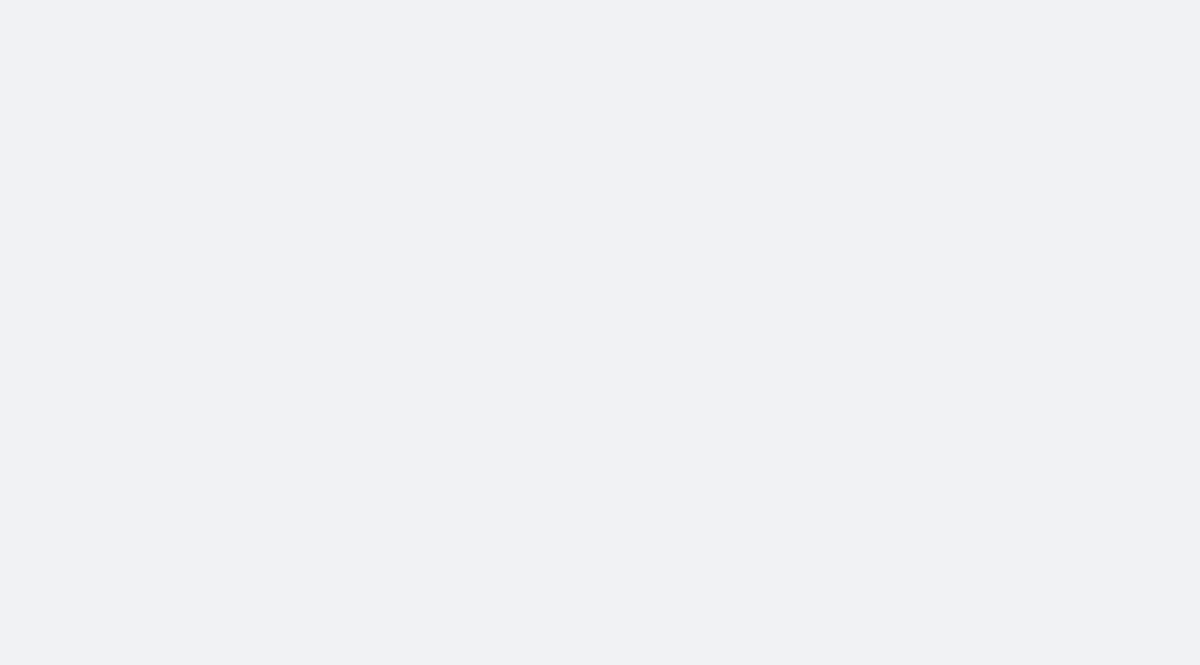 scroll, scrollTop: 0, scrollLeft: 0, axis: both 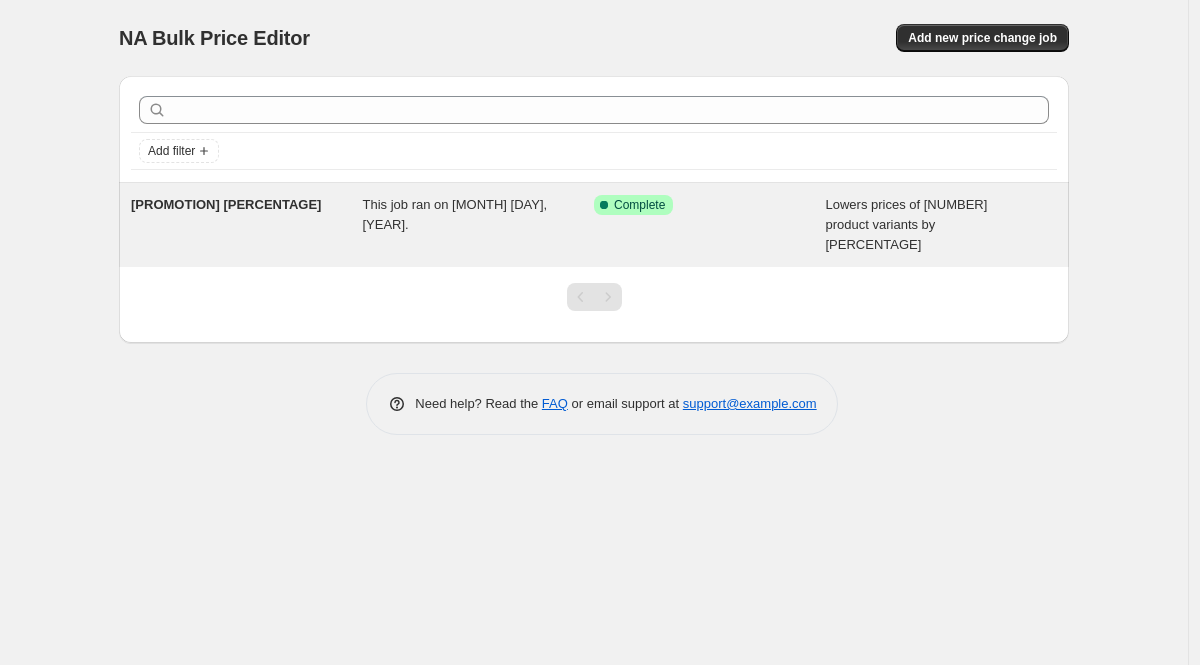 click on "[PROMOTION] [PERCENTAGE]" at bounding box center (247, 225) 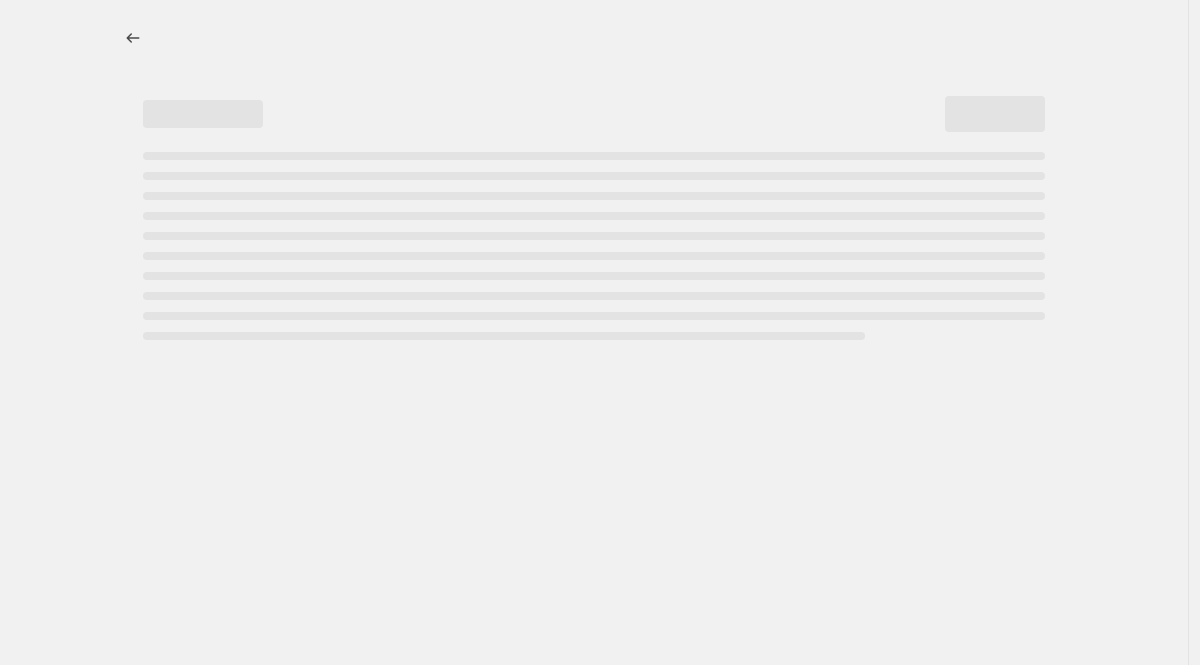 select on "percentage" 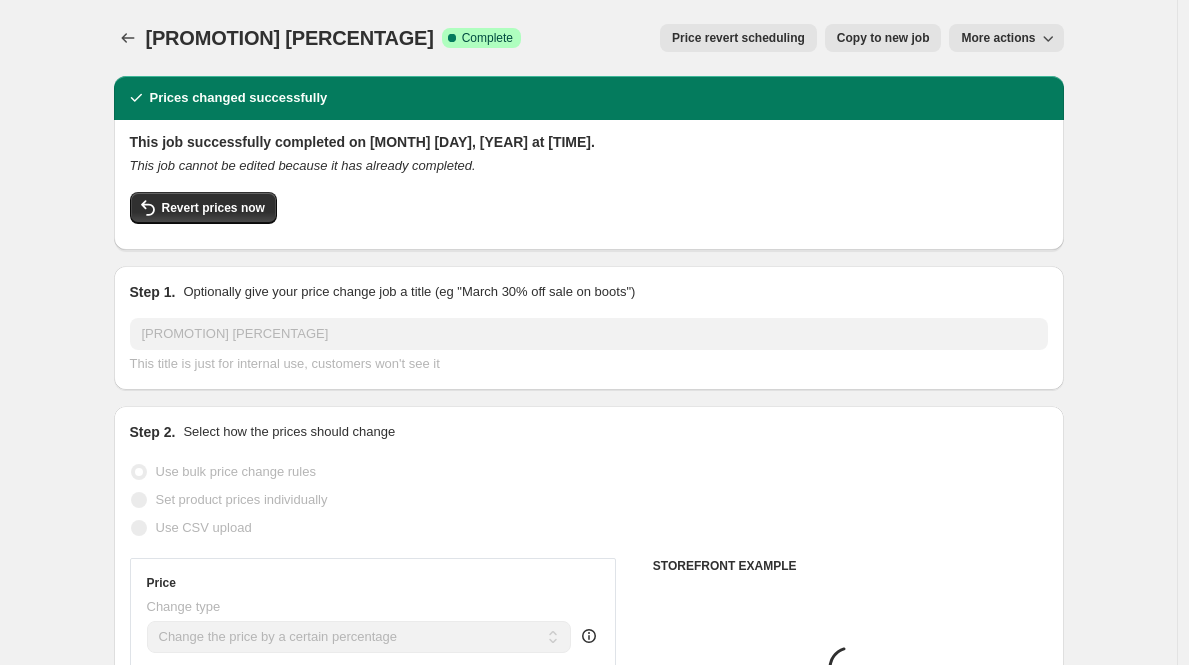 select on "collection" 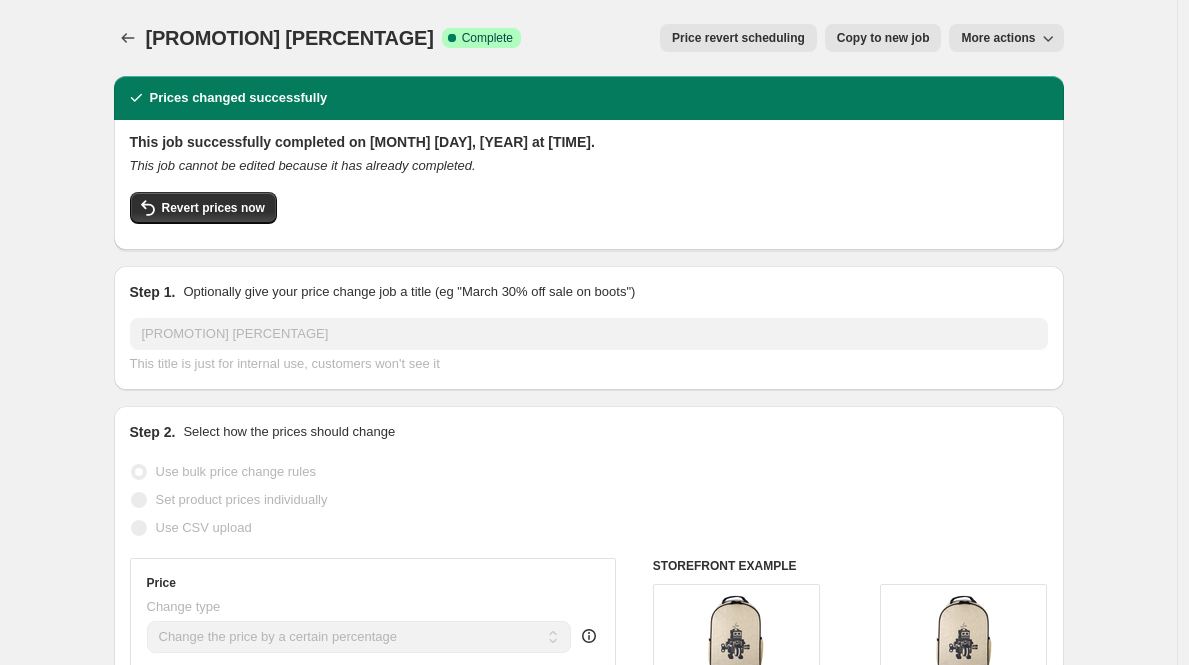 click on "More actions" at bounding box center (1006, 38) 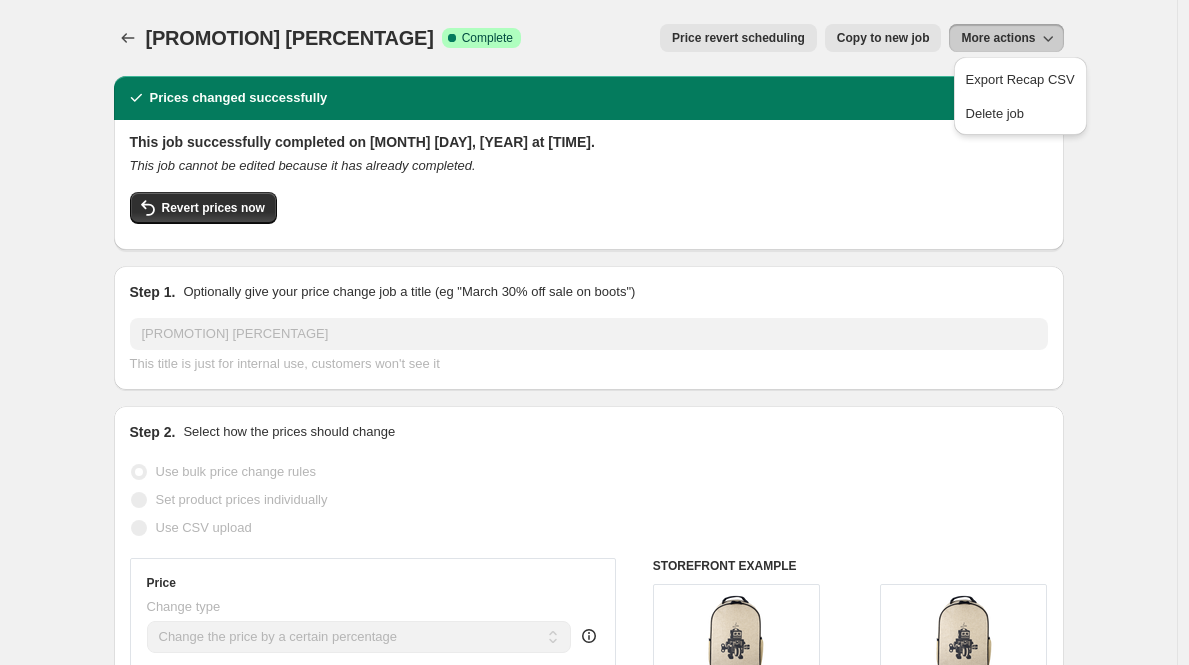 click on "More actions" at bounding box center [1006, 38] 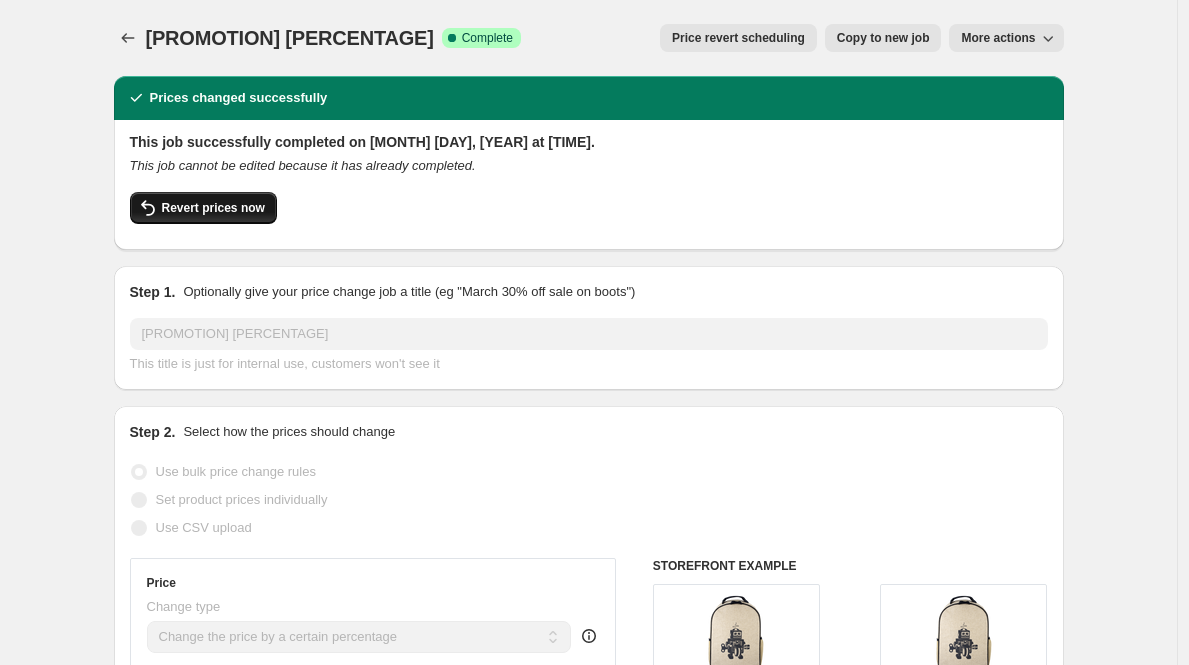click on "Revert prices now" at bounding box center (213, 208) 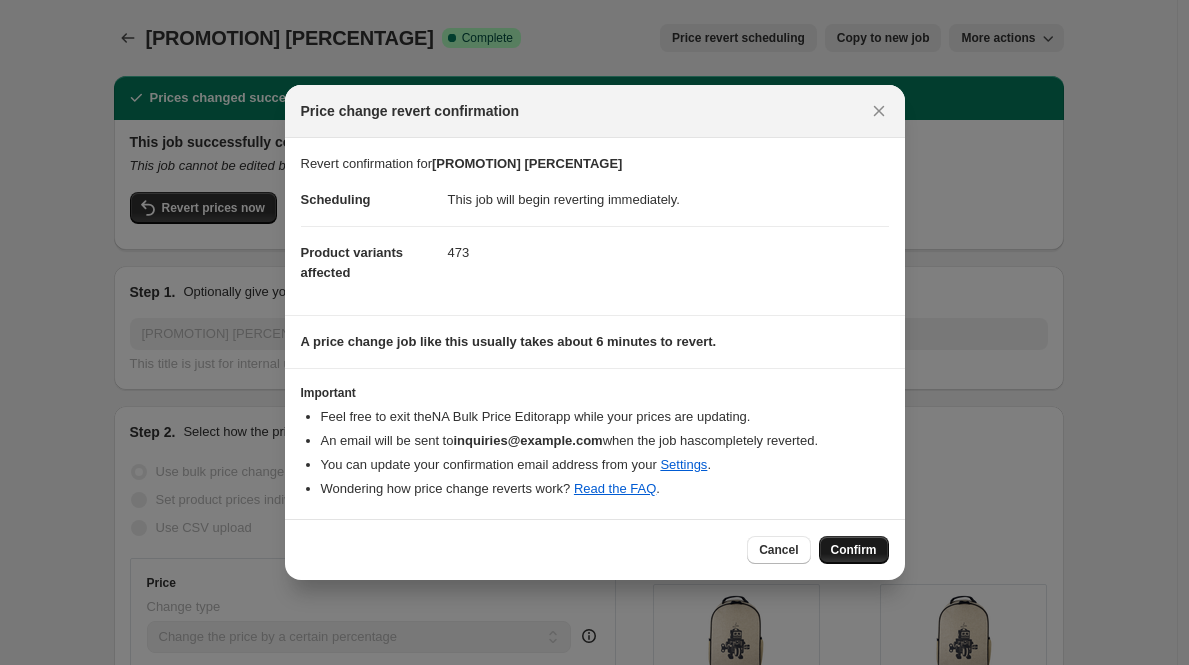 click on "Confirm" at bounding box center (854, 550) 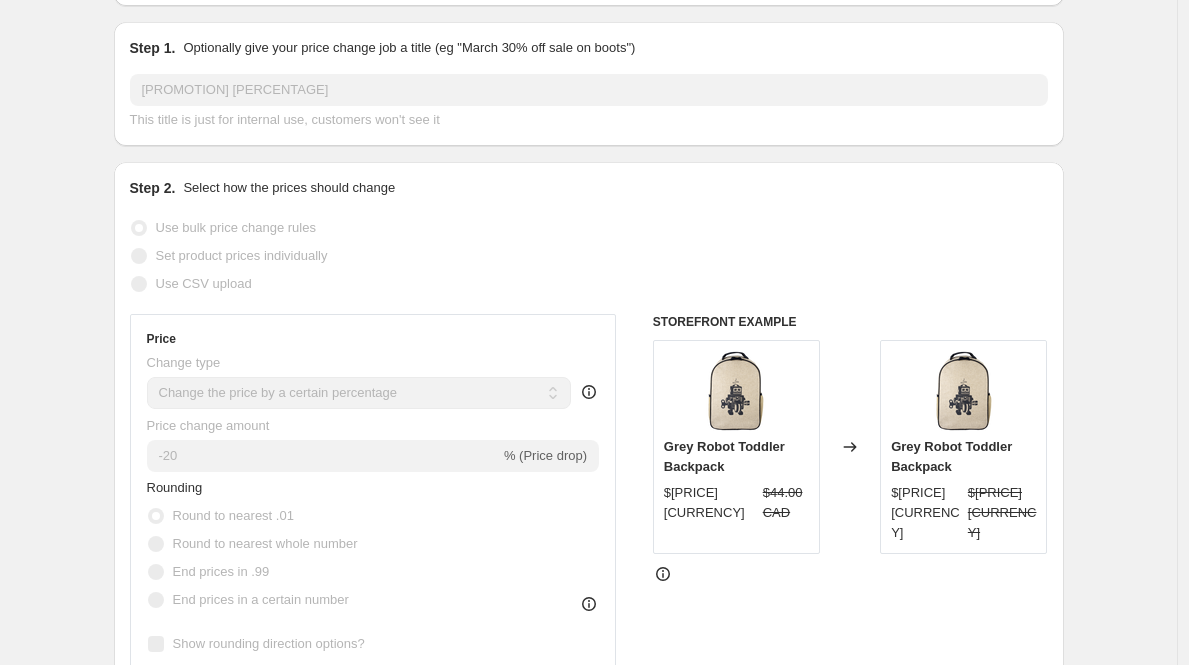 scroll, scrollTop: 0, scrollLeft: 0, axis: both 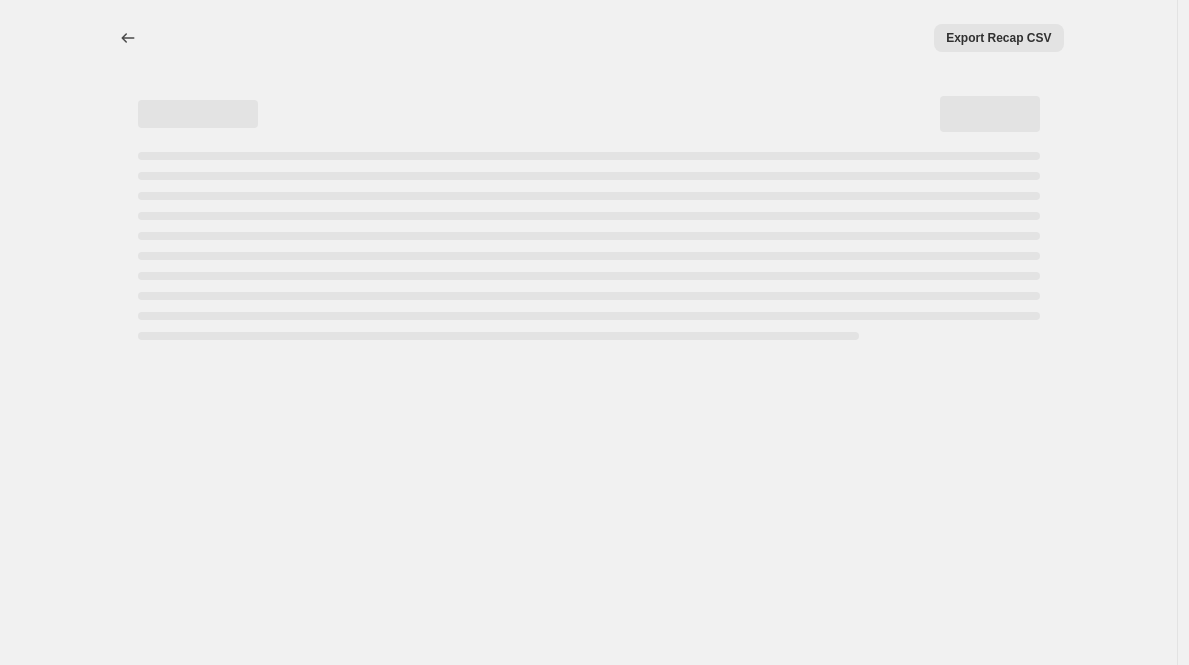 select on "percentage" 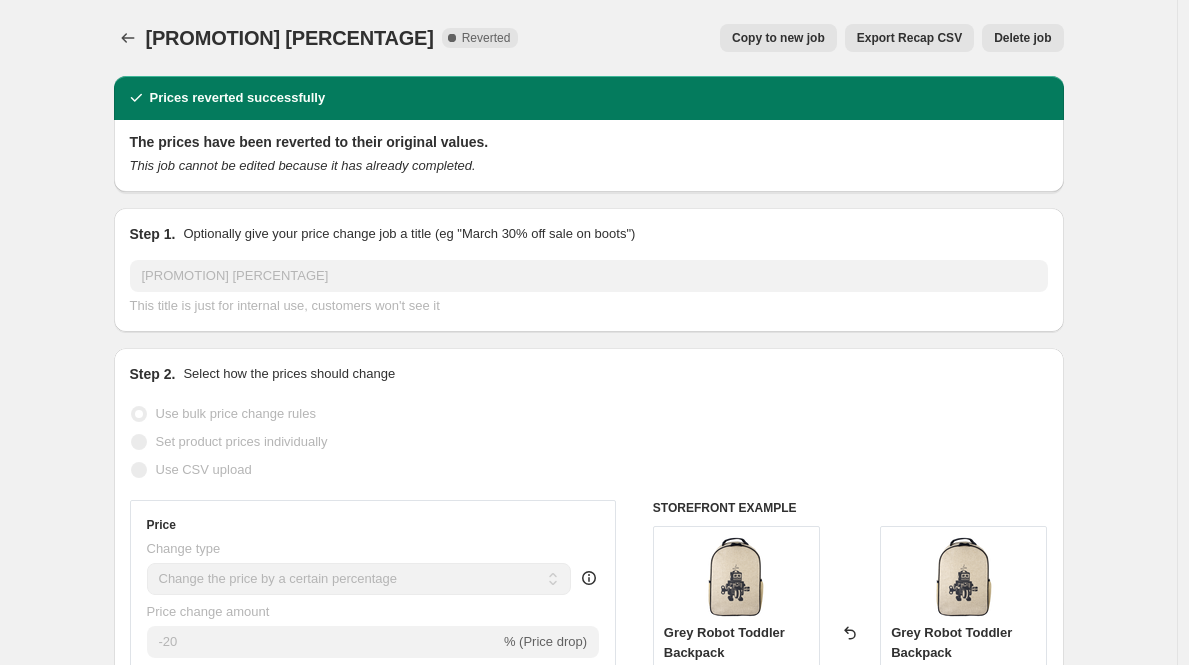 click on "The Long Goodbye Sale 20% off. This page is ready The Long Goodbye Sale 20% off Complete Reverted Copy to new job Export Recap CSV Delete job More actions Copy to new job Export Recap CSV Delete job Prices reverted successfully The prices have been reverted to their original values. This job cannot be edited because it has already completed. Step 1. Optionally give your price change job a title (eg "March 30% off sale on boots") The Long Goodbye Sale 20% off This title is just for internal use, customers won't see it Step 2. Select how the prices should change Use bulk price change rules Set product prices individually Use CSV upload Price Change type Change the price to a certain amount Change the price by a certain amount Change the price by a certain percentage Change the price to the current compare at price (price before sale) Change the price by a certain amount relative to the compare at price Change the price by a certain percentage relative to the compare at price Don't change the price -20 Rounding" at bounding box center (588, 1162) 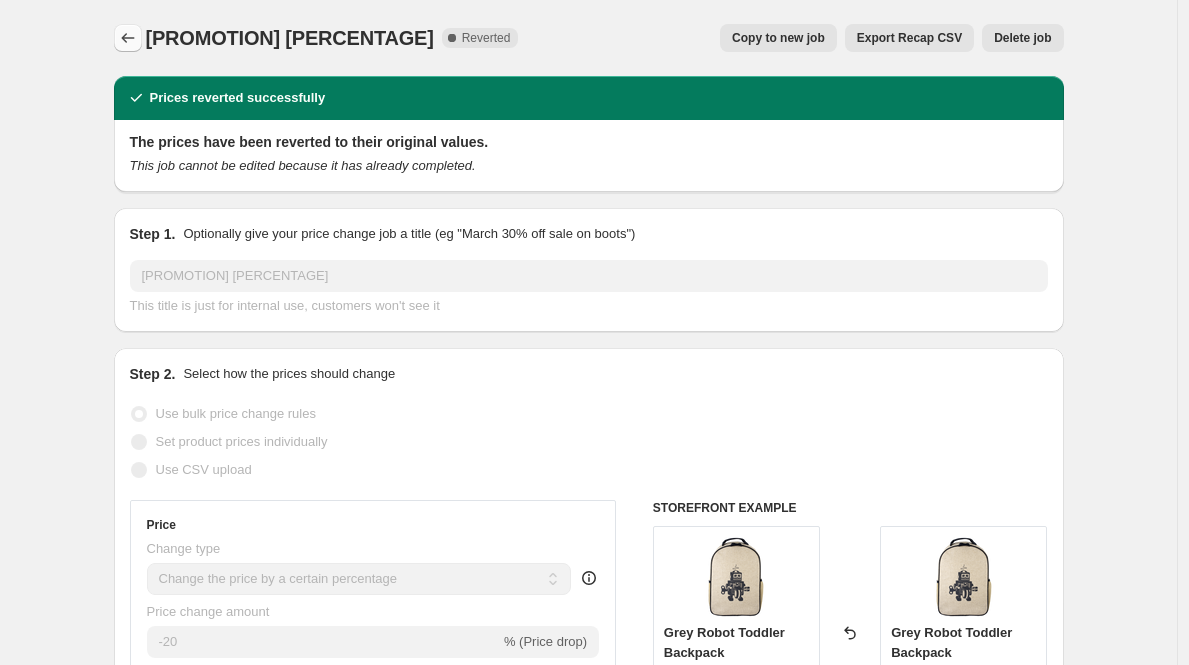 click 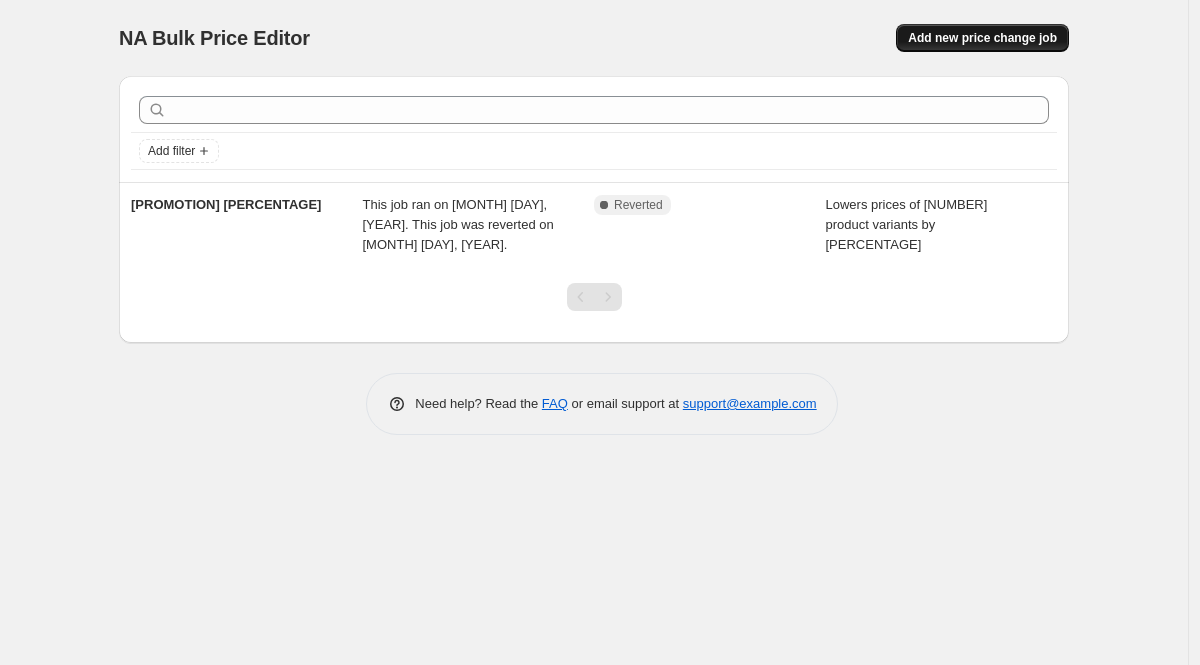 click on "Add new price change job" at bounding box center (982, 38) 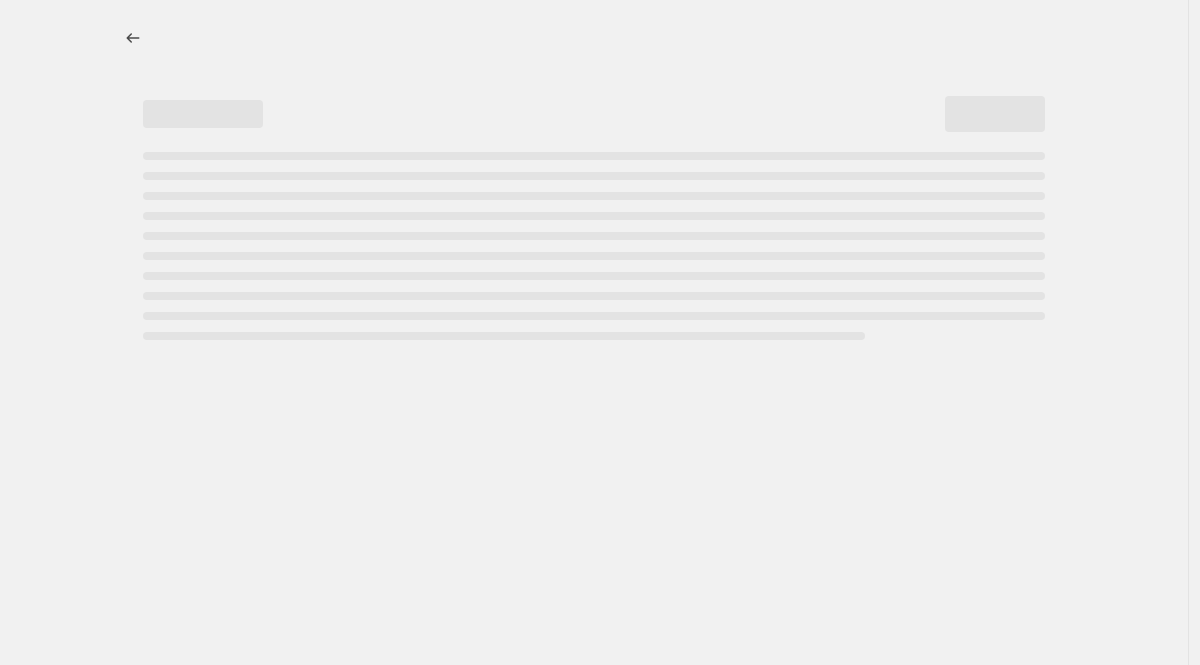 select on "percentage" 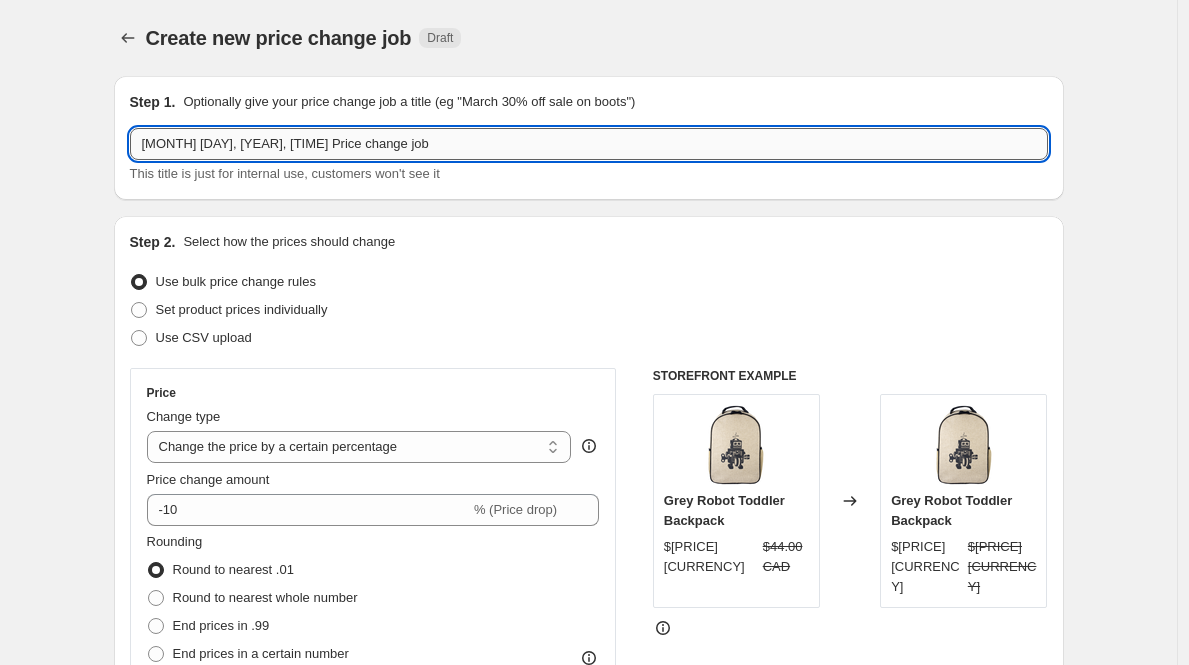 click on "Aug 6, 2025, 5:29:23 PM Price change job" at bounding box center [589, 144] 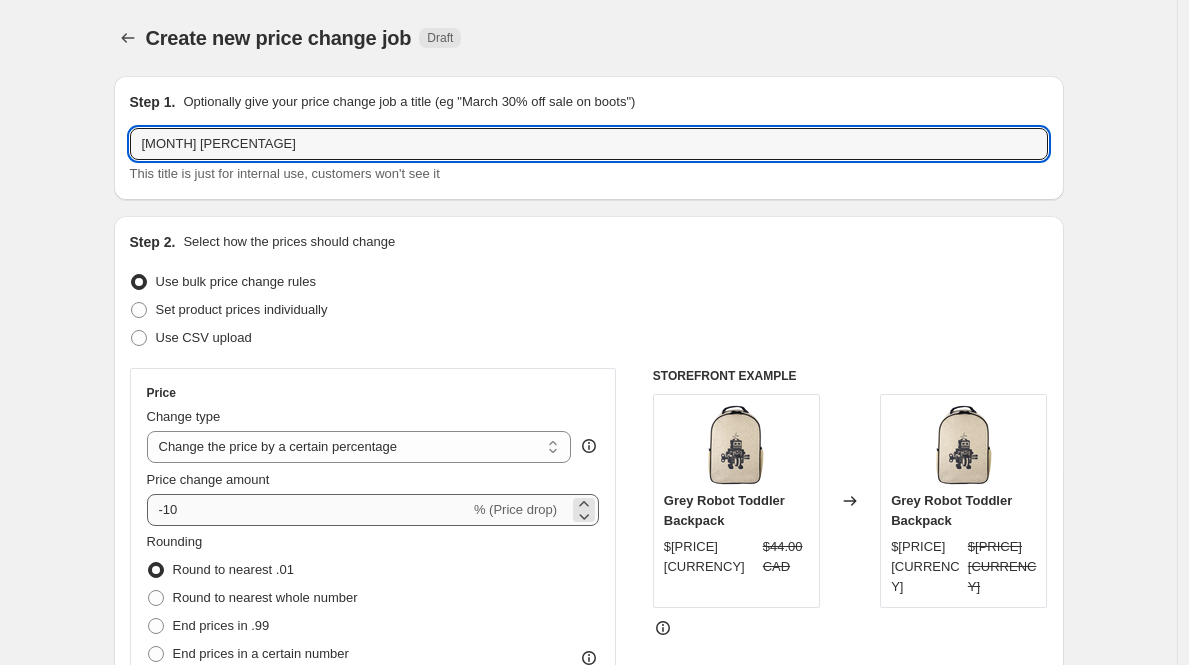 type on "August [PERCENT]%" 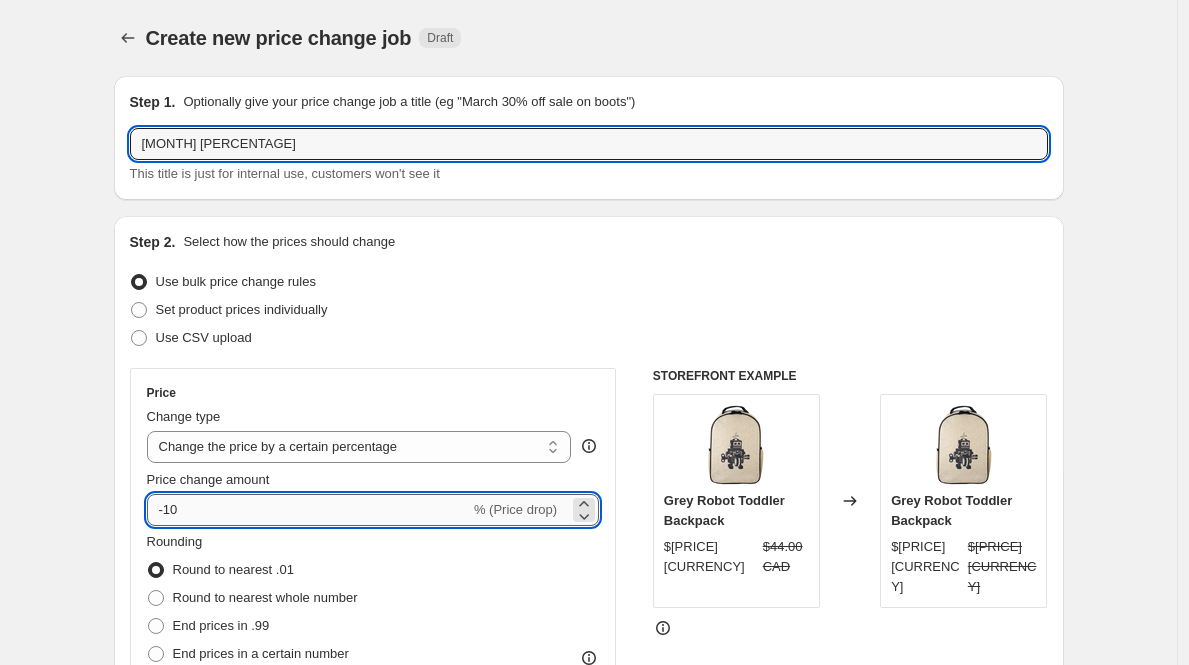 click on "-10" at bounding box center [308, 510] 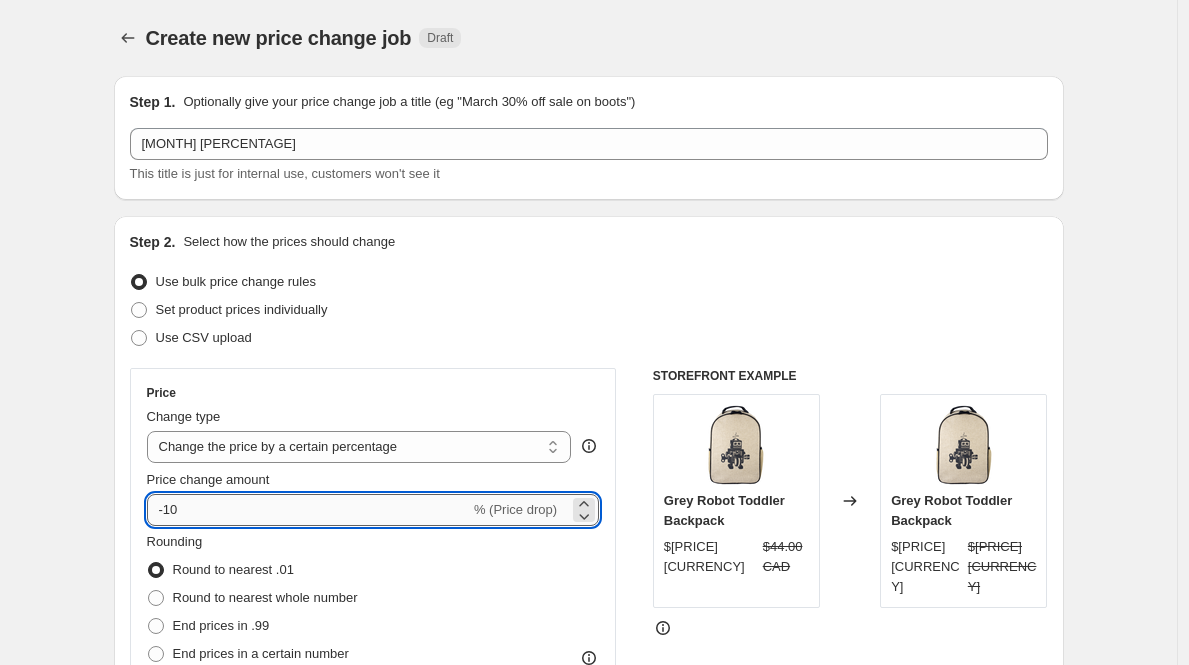 type on "-1" 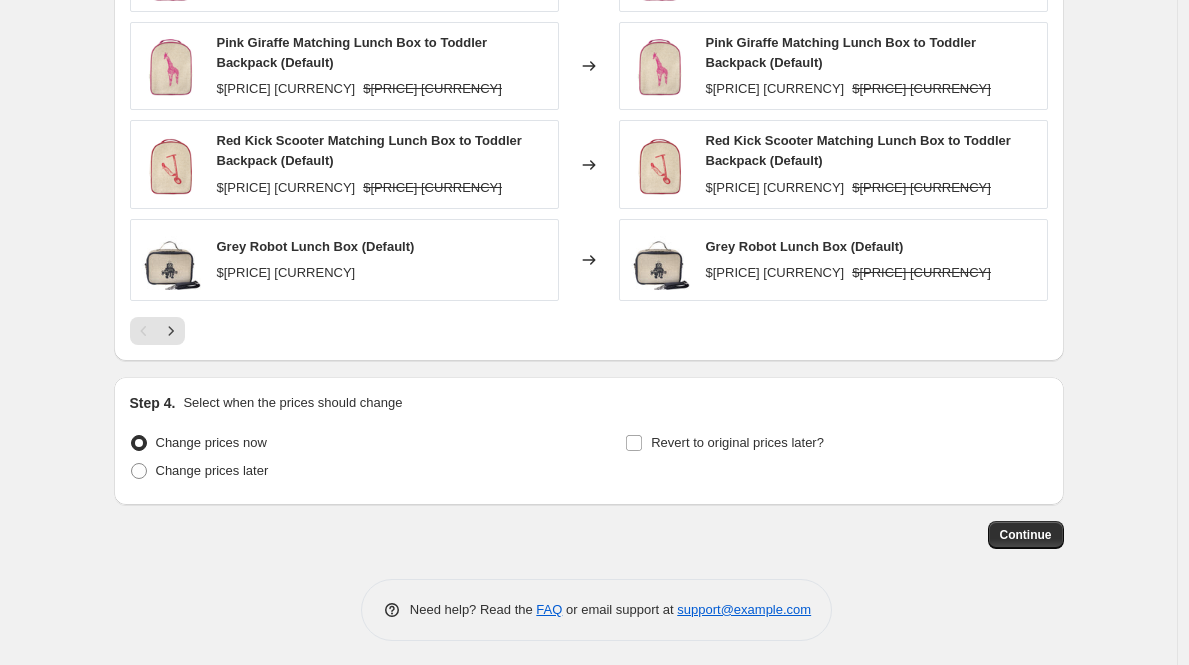 scroll, scrollTop: 1347, scrollLeft: 0, axis: vertical 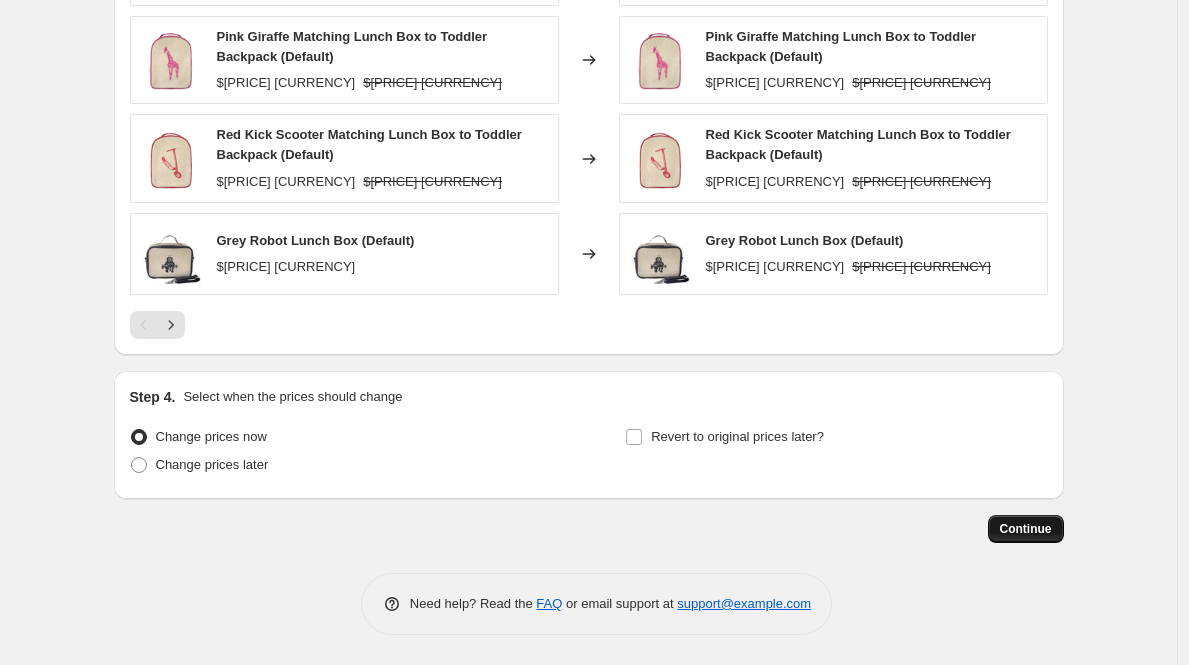 type on "-25" 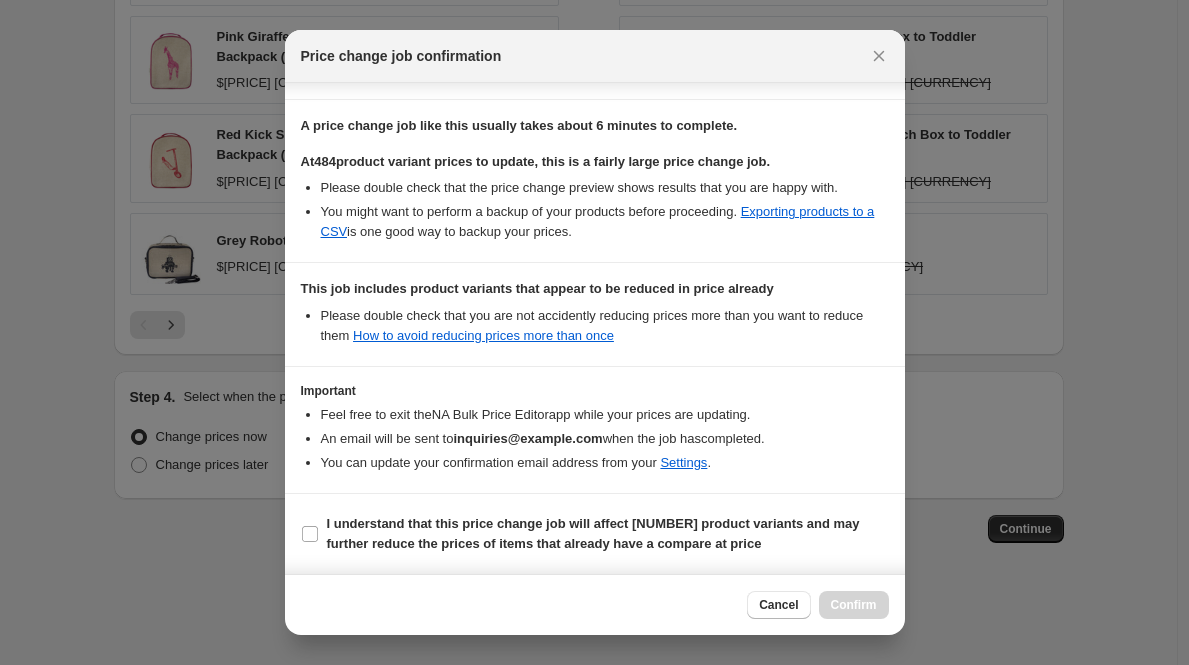 scroll, scrollTop: 307, scrollLeft: 0, axis: vertical 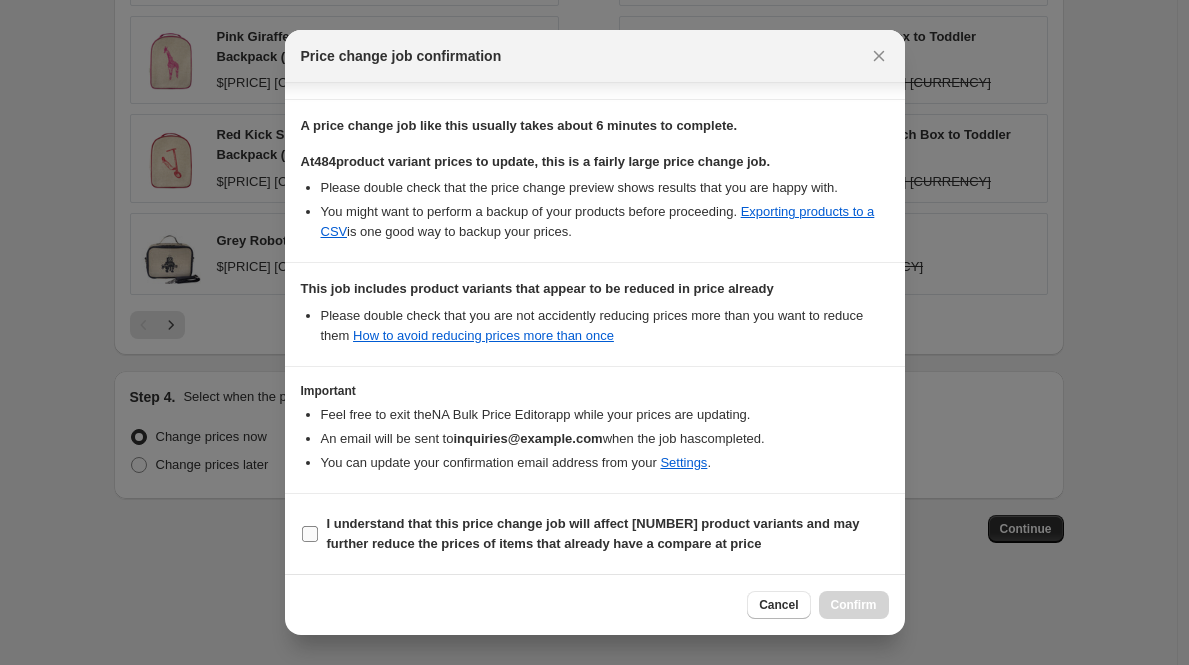 click on "I understand that this price change job will affect 484 product variants and may further reduce the prices of items that already have a compare at price" at bounding box center (608, 534) 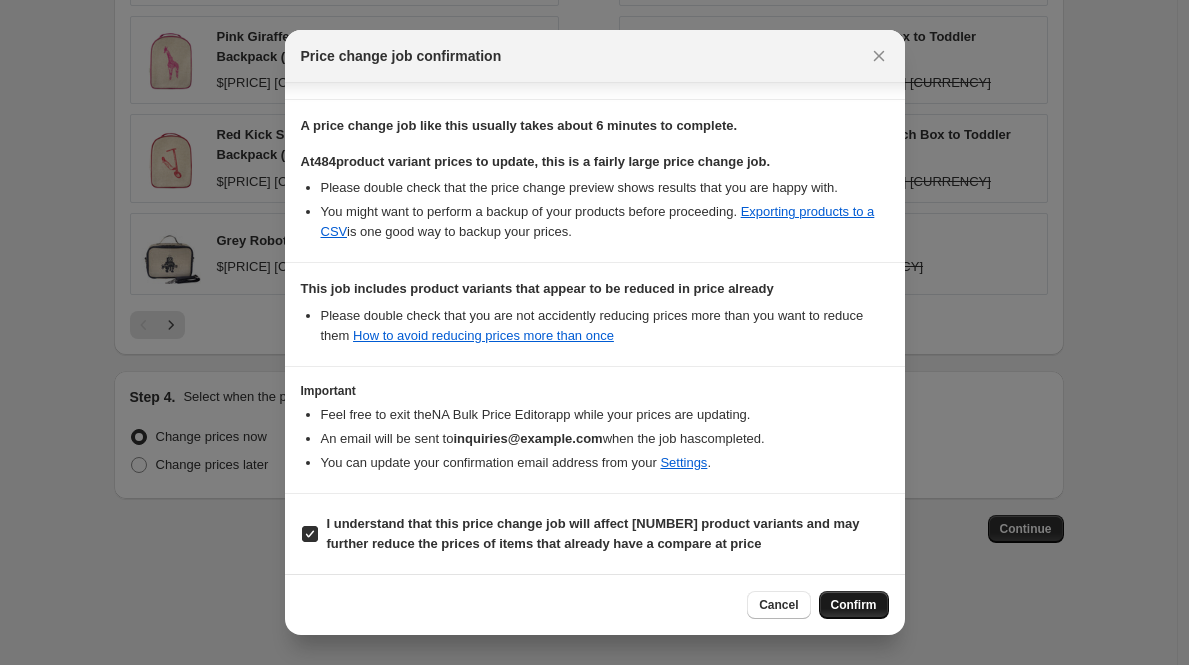 click on "Confirm" at bounding box center (854, 605) 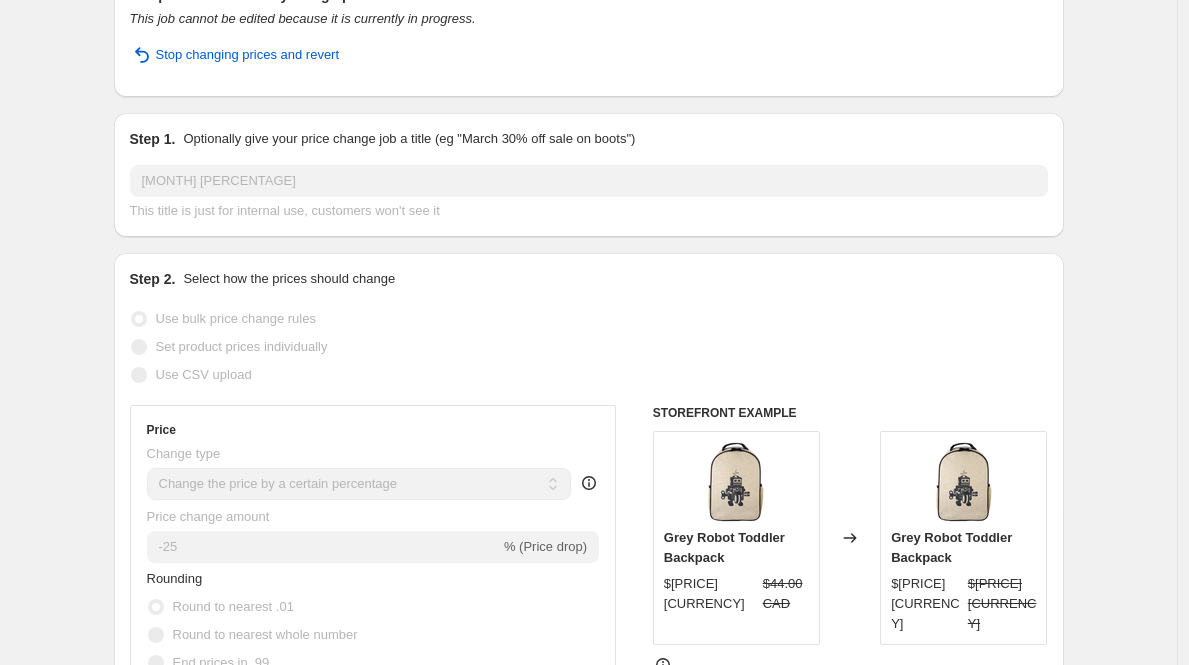 scroll, scrollTop: 0, scrollLeft: 0, axis: both 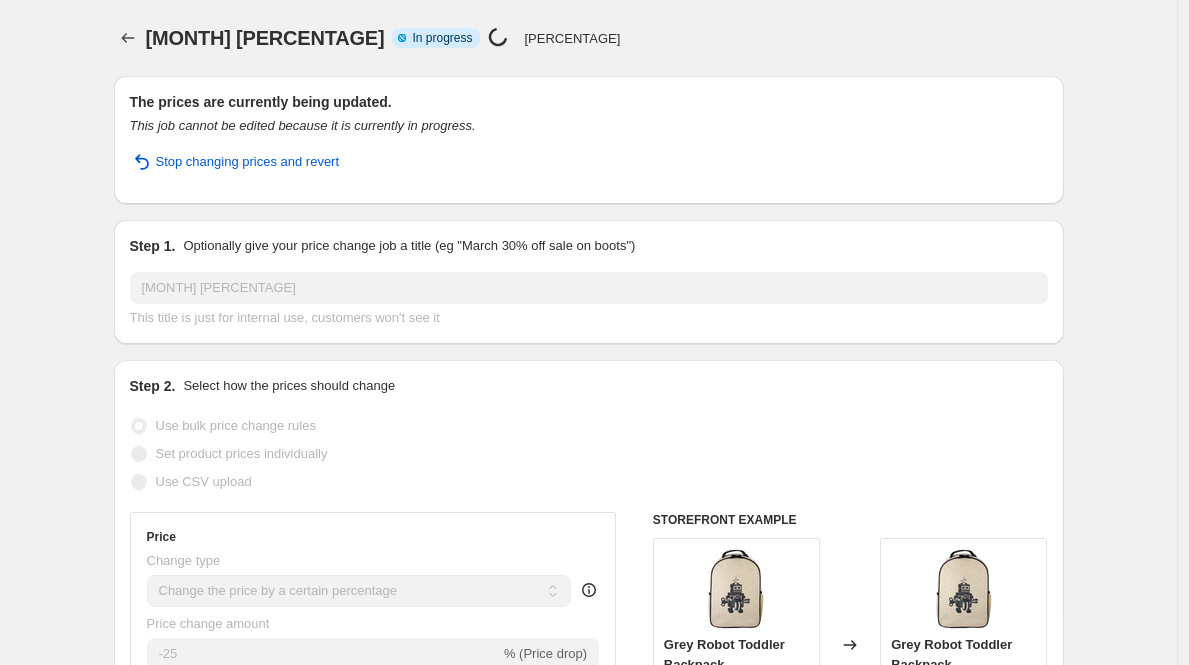 click on "August 25%. This page is ready August 25% Info Partially complete In progress Price change job in progress... 160/484 (33%) The prices are currently being updated. This job cannot be edited because it is currently in progress. Stop changing prices and revert Step 1. Optionally give your price change job a title (eg "March 30% off sale on boots") August 25% This title is just for internal use, customers won't see it Step 2. Select how the prices should change Use bulk price change rules Set product prices individually Use CSV upload Price Change type Change the price to a certain amount Change the price by a certain amount Change the price by a certain percentage Change the price to the current compare at price (price before sale) Change the price by a certain amount relative to the compare at price Change the price by a certain percentage relative to the compare at price Don't change the price Change the price by a certain percentage relative to the cost per item Change price to certain cost margin -25   FAQ" at bounding box center (588, 1056) 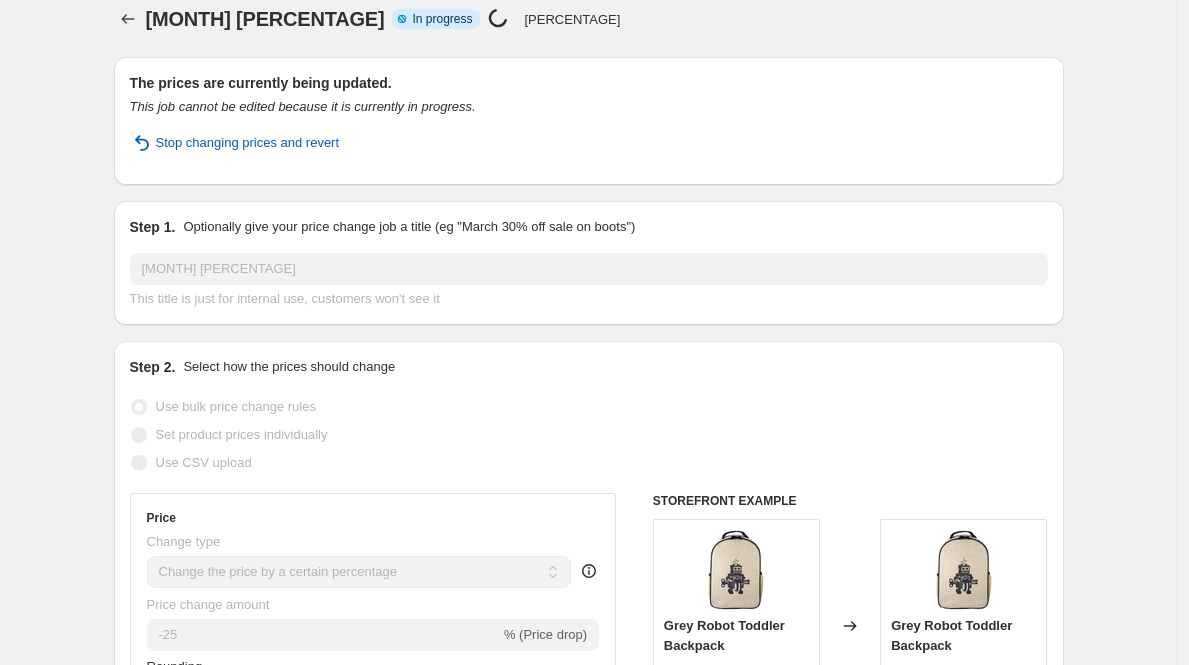 scroll, scrollTop: 0, scrollLeft: 0, axis: both 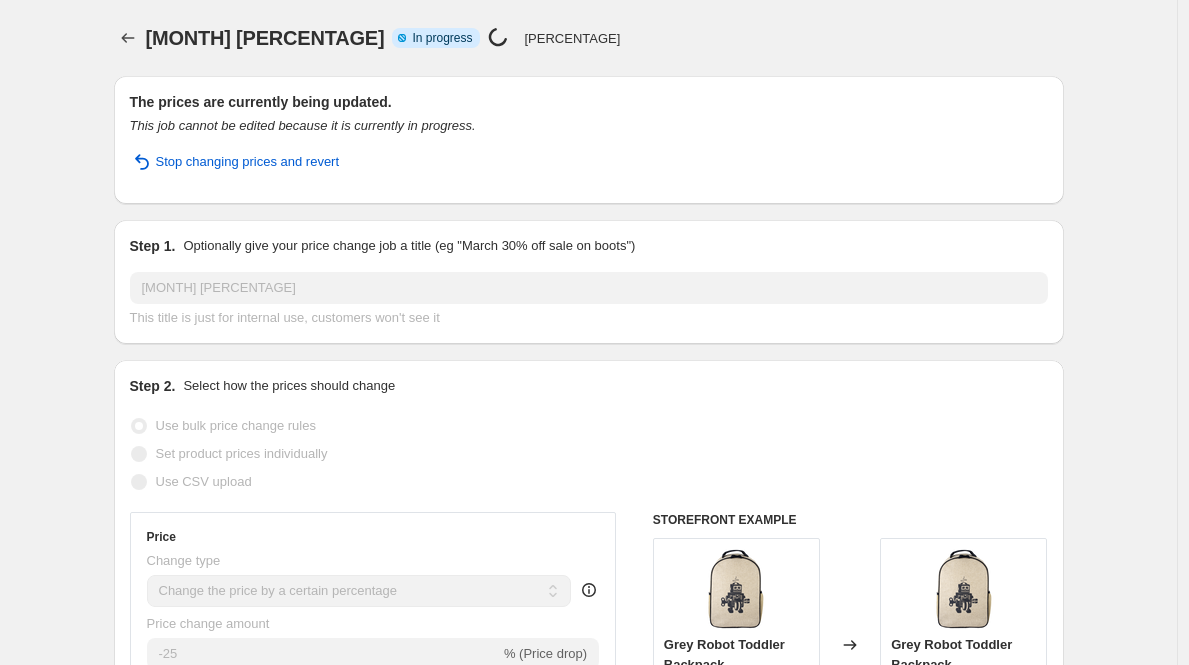 select on "percentage" 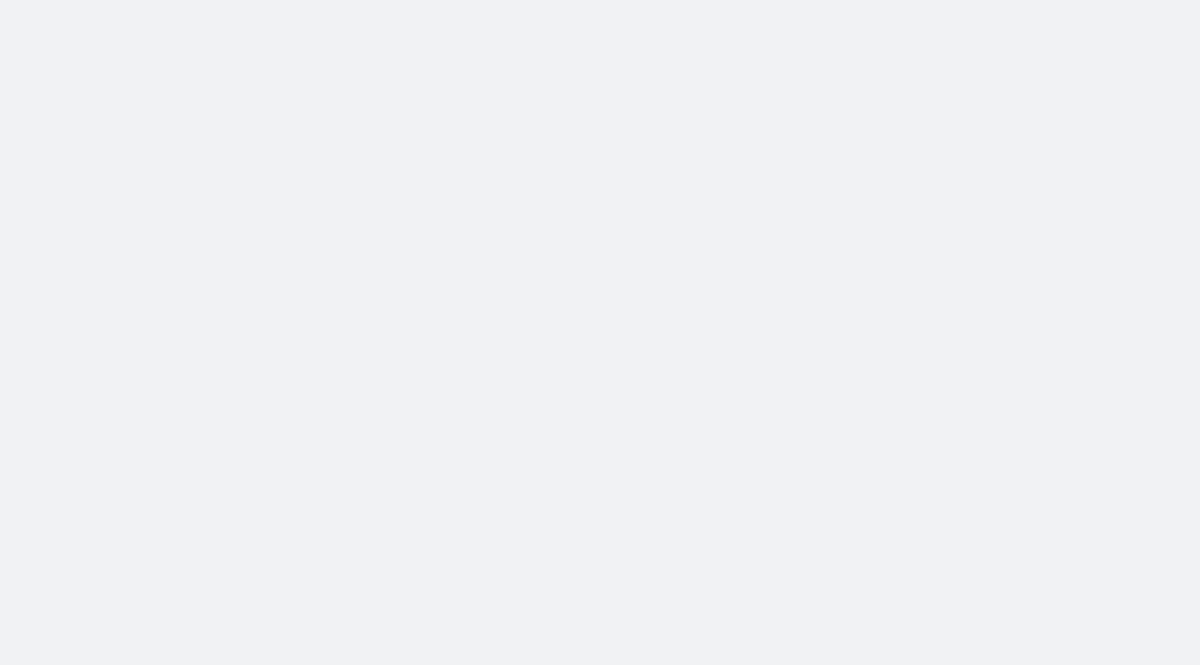 scroll, scrollTop: 0, scrollLeft: 0, axis: both 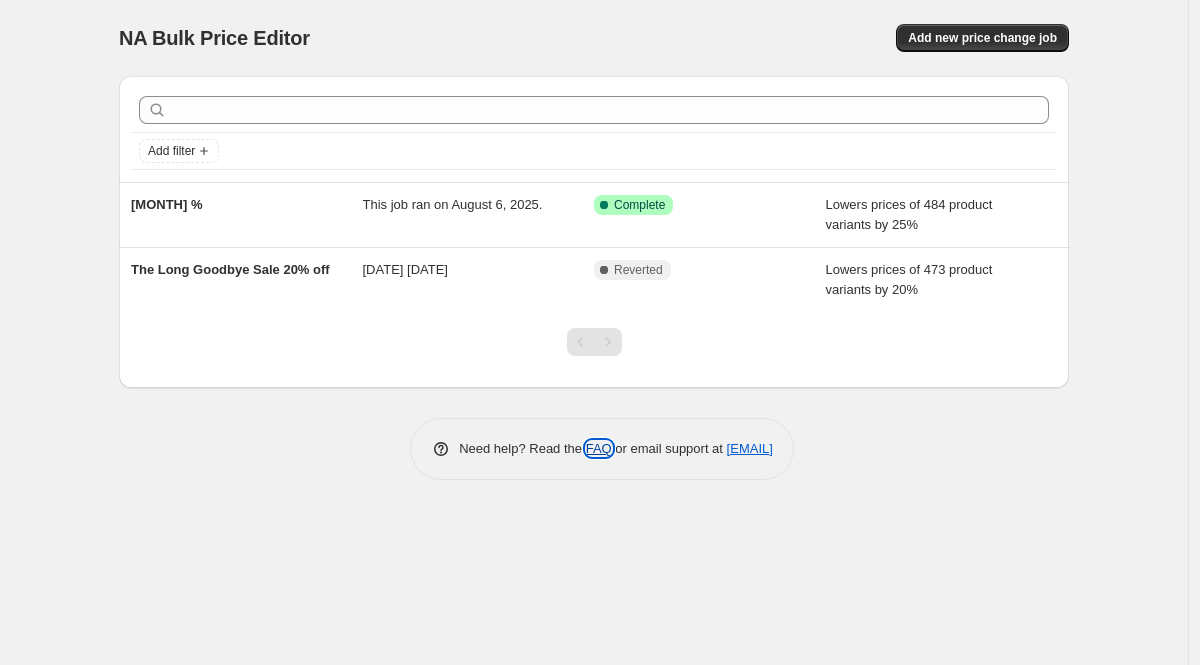 click on "FAQ" at bounding box center (599, 448) 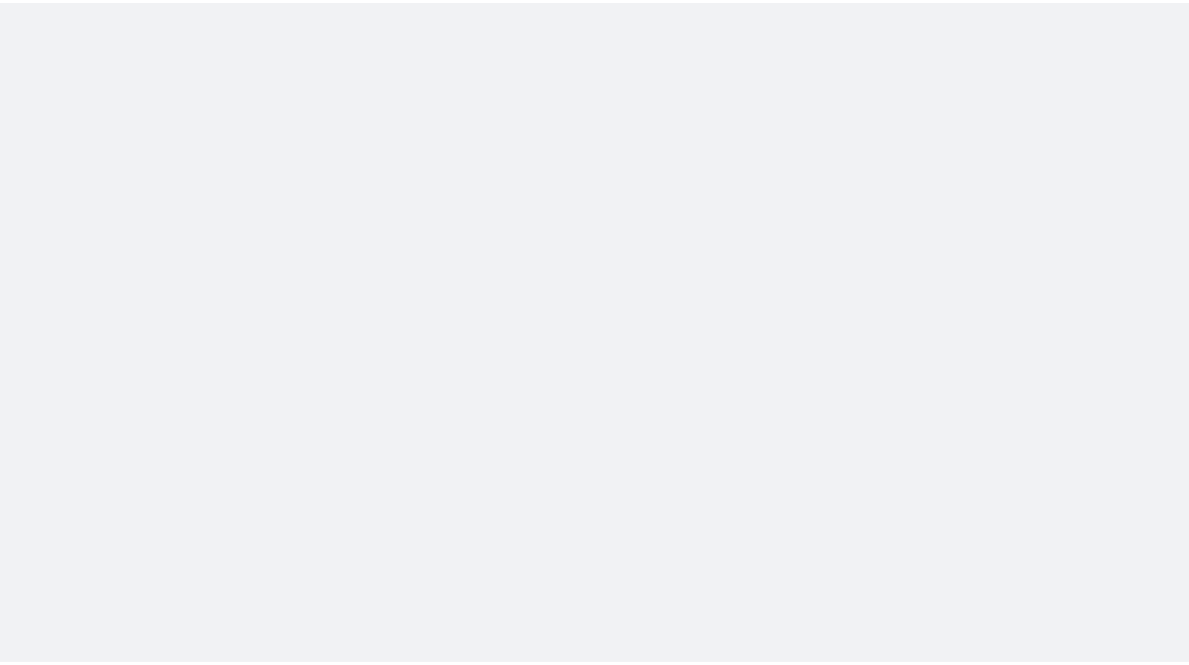 scroll, scrollTop: 0, scrollLeft: 0, axis: both 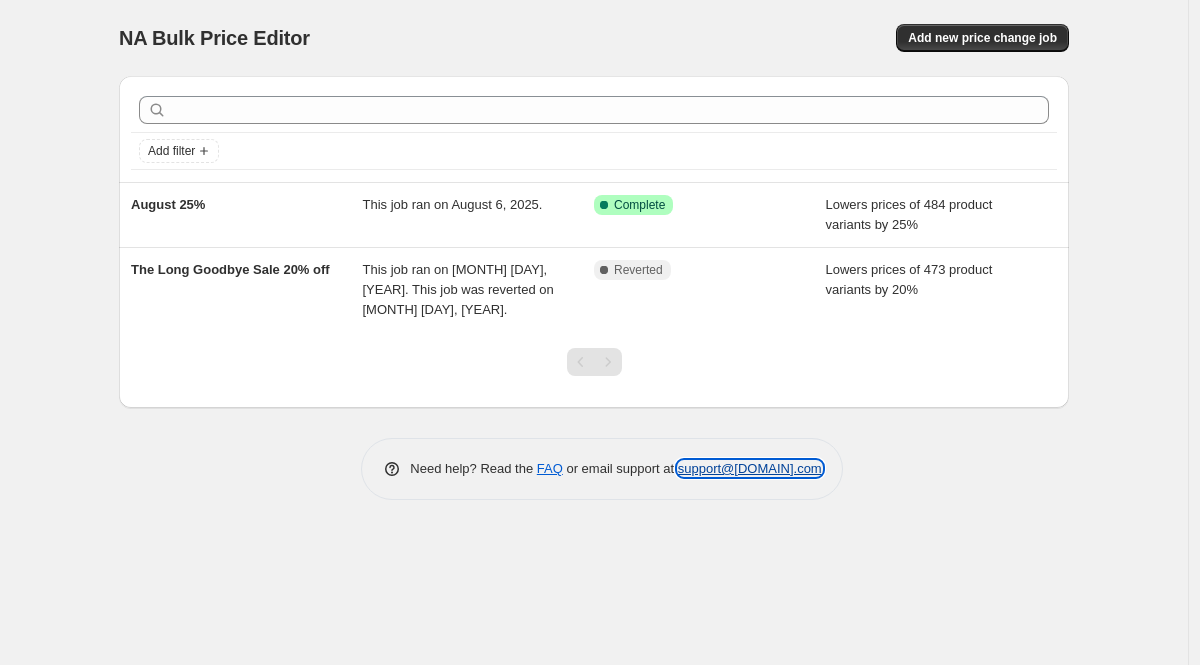 click on "support@[DOMAIN].com" at bounding box center [750, 468] 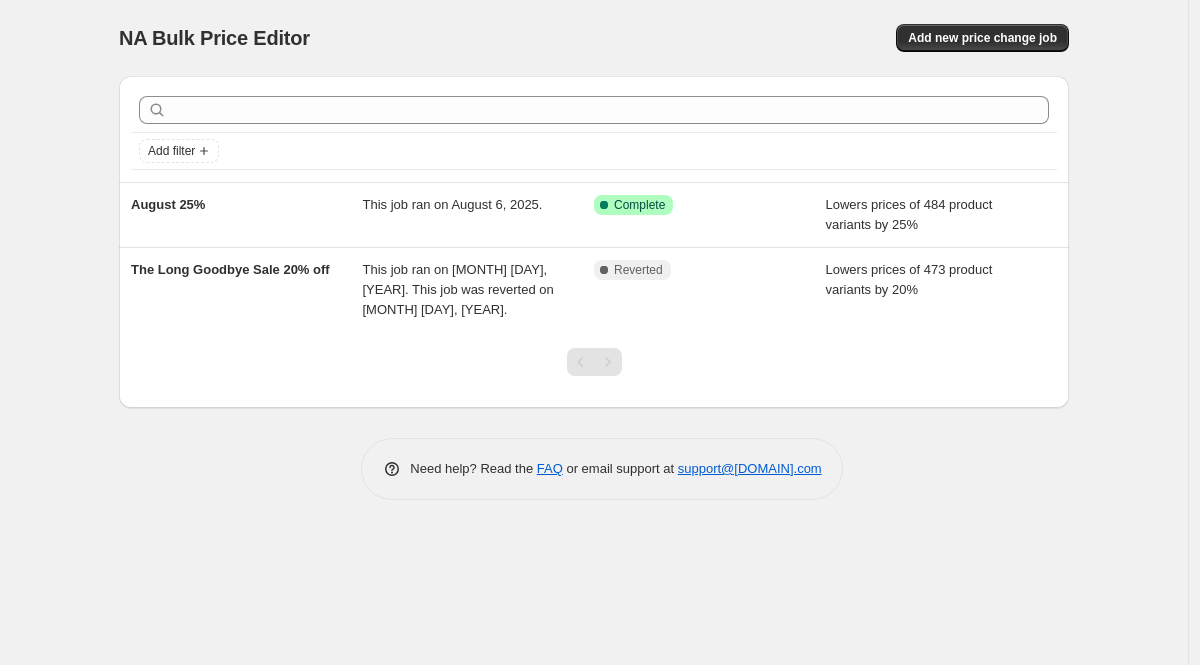 click on "NA Bulk Price Editor" at bounding box center (357, 38) 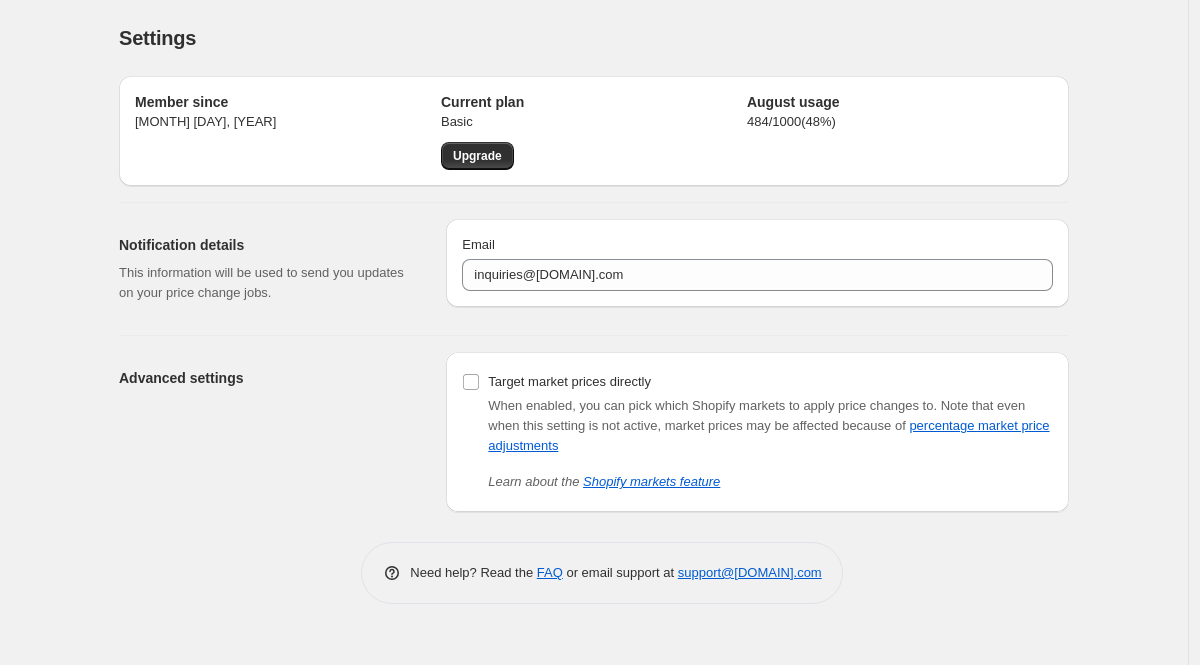 click on "Settings. This page is ready Settings Member since [MONTH] [DAY], [YEAR] Current plan Basic Upgrade August usage 484 / 1000  ( 48 %) Notification details This information will be used to send you updates on your price change jobs. Email inquiries@[DOMAIN].com Advanced settings Target market prices directly When enabled, you can pick which Shopify markets to apply price changes to.   Note that even when this setting is not active, market prices may be affected because of   percentage market price adjustments Learn about the   Shopify markets feature Need help? Read the   FAQ   or email support at   support@[DOMAIN].com" at bounding box center (594, 332) 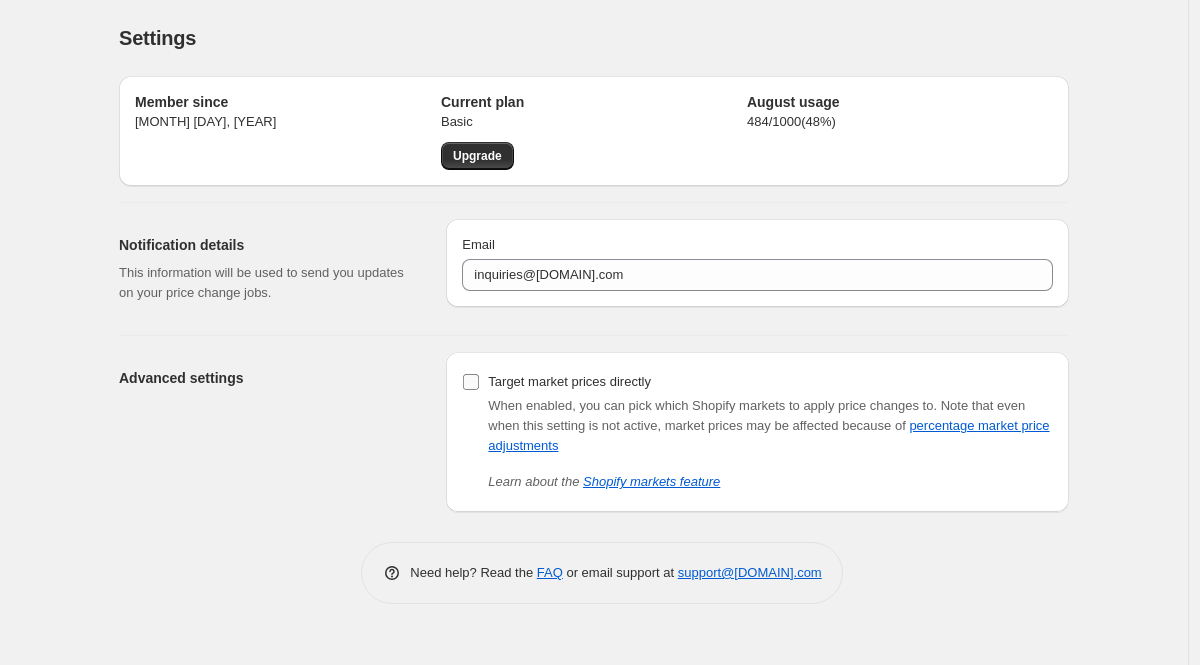 click on "Target market prices directly" at bounding box center [569, 381] 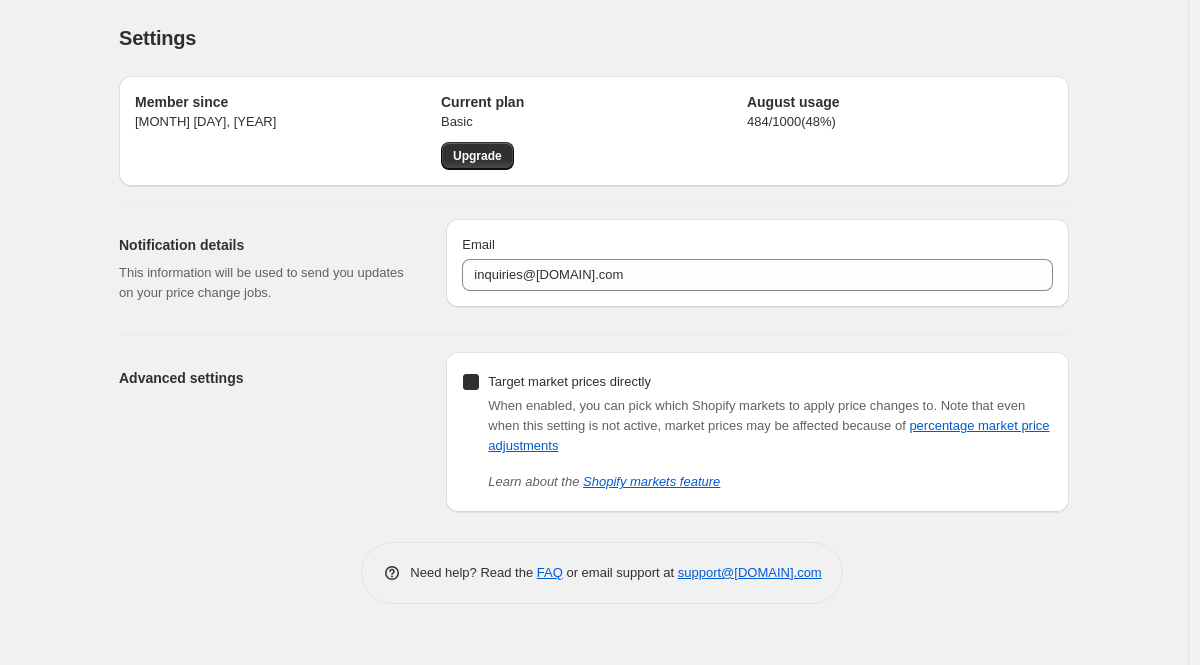 checkbox on "true" 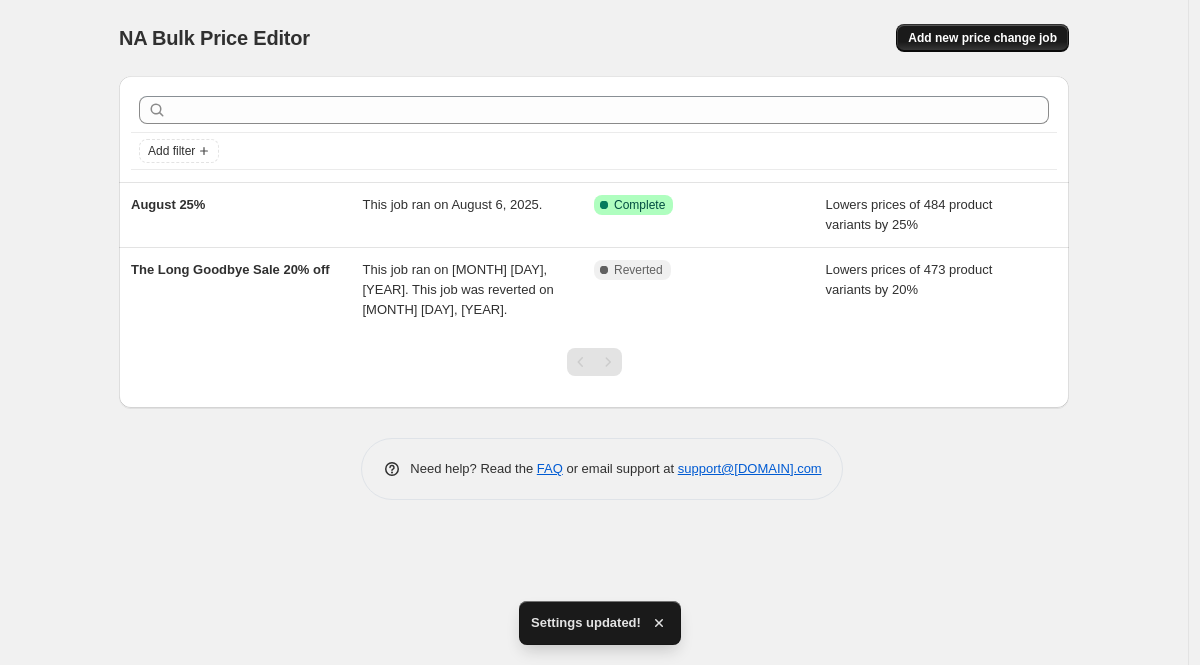 click on "Add new price change job" at bounding box center [982, 38] 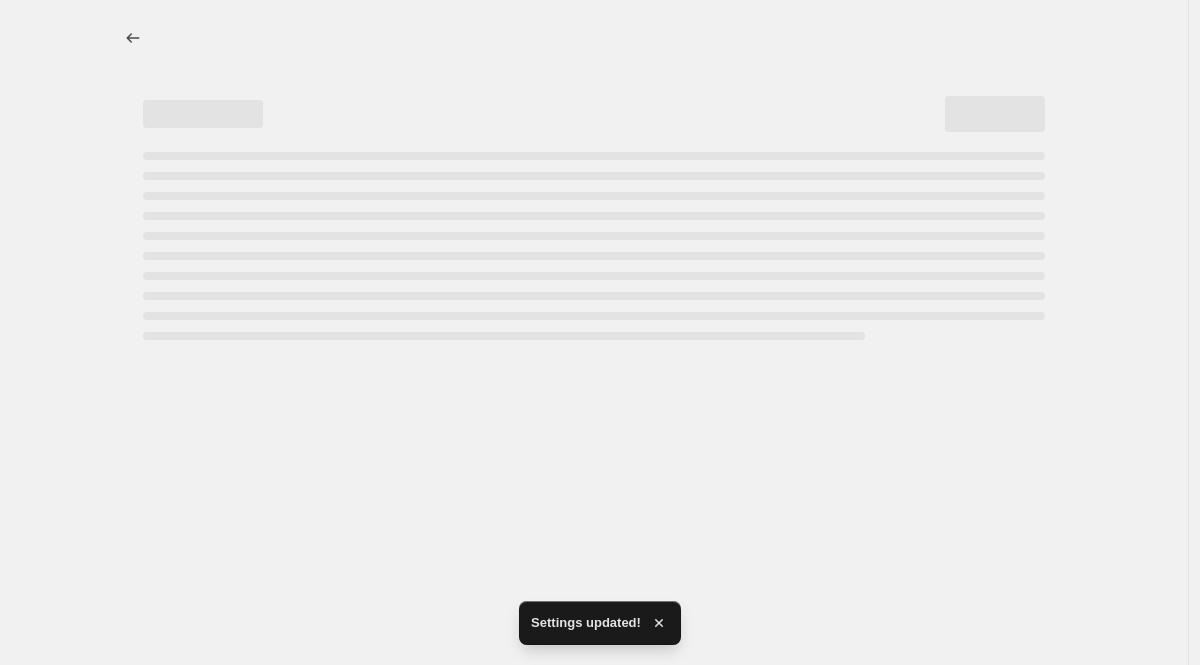 select on "percentage" 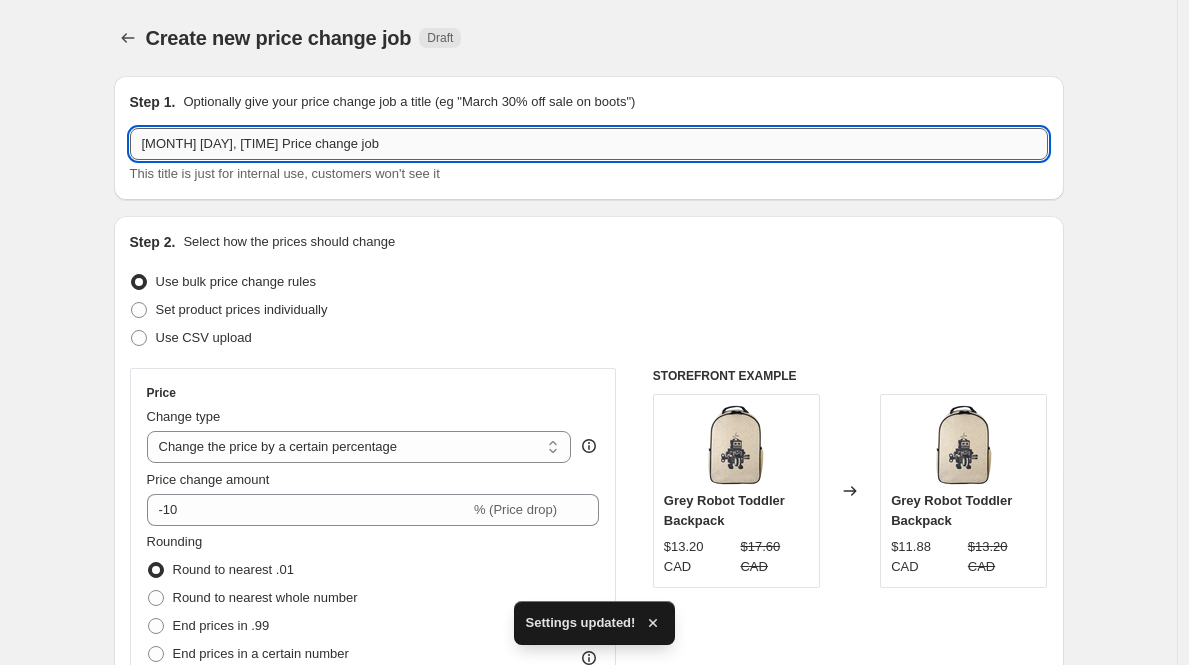 click on "Aug 6, 2025, 5:59:27 PM Price change job" at bounding box center (589, 144) 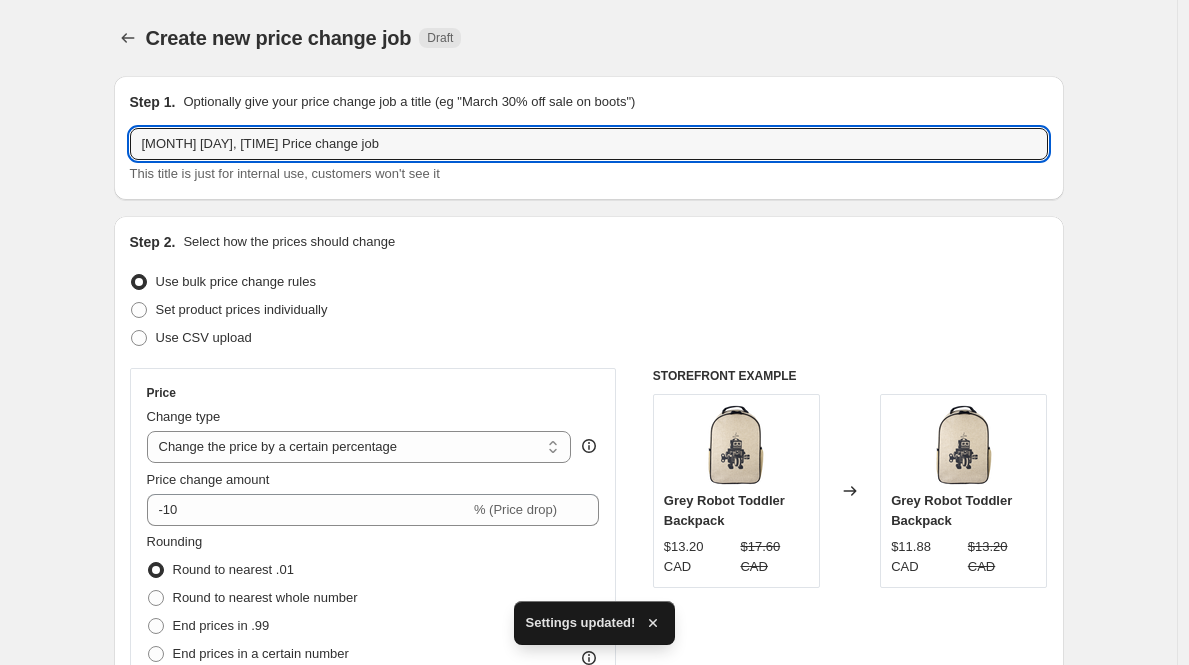 drag, startPoint x: 455, startPoint y: 138, endPoint x: 27, endPoint y: 119, distance: 428.4215 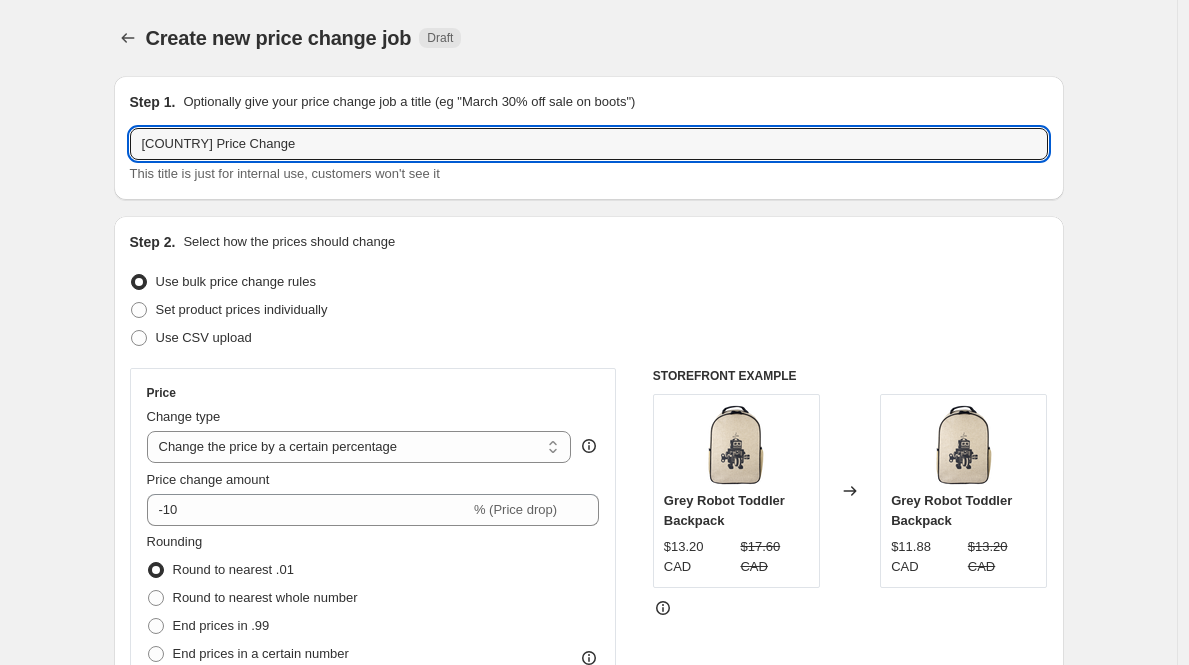 type on "[COUNTRY] Price Change" 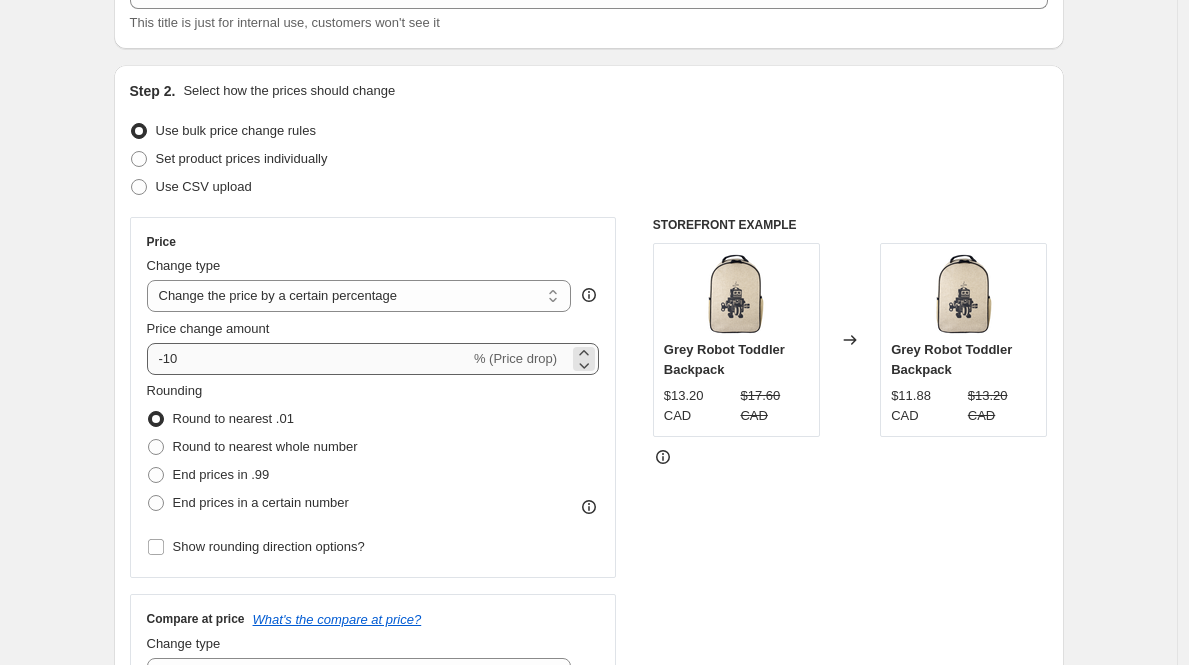 scroll, scrollTop: 170, scrollLeft: 0, axis: vertical 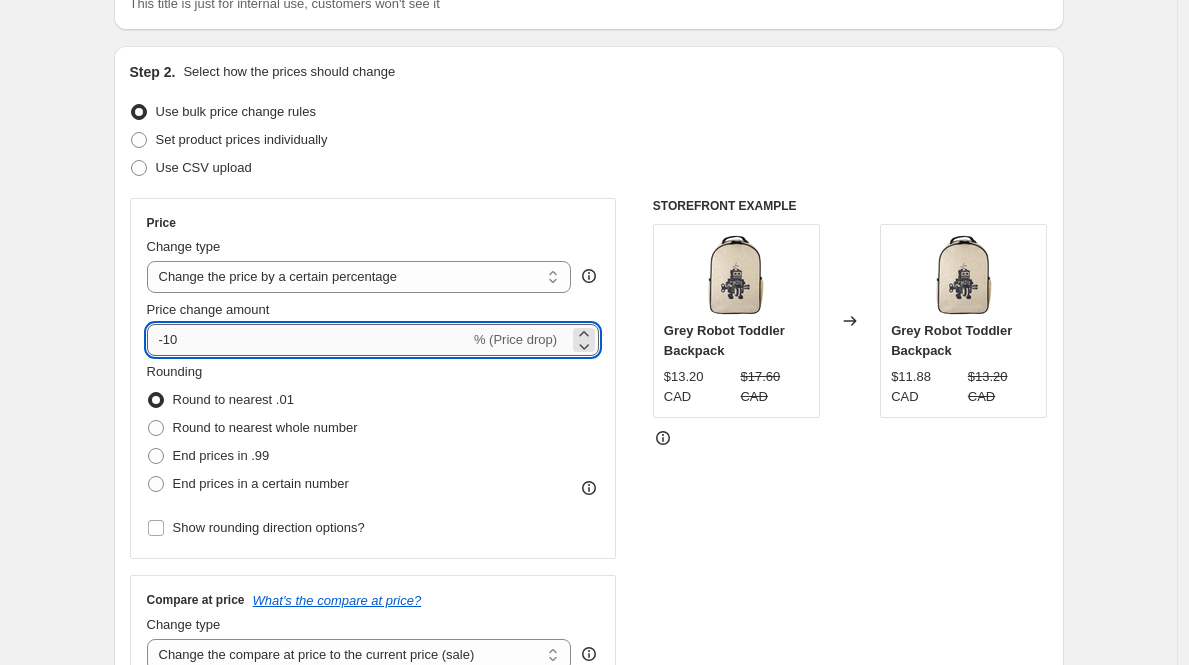 click on "-10" at bounding box center [308, 340] 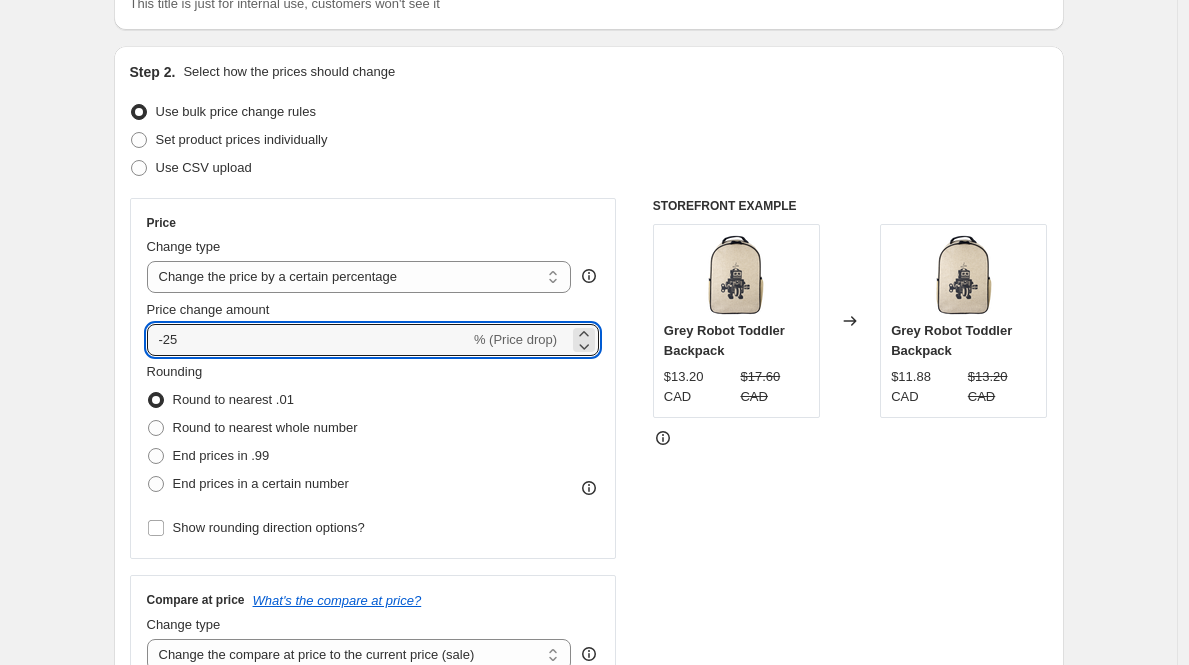type on "-25" 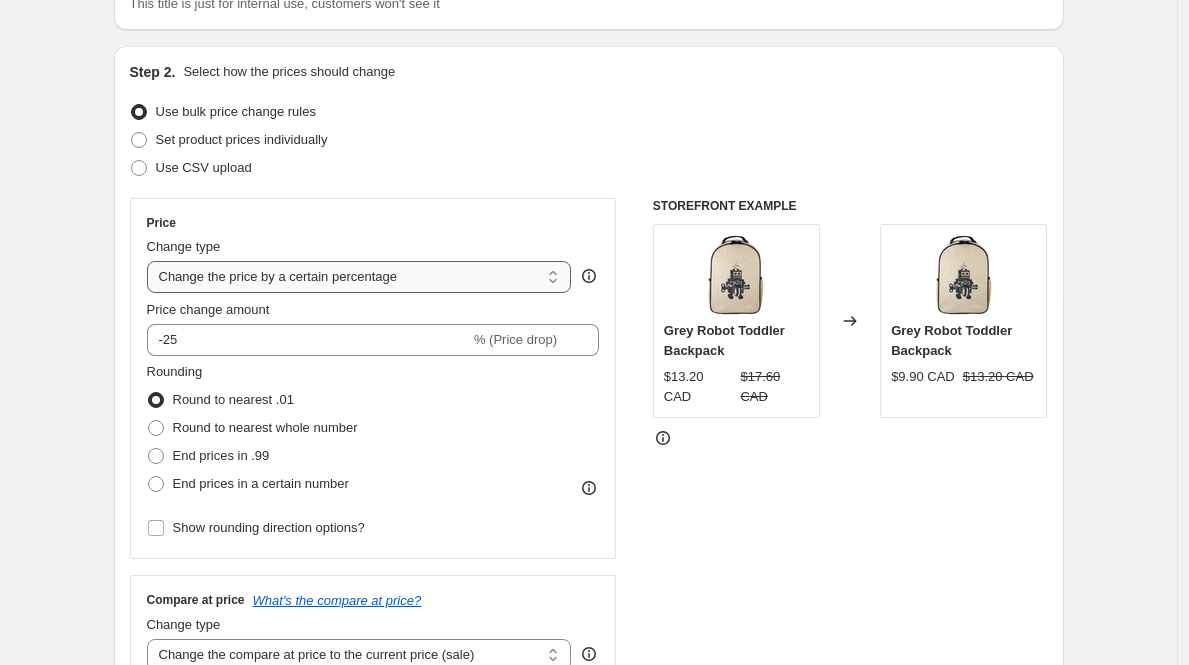 click on "Change the price to a certain amount Change the price by a certain amount Change the price by a certain percentage Change the price to the current compare at price (price before sale) Change the price by a certain amount relative to the compare at price Change the price by a certain percentage relative to the compare at price Don't change the price Change the price by a certain percentage relative to the cost per item Change price to certain cost margin" at bounding box center (359, 277) 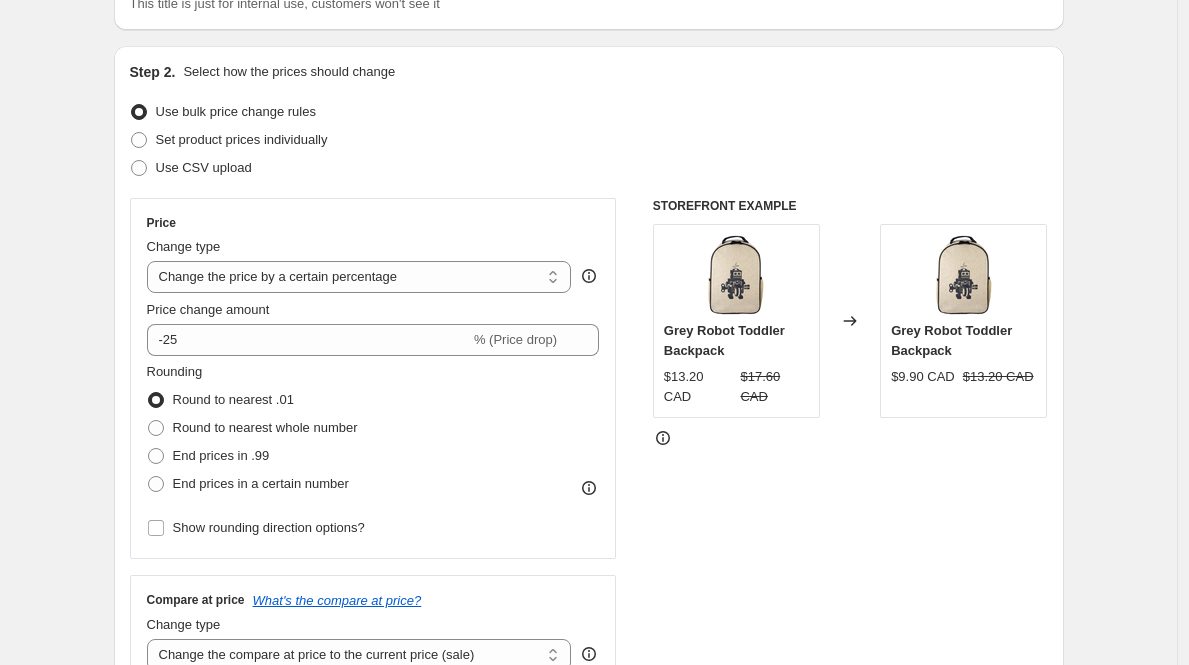 click on "Create new price change job. This page is ready Create new price change job Draft Step 1. Optionally give your price change job a title (eg "March 30% off sale on boots") USA Price Change This title is just for internal use, customers won't see it Step 2. Select how the prices should change Use bulk price change rules Set product prices individually Use CSV upload Price Change type Change the price to a certain amount Change the price by a certain amount Change the price by a certain percentage Change the price to the current compare at price (price before sale) Change the price by a certain amount relative to the compare at price Change the price by a certain percentage relative to the compare at price Don't change the price Change the price by a certain percentage relative to the cost per item Change price to certain cost margin Change the price by a certain percentage Price change amount -25 % (Price drop) Rounding Round to nearest .01 Round to nearest whole number End prices in .99 Compare at price   FAQ" at bounding box center [588, 892] 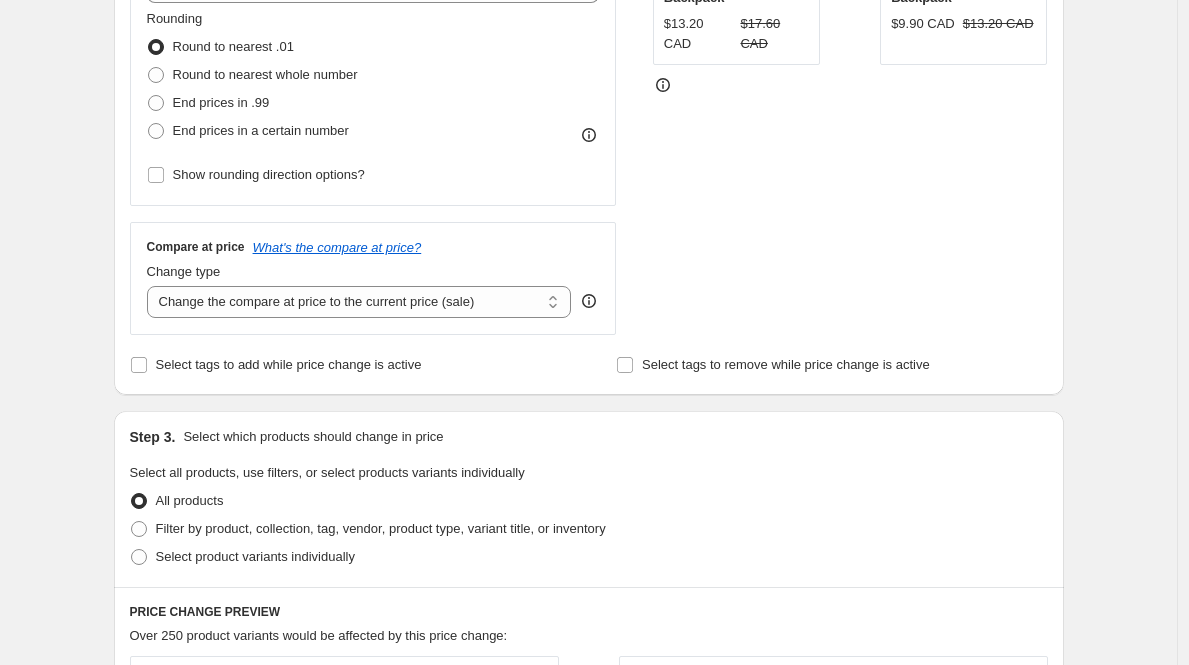 scroll, scrollTop: 536, scrollLeft: 0, axis: vertical 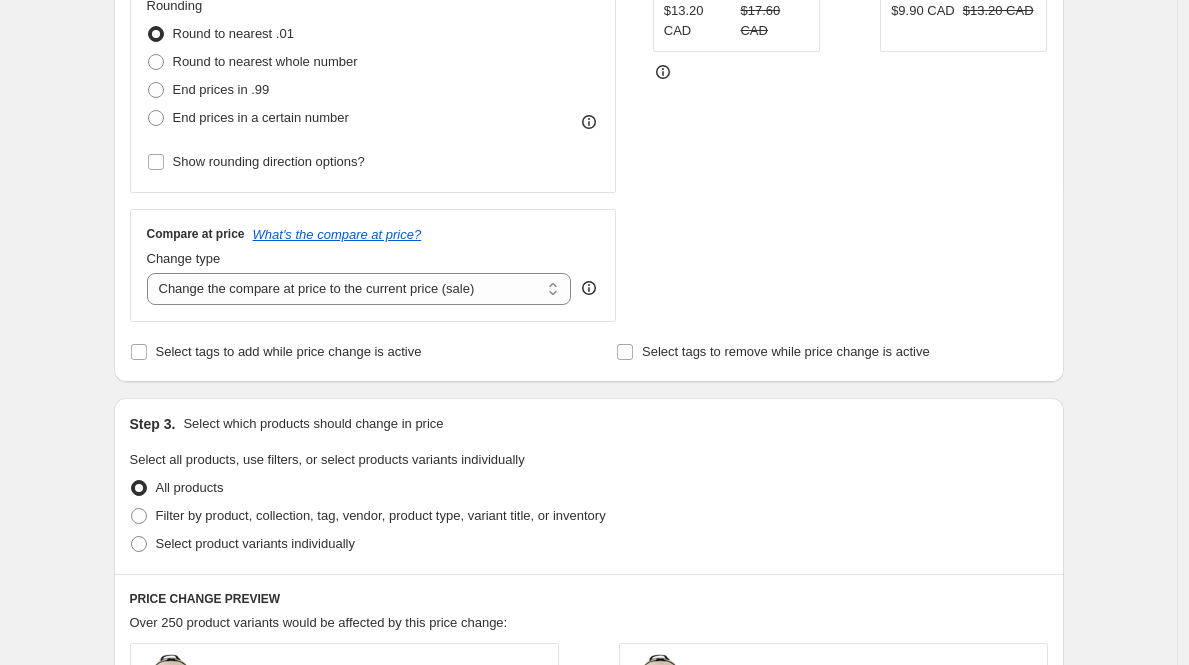 click on "Create new price change job. This page is ready Create new price change job Draft Step 1. Optionally give your price change job a title (eg "March 30% off sale on boots") USA Price Change This title is just for internal use, customers won't see it Step 2. Select how the prices should change Use bulk price change rules Set product prices individually Use CSV upload Price Change type Change the price to a certain amount Change the price by a certain amount Change the price by a certain percentage Change the price to the current compare at price (price before sale) Change the price by a certain amount relative to the compare at price Change the price by a certain percentage relative to the compare at price Don't change the price Change the price by a certain percentage relative to the cost per item Change price to certain cost margin Change the price by a certain percentage Price change amount -25 % (Price drop) Rounding Round to nearest .01 Round to nearest whole number End prices in .99 Compare at price   FAQ" at bounding box center [589, 526] 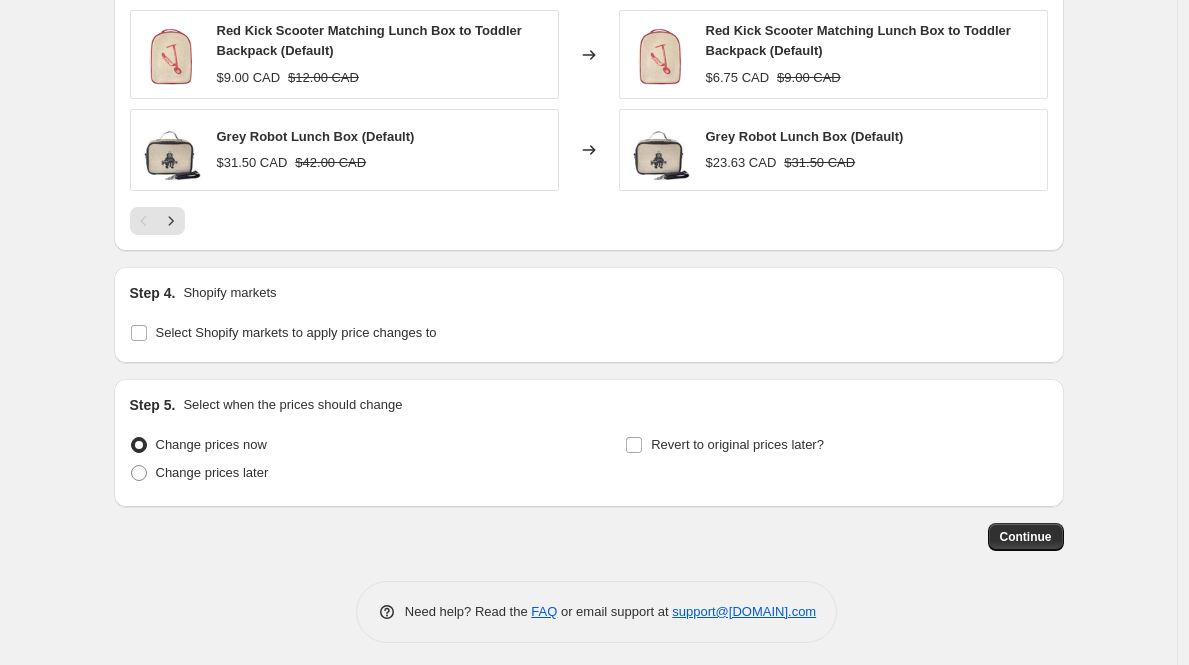 scroll, scrollTop: 1452, scrollLeft: 0, axis: vertical 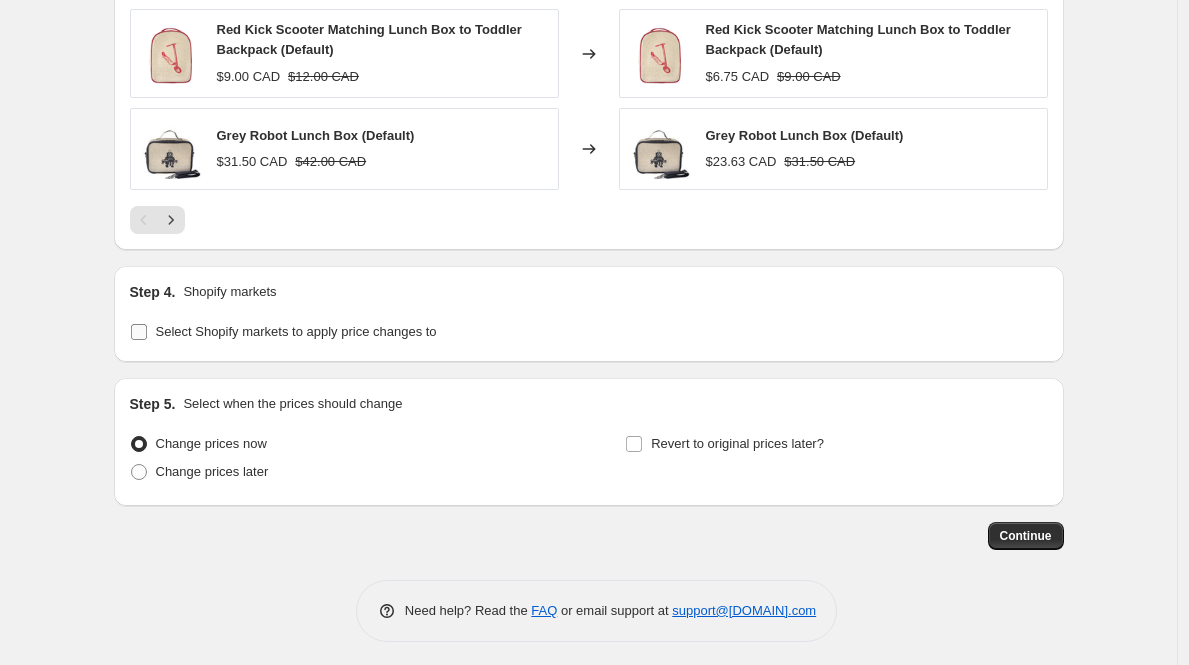 click on "Select Shopify markets to apply price changes to" at bounding box center [283, 332] 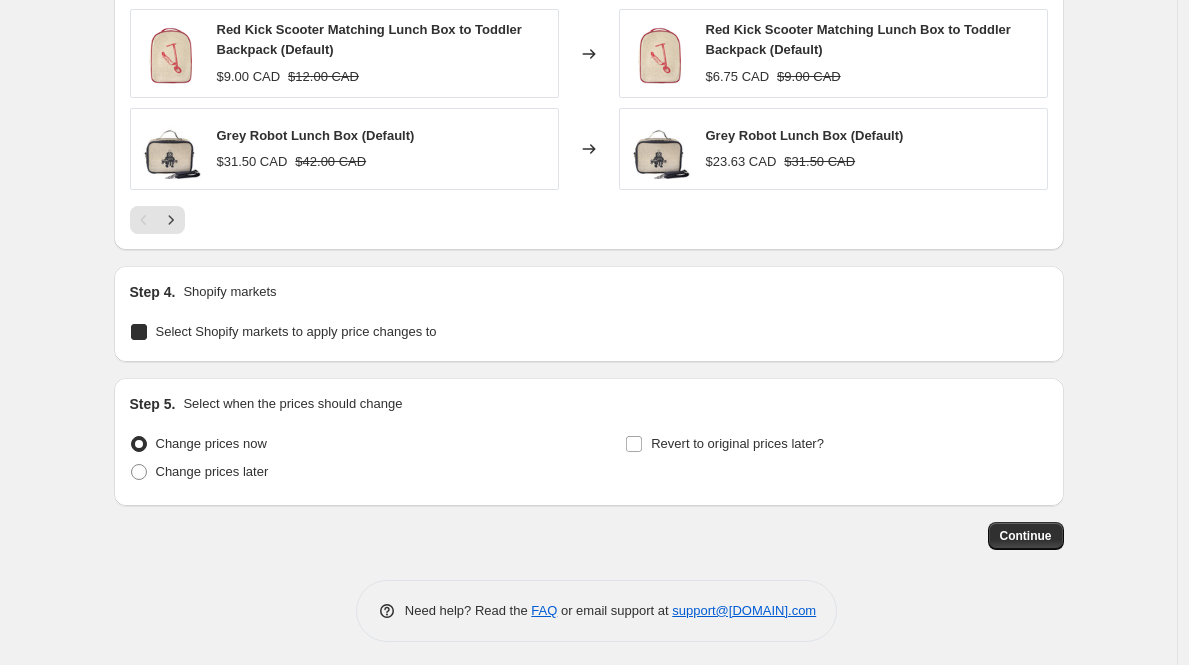 checkbox on "true" 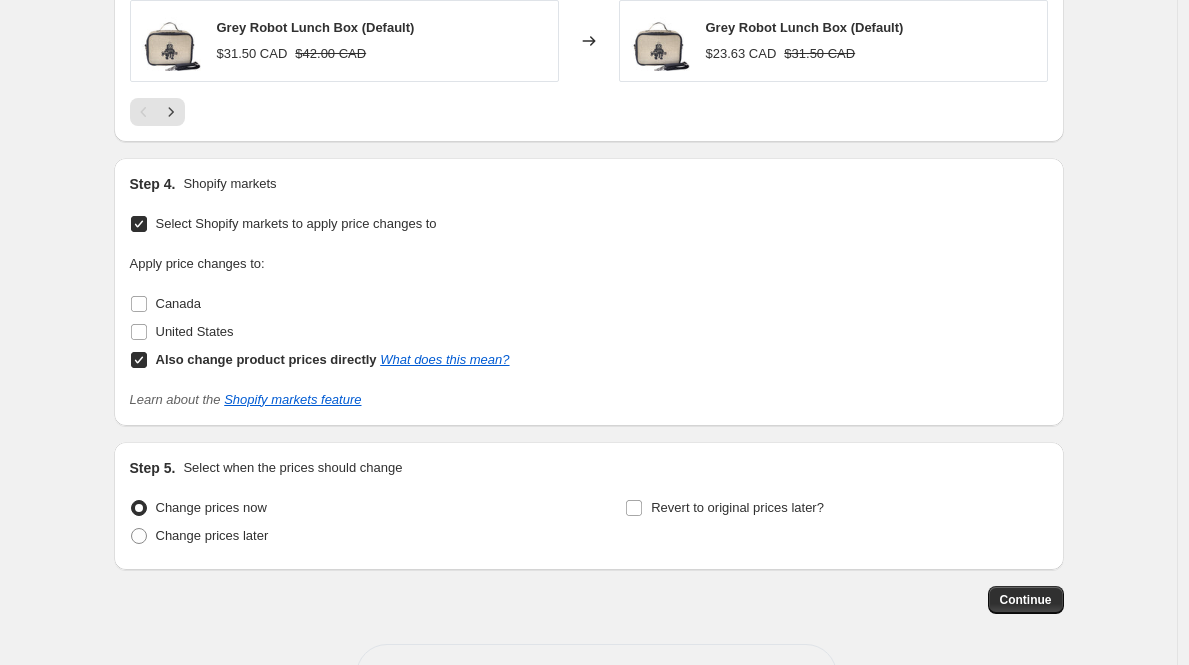 scroll, scrollTop: 1563, scrollLeft: 0, axis: vertical 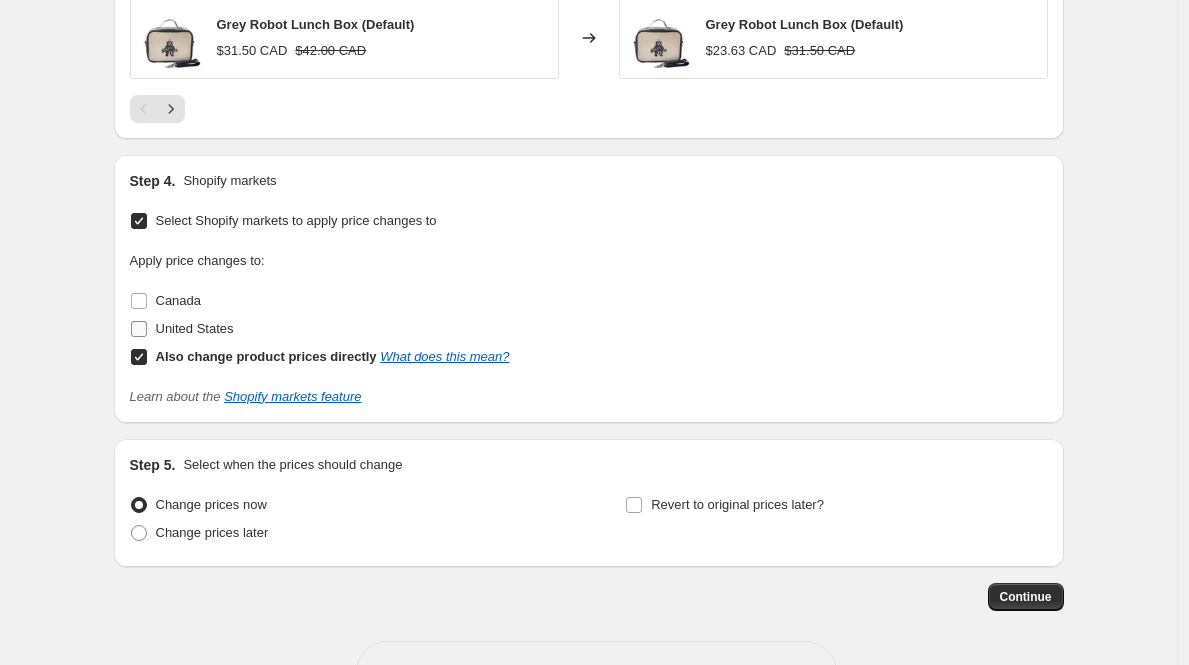 click on "United States" at bounding box center (195, 328) 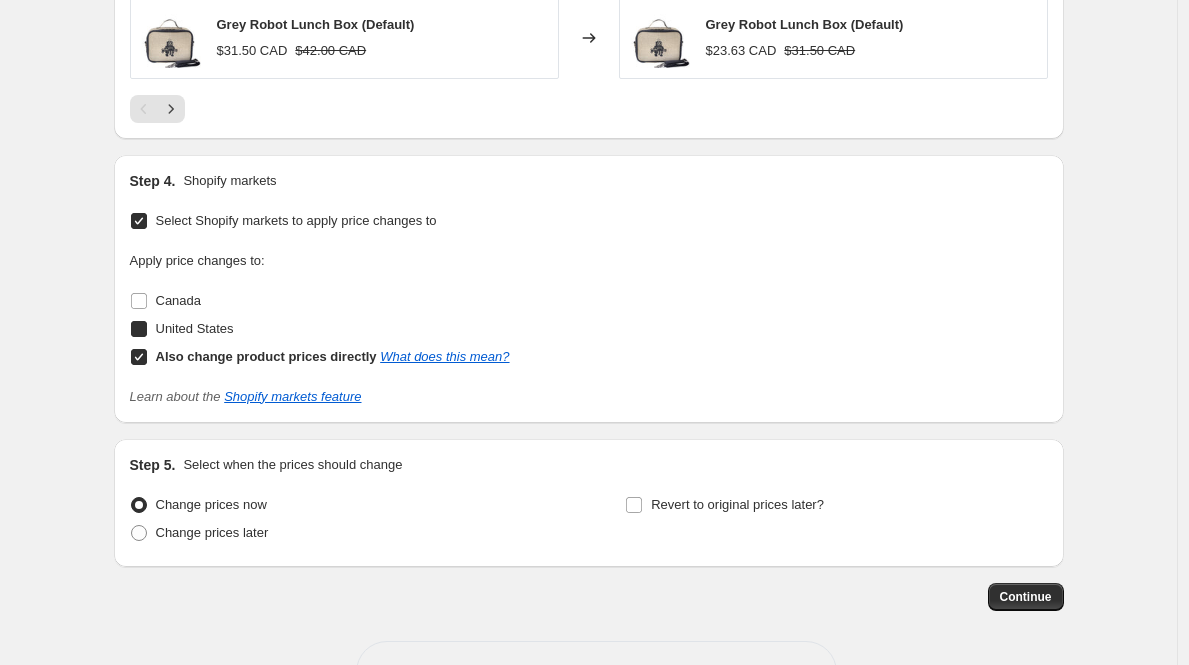 checkbox on "true" 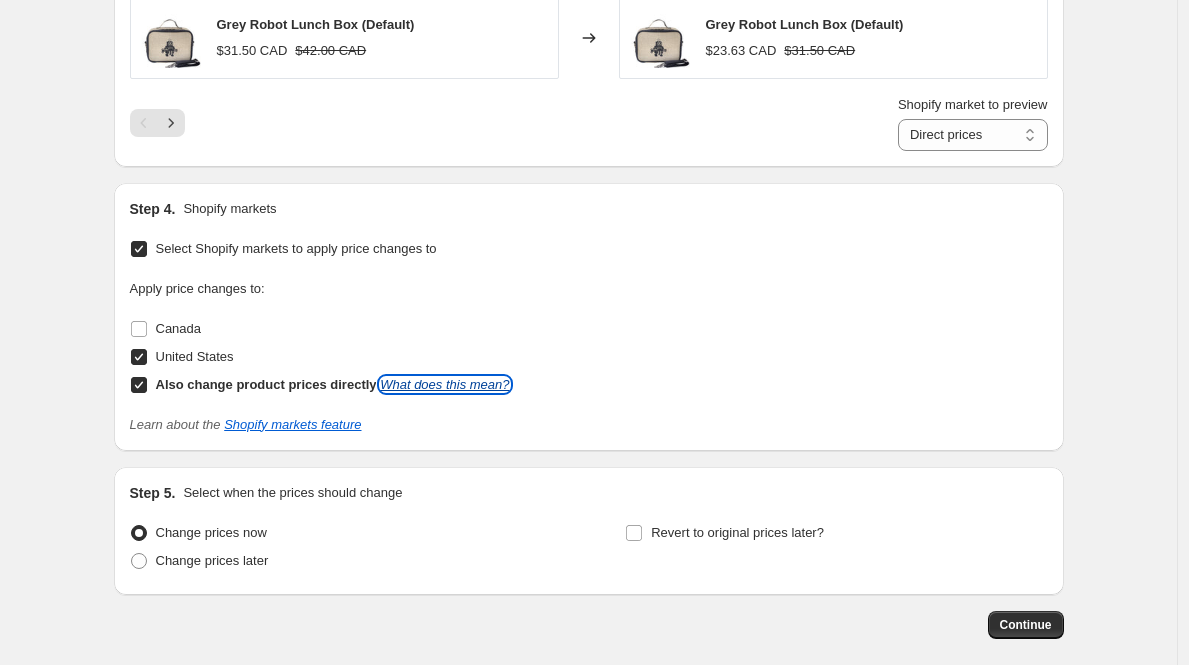 click on "What does this mean?" at bounding box center (444, 384) 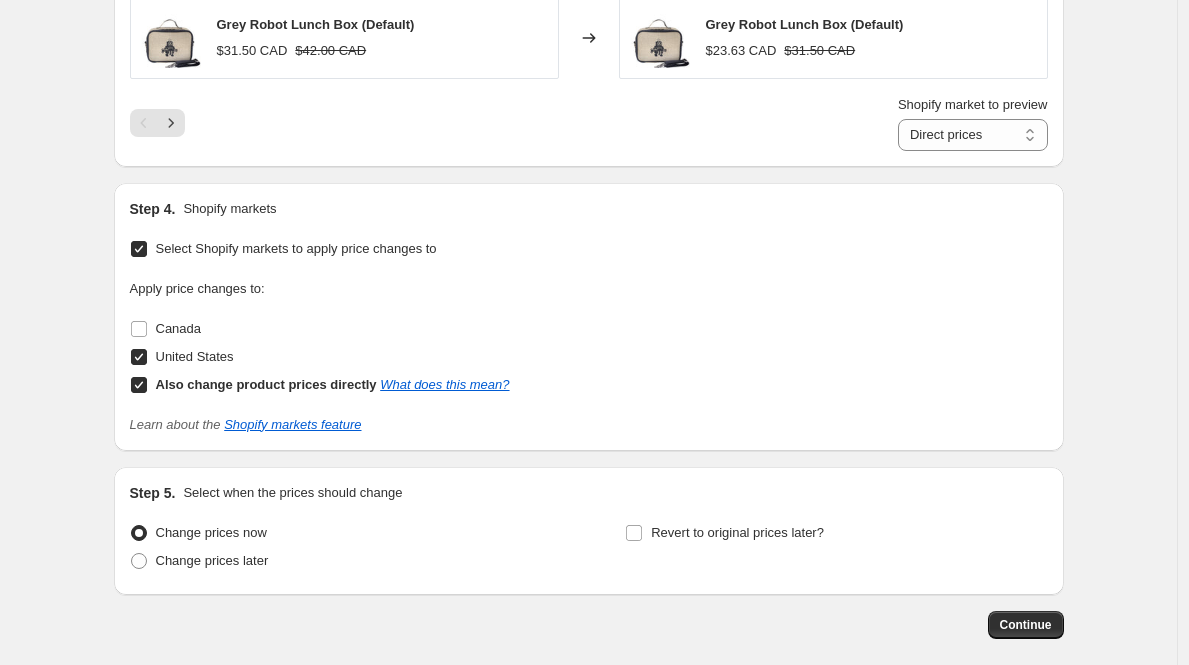 click on "Also change product prices directly" at bounding box center [266, 384] 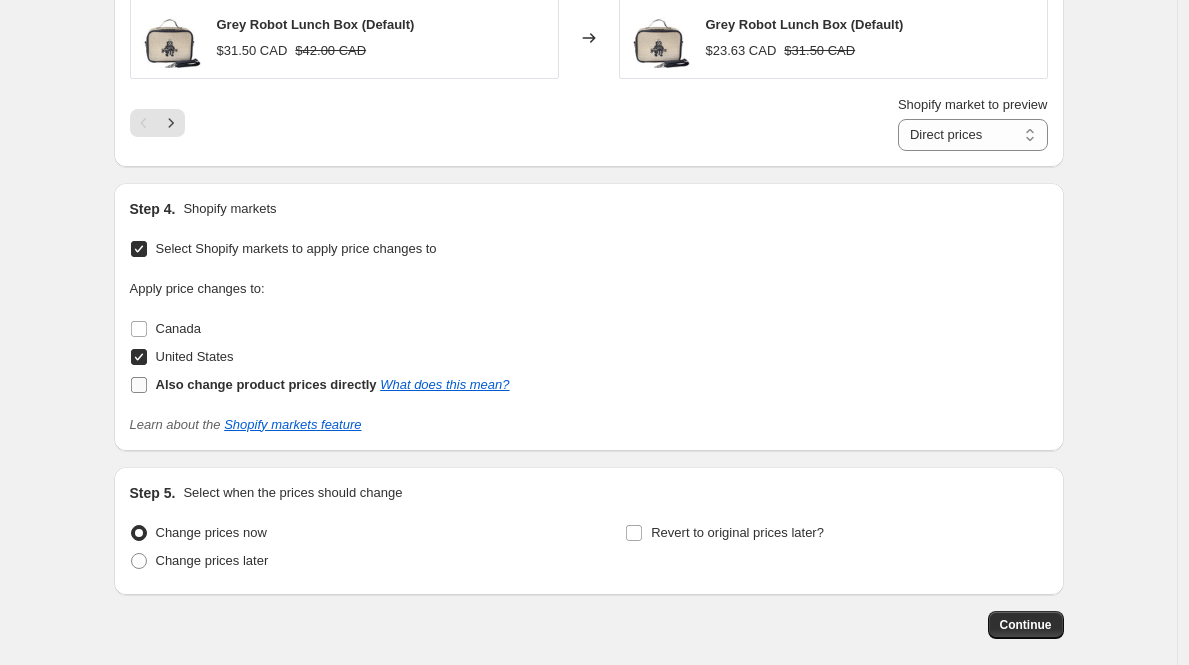 checkbox on "false" 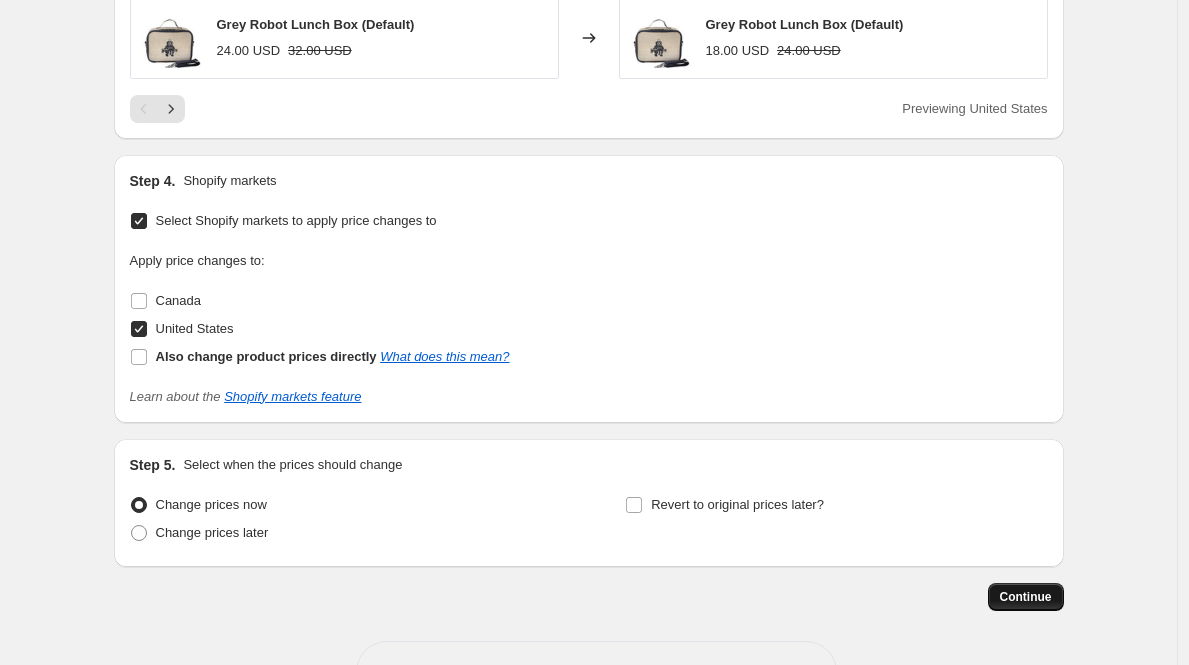 click on "Continue" at bounding box center (1026, 597) 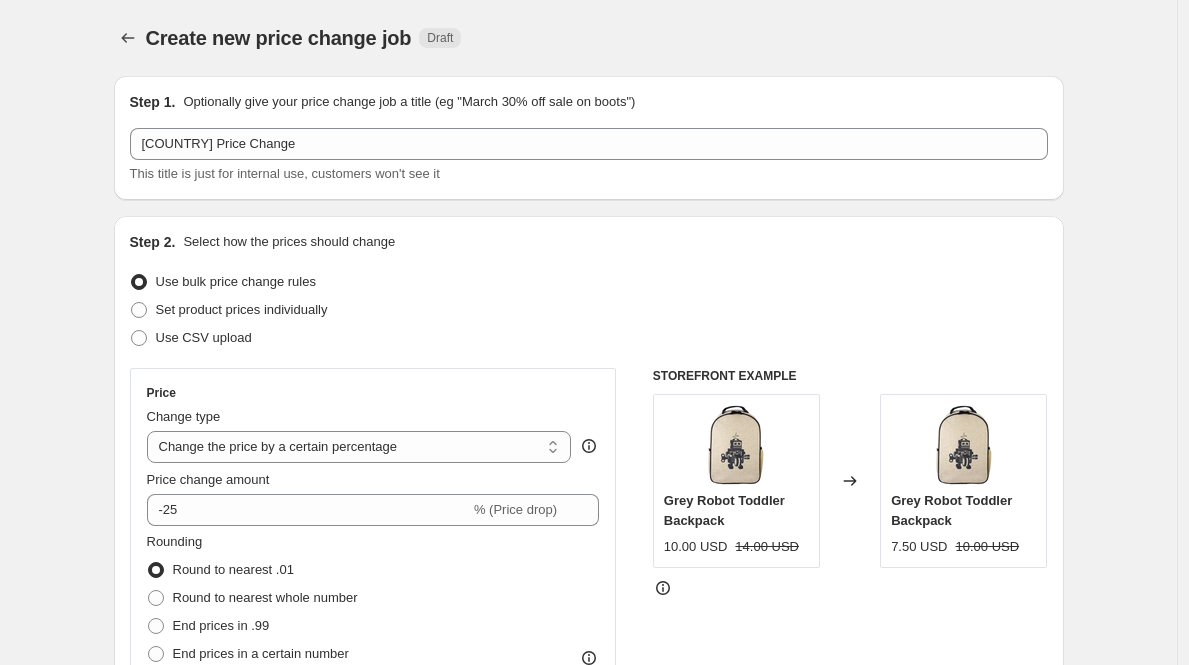 scroll, scrollTop: 1563, scrollLeft: 0, axis: vertical 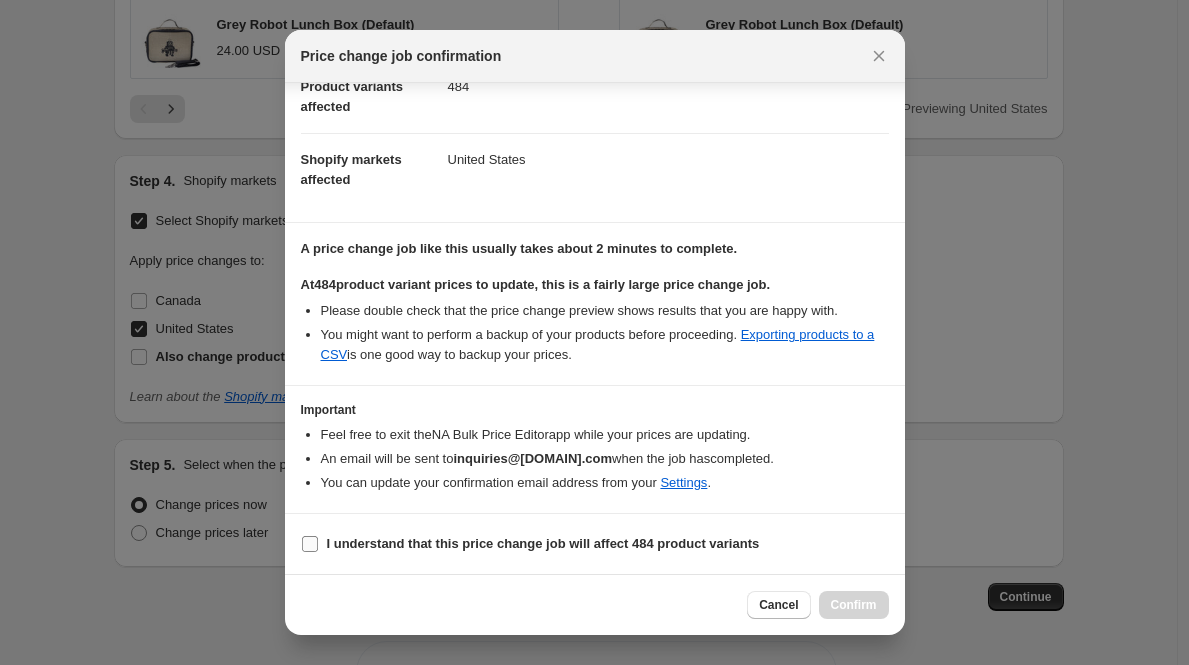 click on "I understand that this price change job will affect 484 product variants" at bounding box center (543, 543) 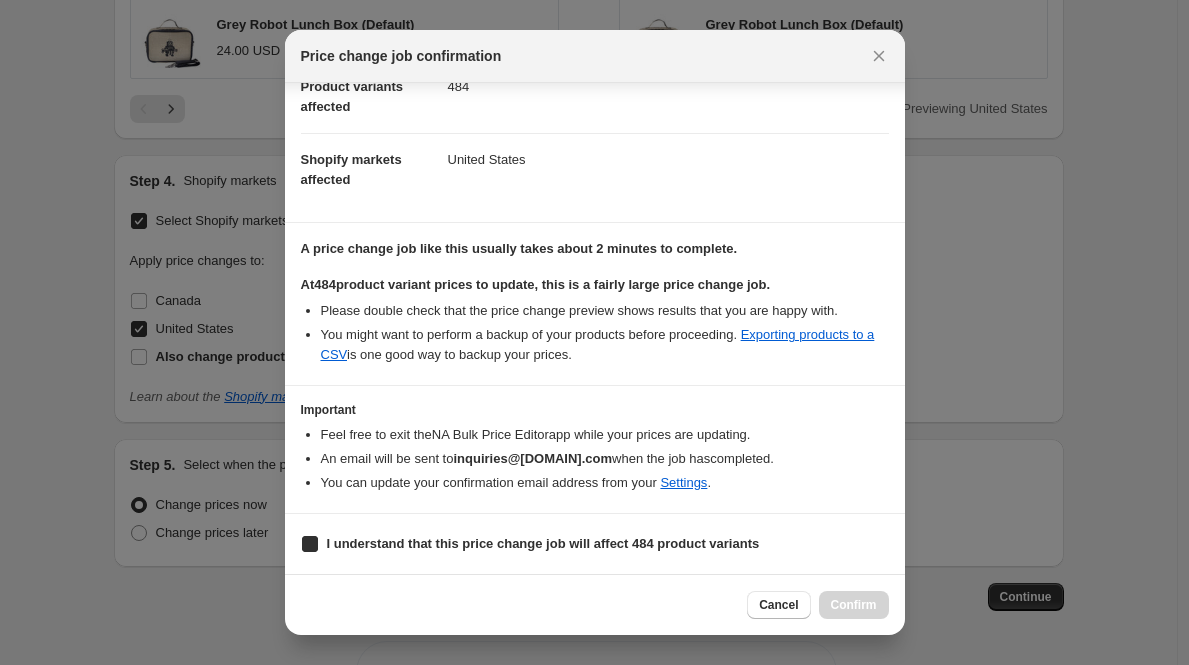 checkbox on "true" 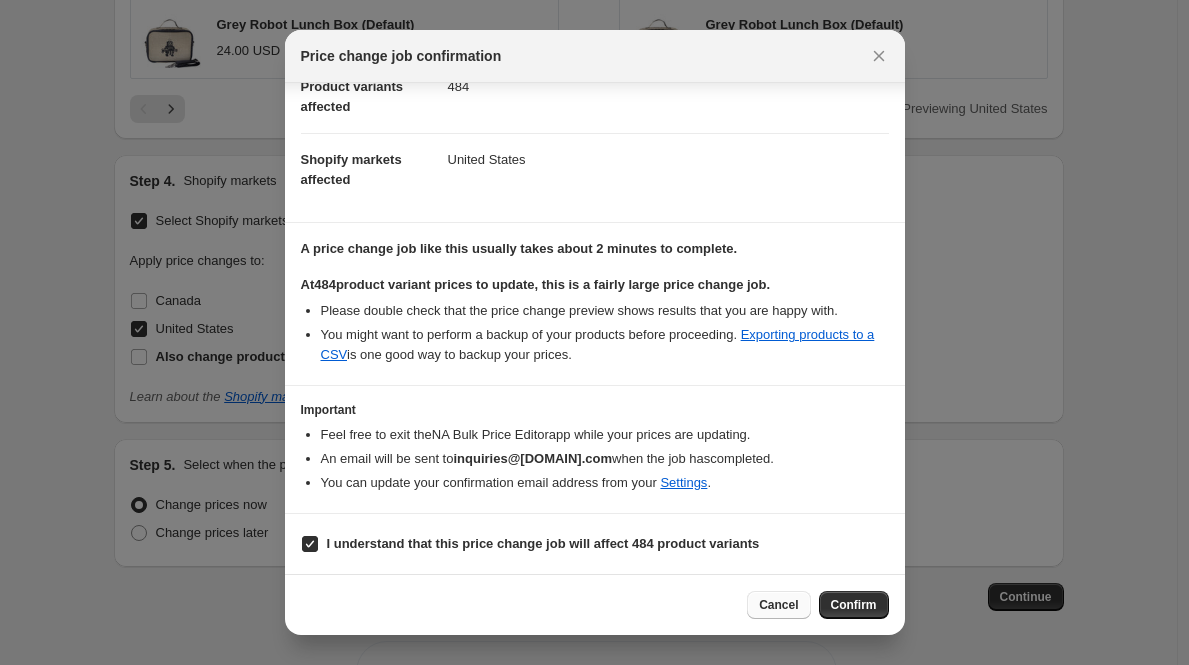 click on "Cancel" at bounding box center [778, 605] 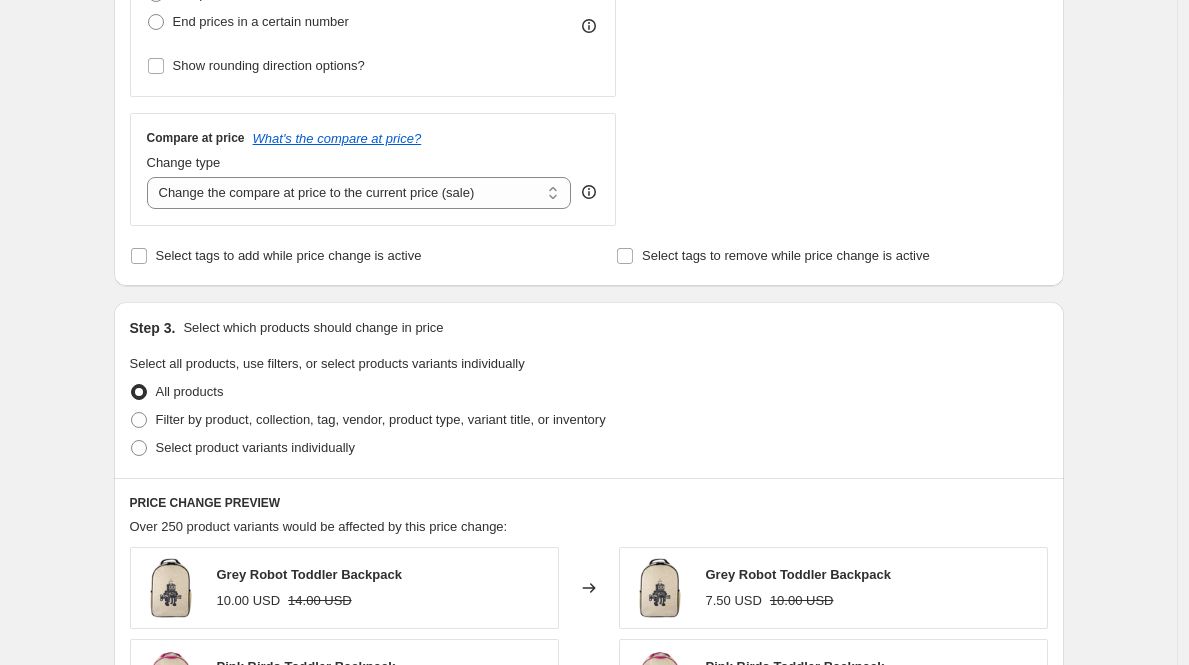 scroll, scrollTop: 0, scrollLeft: 0, axis: both 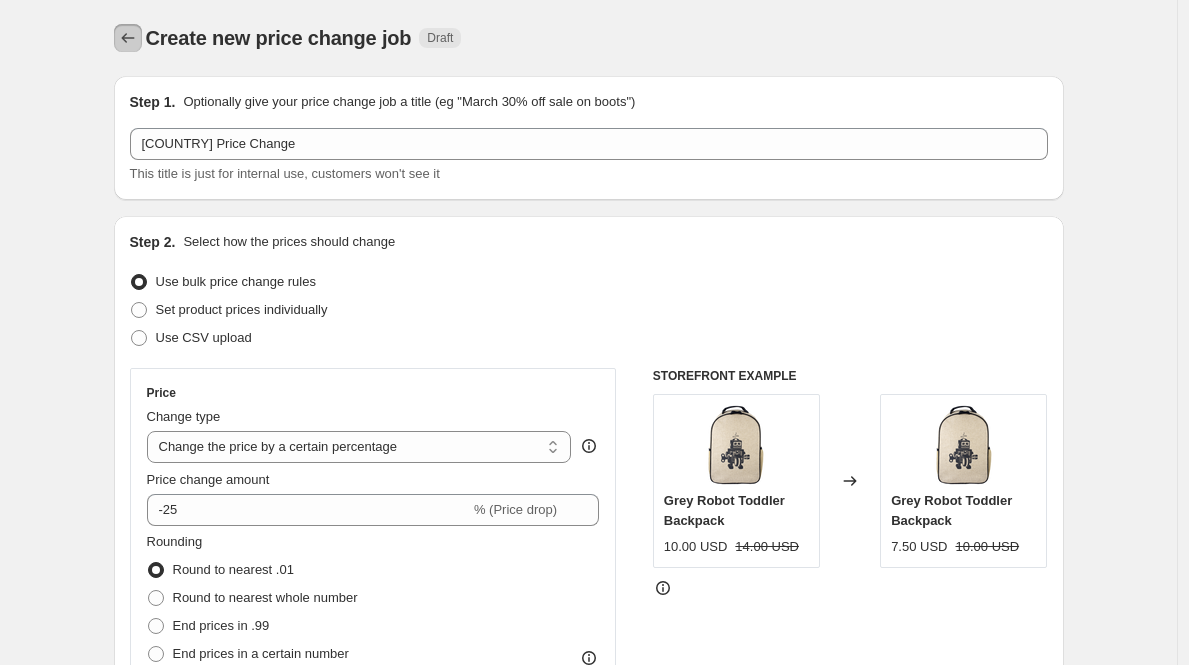click 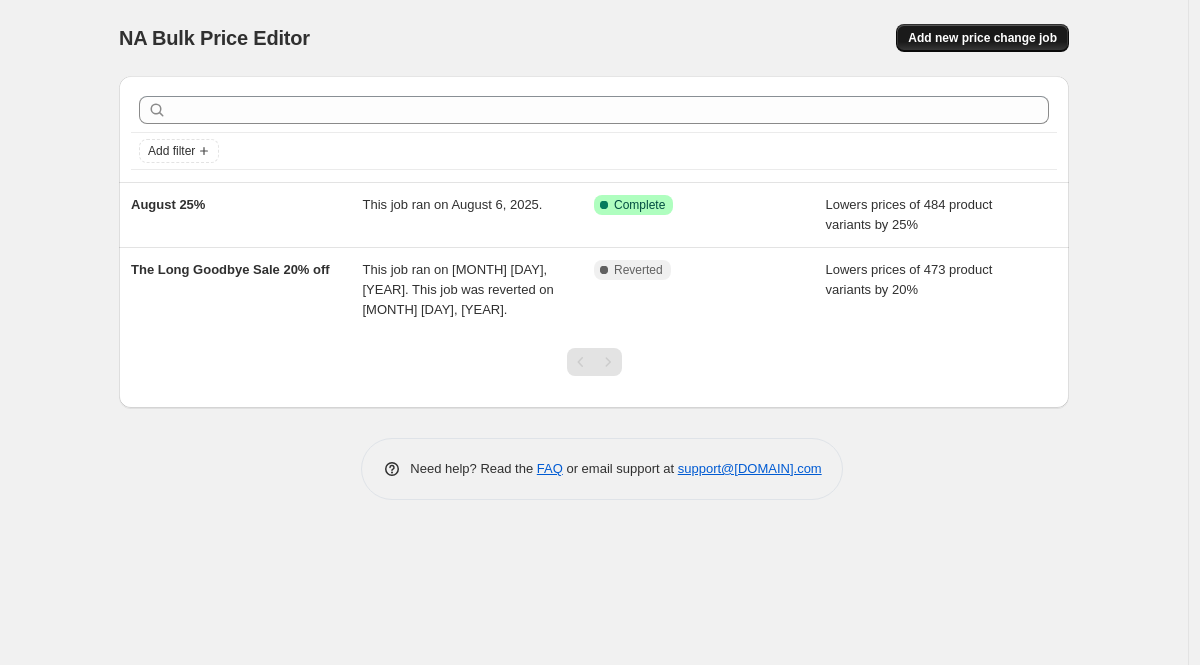 click on "Add new price change job" at bounding box center (982, 38) 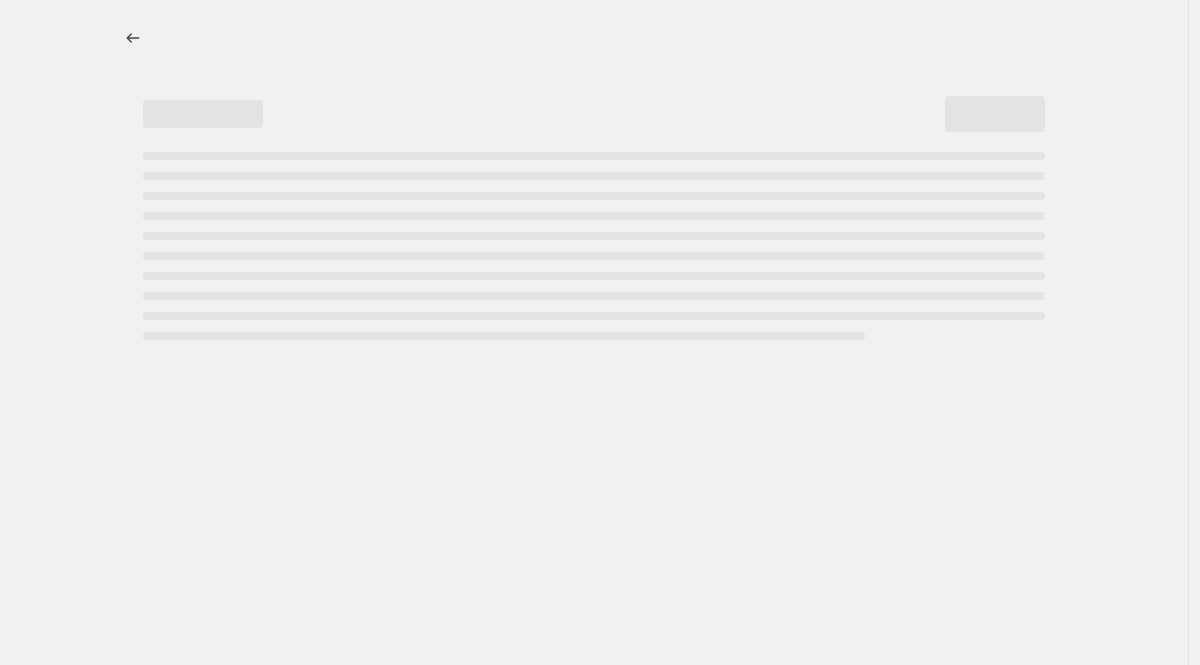 select on "percentage" 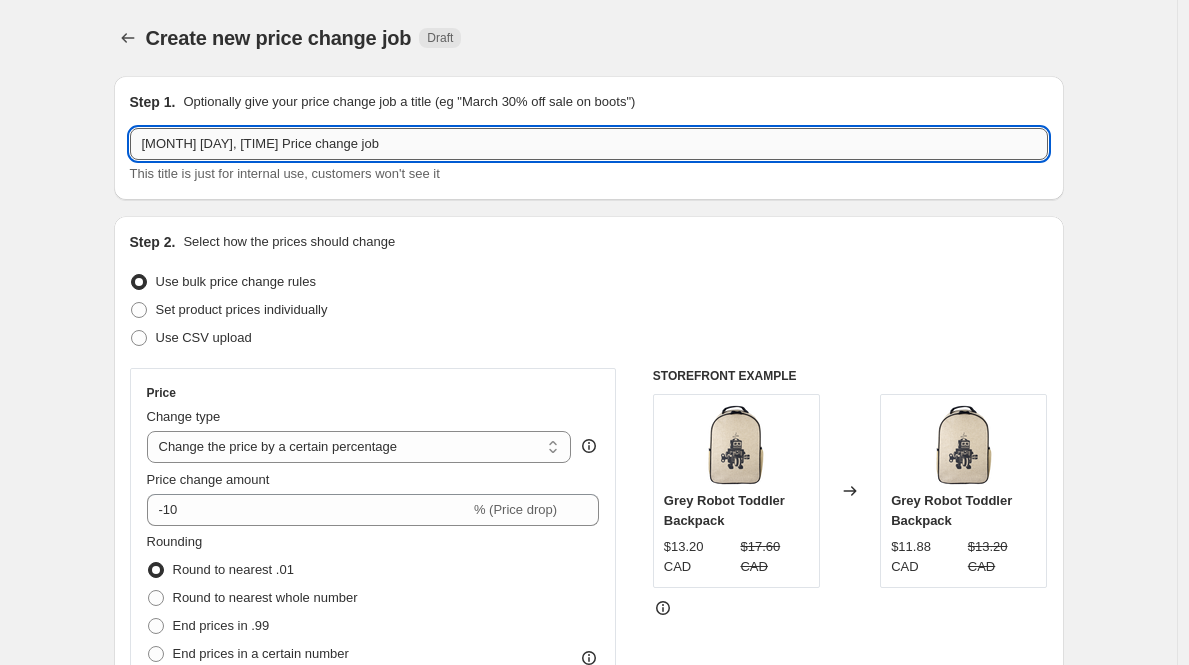 click on "Aug 6, 2025, 5:59:27 PM Price change job" at bounding box center (589, 144) 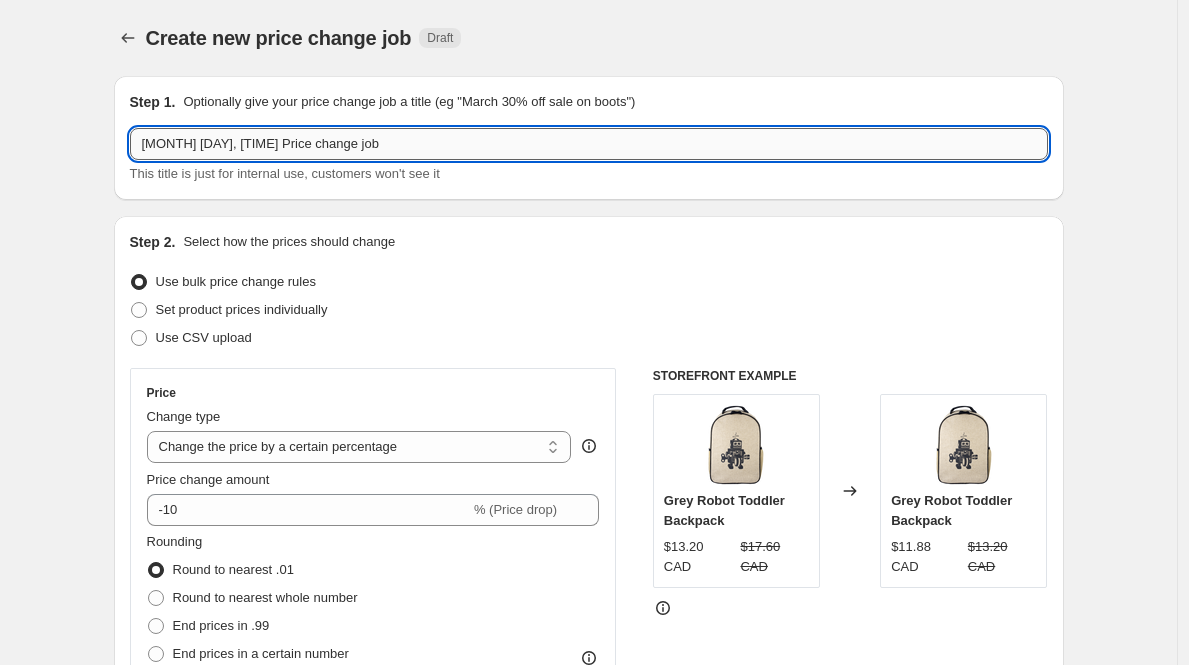 click on "Aug 6, 2025, 5:59:27 PM Price change job" at bounding box center [589, 144] 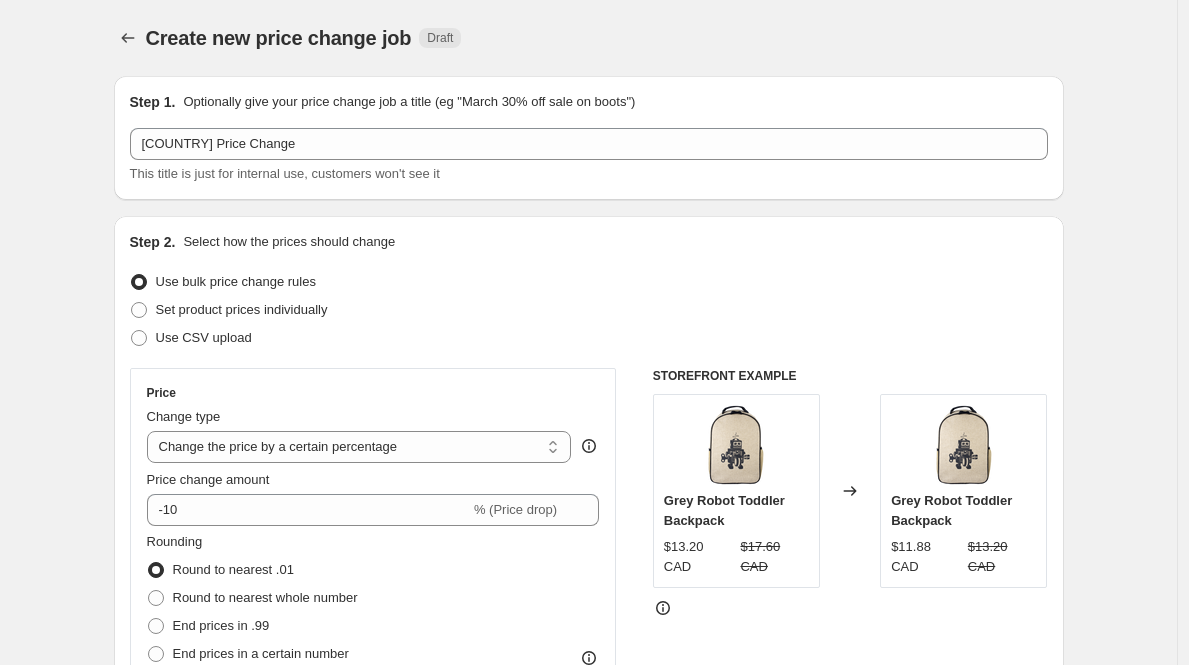 click on "Create new price change job. This page is ready Create new price change job Draft Step 1. Optionally give your price change job a title (eg "March 30% off sale on boots") USA Price Change This title is just for internal use, customers won't see it Step 2. Select how the prices should change Use bulk price change rules Set product prices individually Use CSV upload Price Change type Change the price to a certain amount Change the price by a certain amount Change the price by a certain percentage Change the price to the current compare at price (price before sale) Change the price by a certain amount relative to the compare at price Change the price by a certain percentage relative to the compare at price Don't change the price Change the price by a certain percentage relative to the cost per item Change price to certain cost margin Change the price by a certain percentage Price change amount -10 % (Price drop) Rounding Round to nearest .01 Round to nearest whole number End prices in .99 Compare at price   FAQ" at bounding box center (588, 1062) 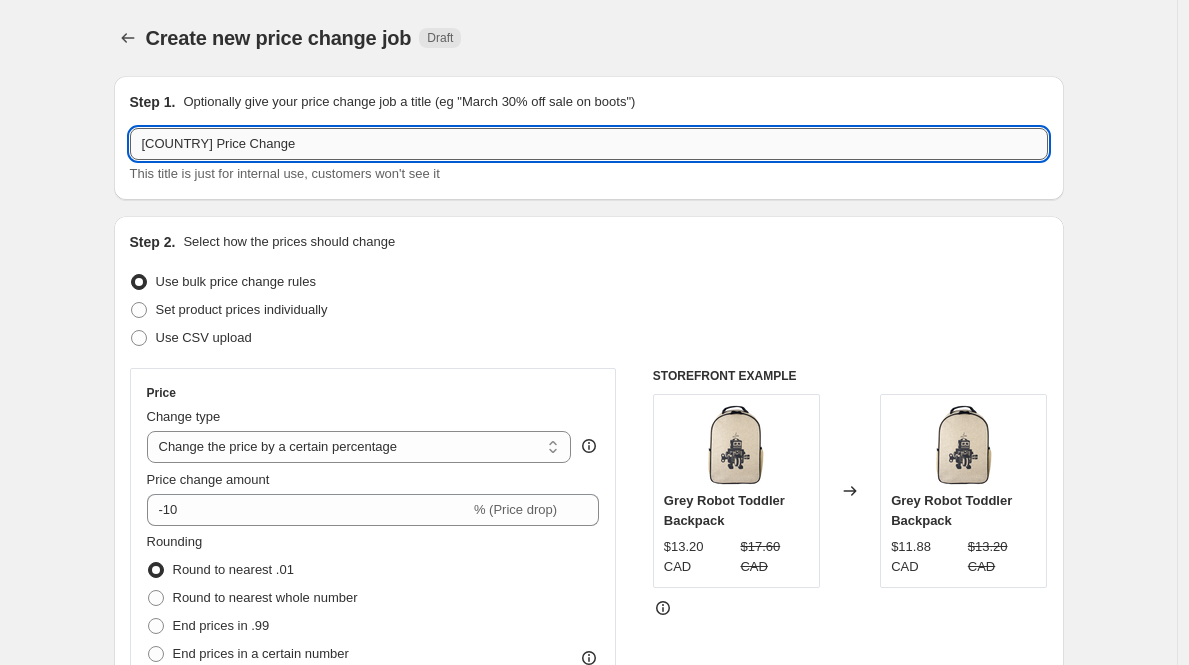 click on "[COUNTRY] Price Change" at bounding box center [589, 144] 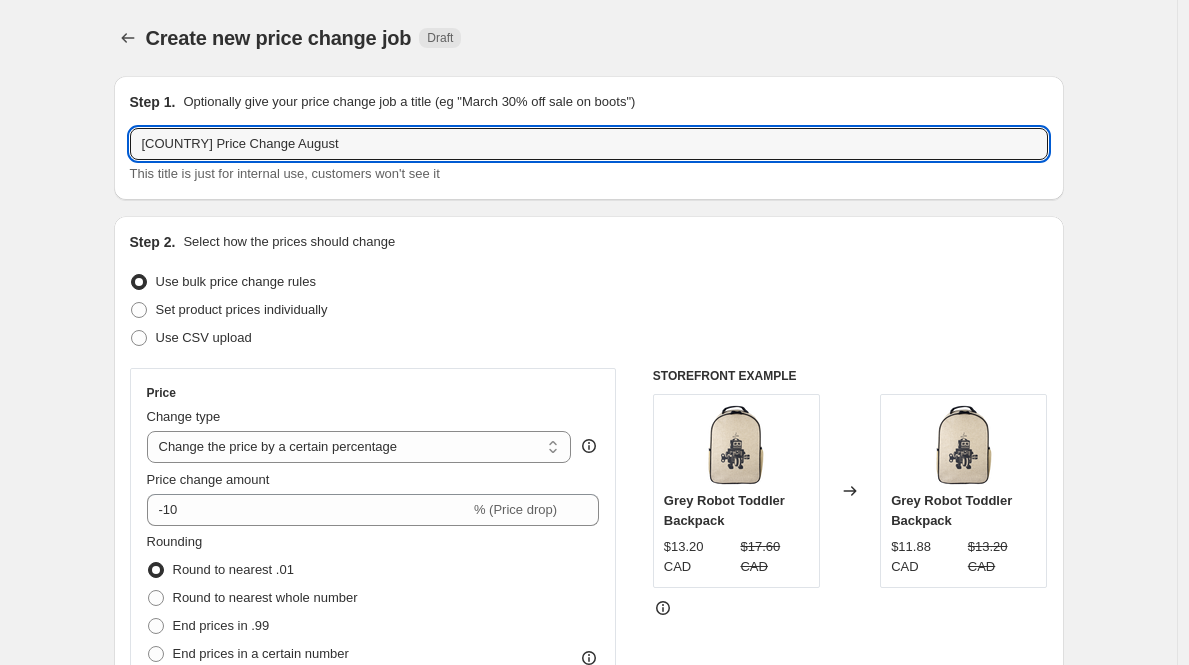 type on "[COUNTRY] Price Change August" 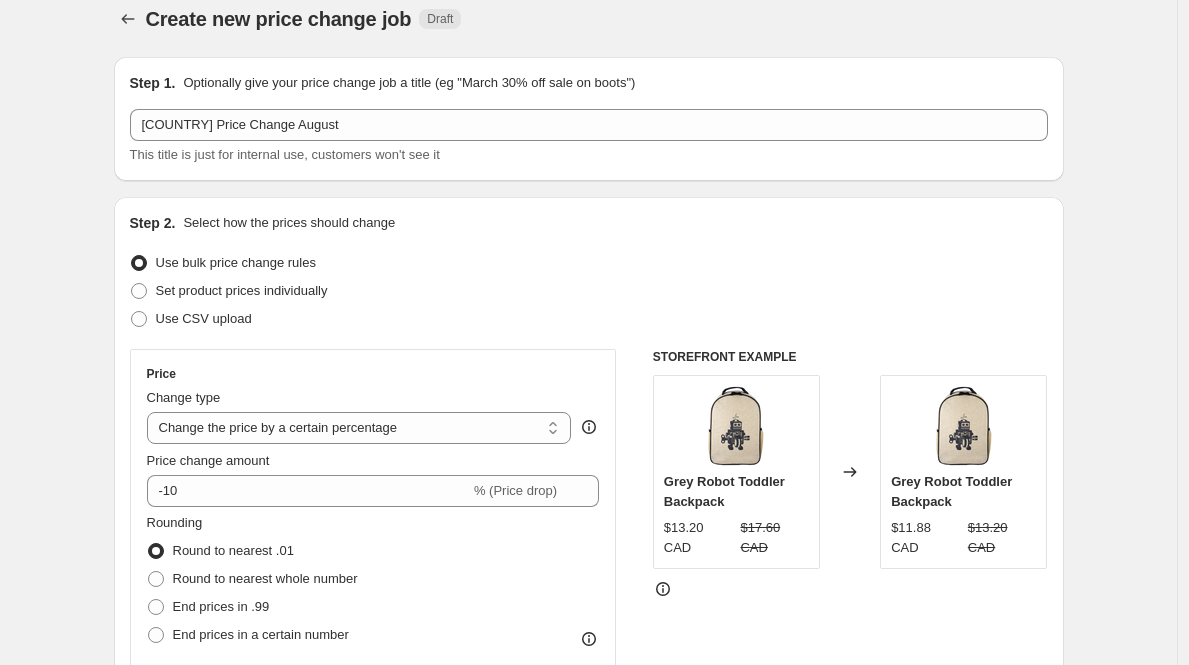 scroll, scrollTop: 278, scrollLeft: 0, axis: vertical 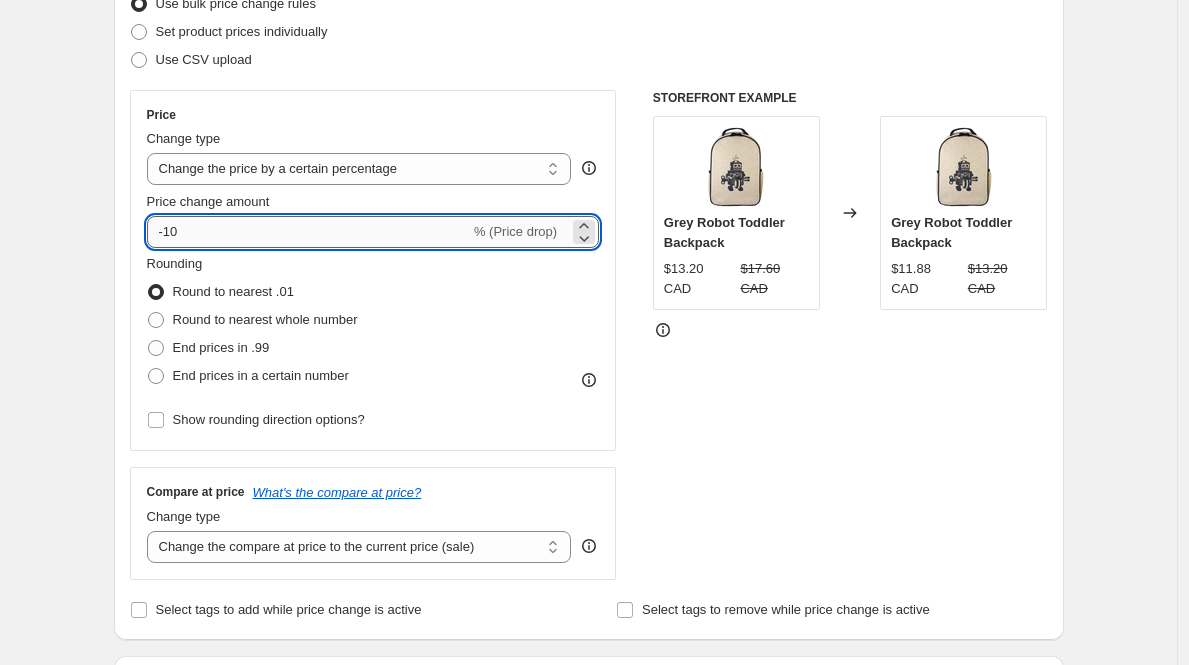 click on "-10" at bounding box center (308, 232) 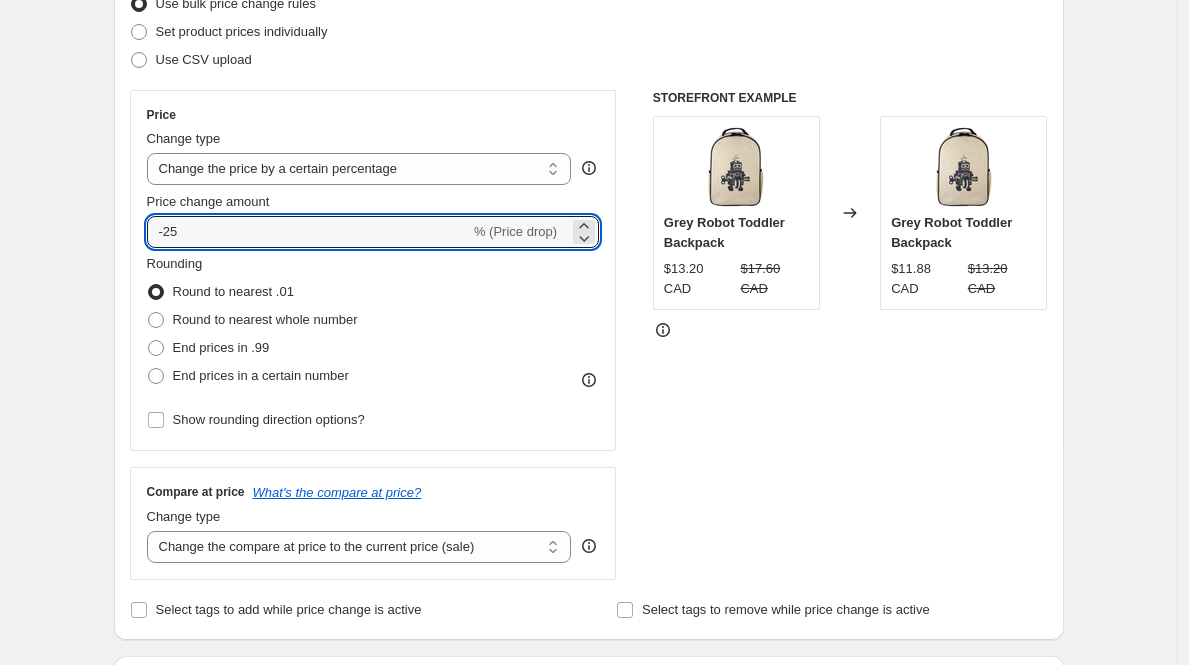 type on "-25" 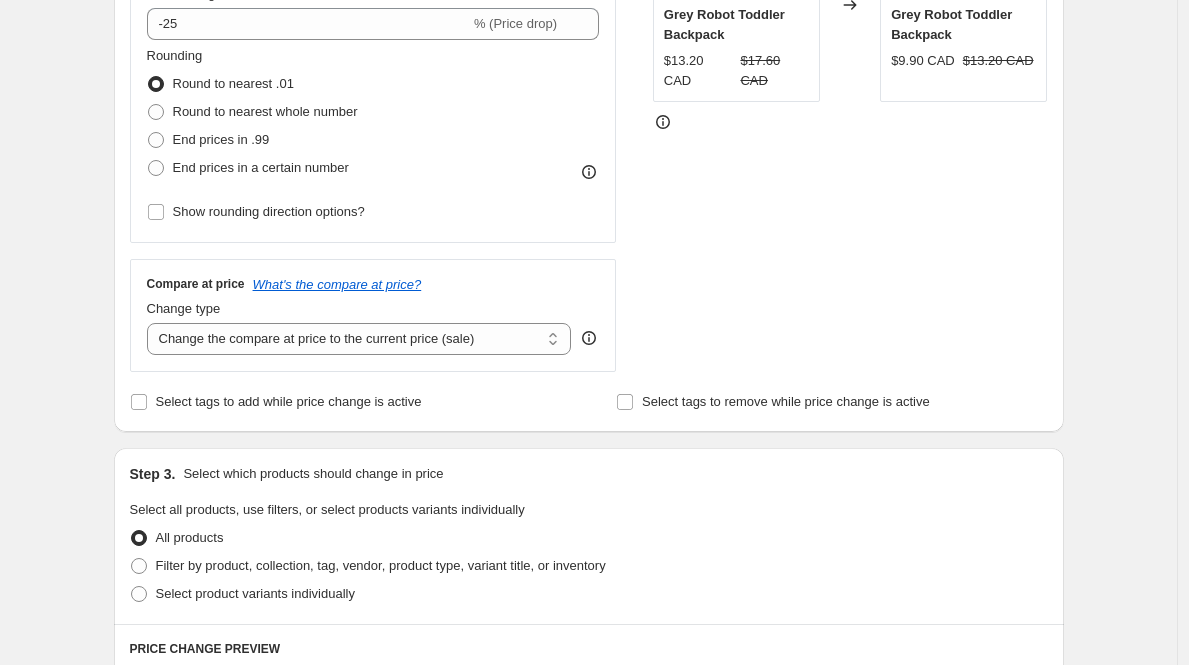 scroll, scrollTop: 512, scrollLeft: 0, axis: vertical 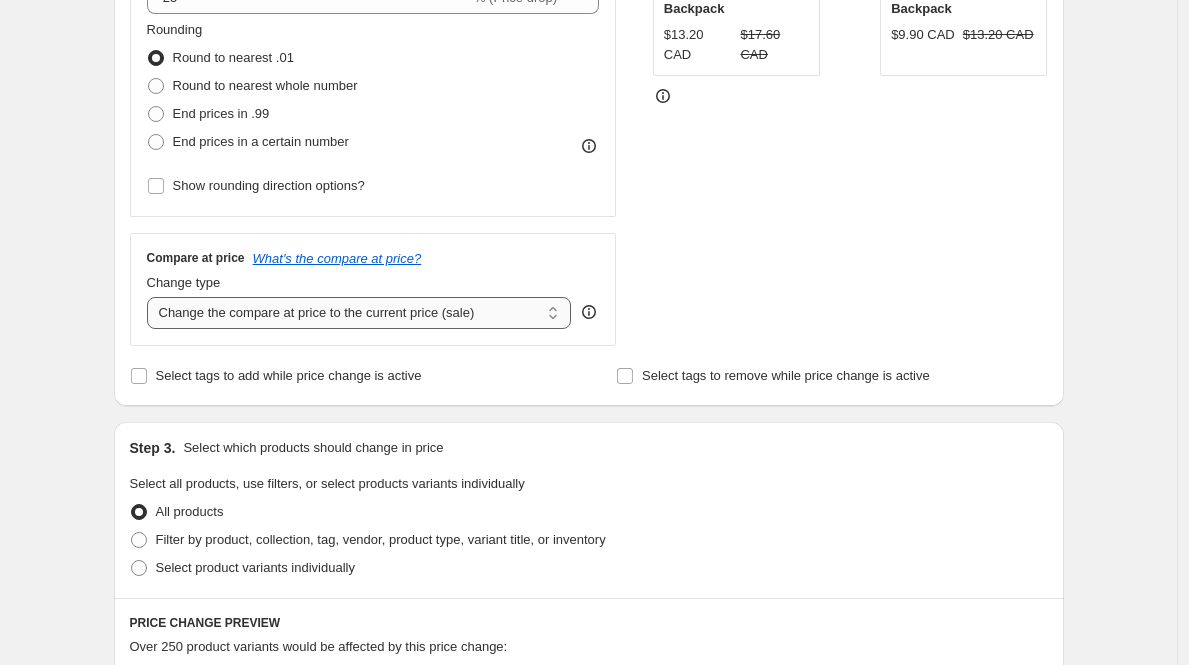 click on "Change the compare at price to the current price (sale) Change the compare at price to a certain amount Change the compare at price by a certain amount Change the compare at price by a certain percentage Change the compare at price by a certain amount relative to the actual price Change the compare at price by a certain percentage relative to the actual price Don't change the compare at price Remove the compare at price" at bounding box center [359, 313] 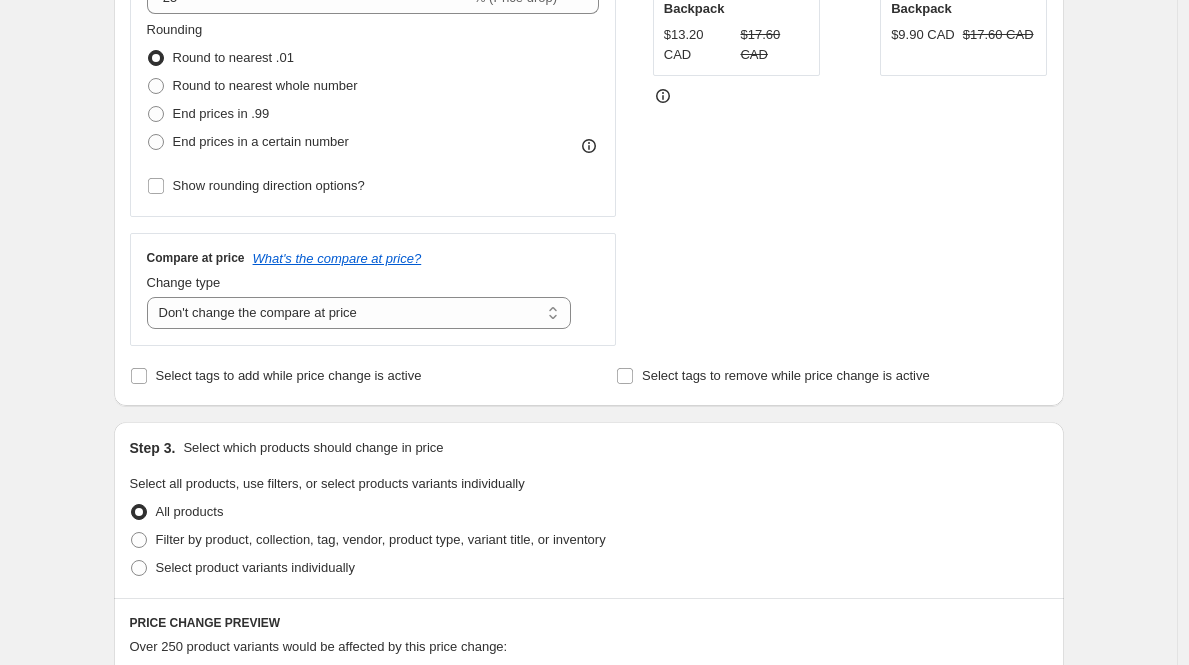 click on "Step 1. Optionally give your price change job a title (eg "March 30% off sale on boots") USA Price Change August This title is just for internal use, customers won't see it Step 2. Select how the prices should change Use bulk price change rules Set product prices individually Use CSV upload Price Change type Change the price to a certain amount Change the price by a certain amount Change the price by a certain percentage Change the price to the current compare at price (price before sale) Change the price by a certain amount relative to the compare at price Change the price by a certain percentage relative to the compare at price Don't change the price Change the price by a certain percentage relative to the cost per item Change price to certain cost margin Change the price by a certain percentage Price change amount -25 % (Price drop) Rounding Round to nearest .01 Round to nearest whole number End prices in .99 End prices in a certain number Show rounding direction options? Compare at price Change type" at bounding box center [581, 519] 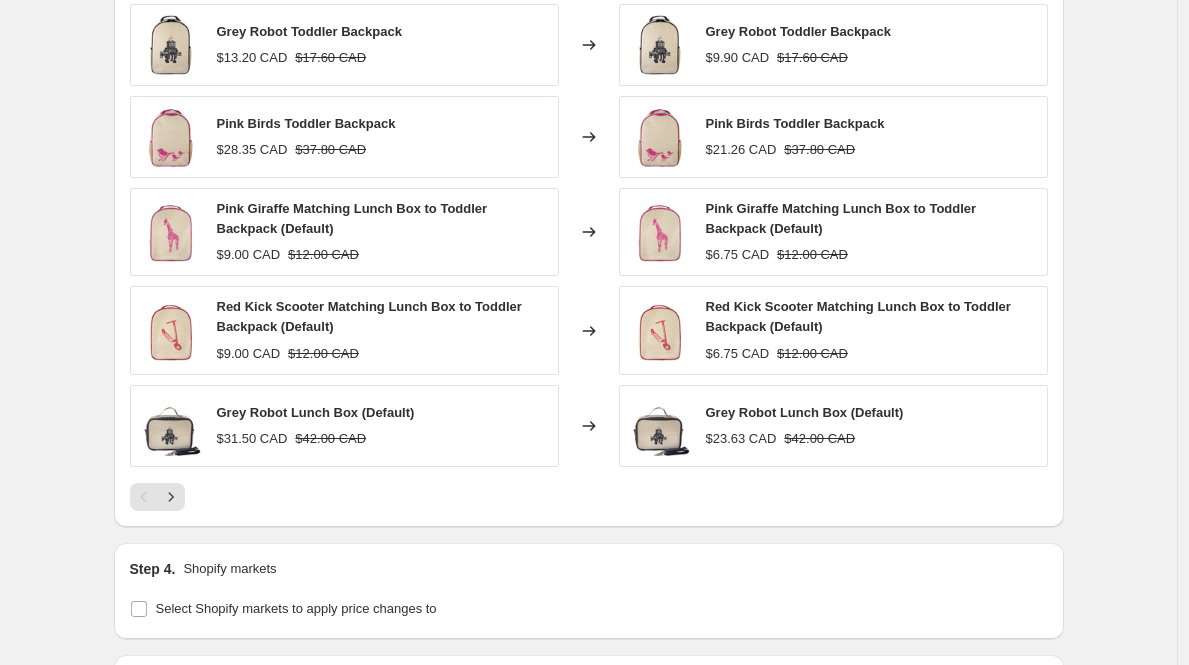 scroll, scrollTop: 1435, scrollLeft: 0, axis: vertical 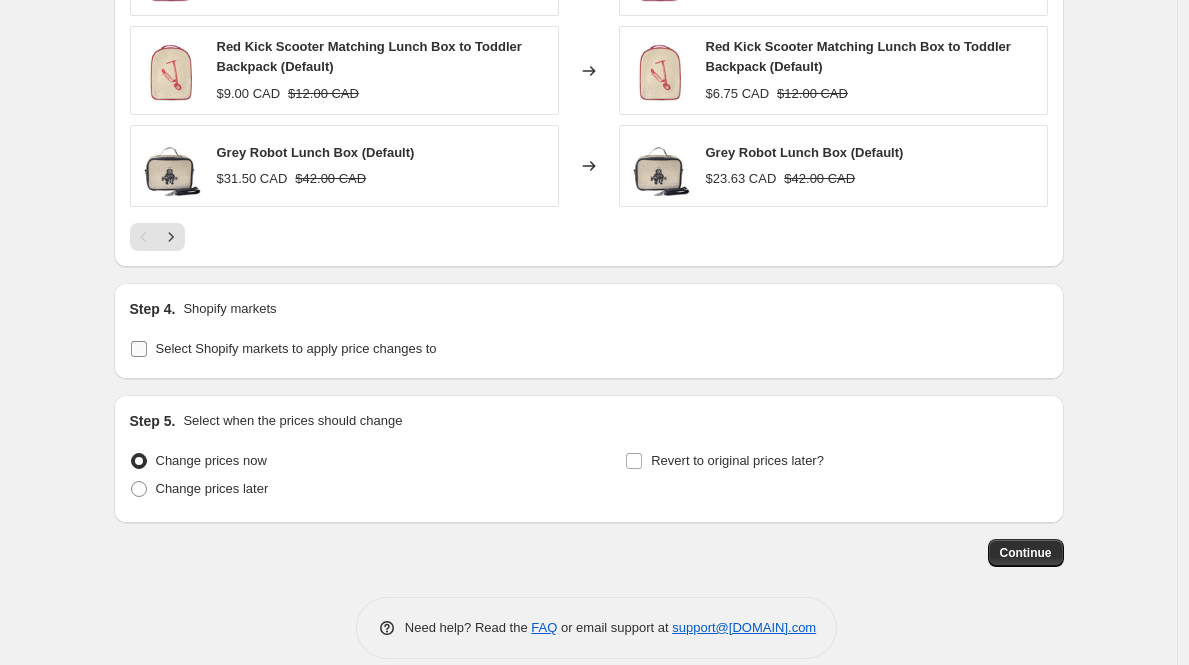 click on "Select Shopify markets to apply price changes to" at bounding box center [296, 348] 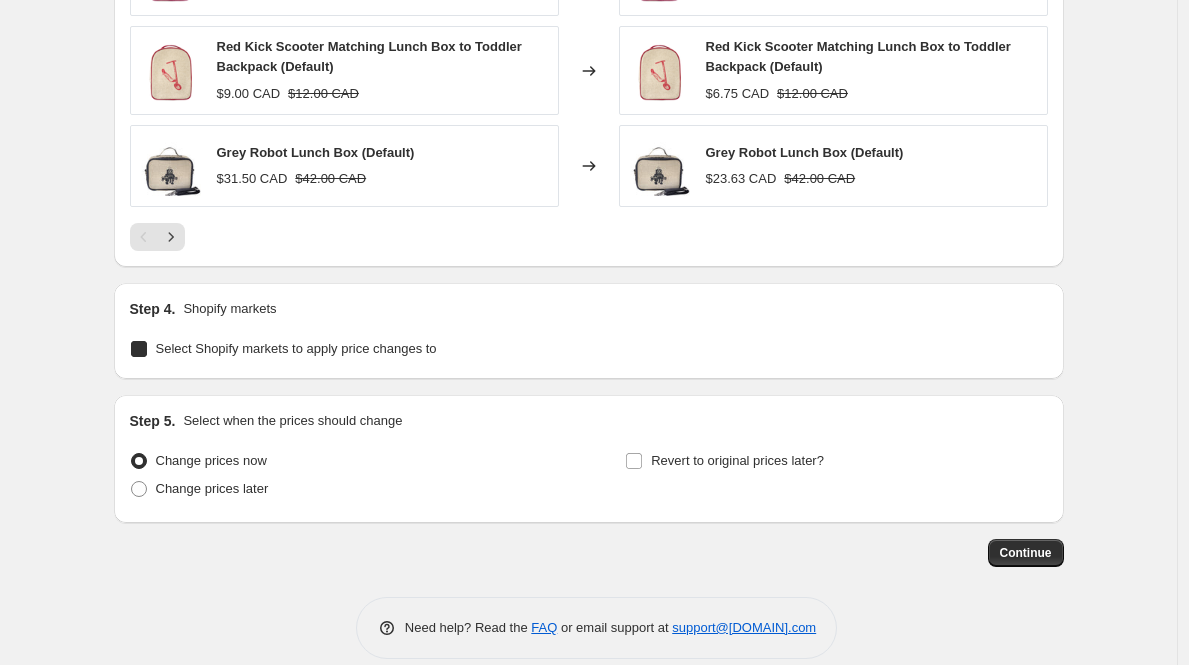 checkbox on "true" 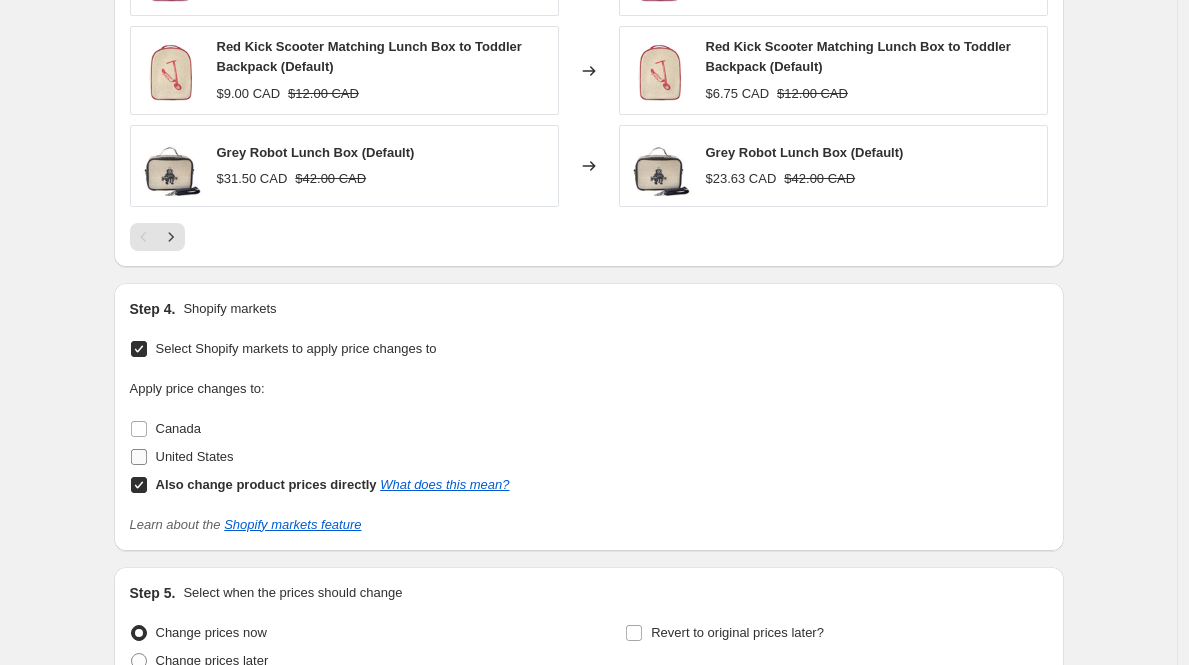 click on "United States" at bounding box center (195, 456) 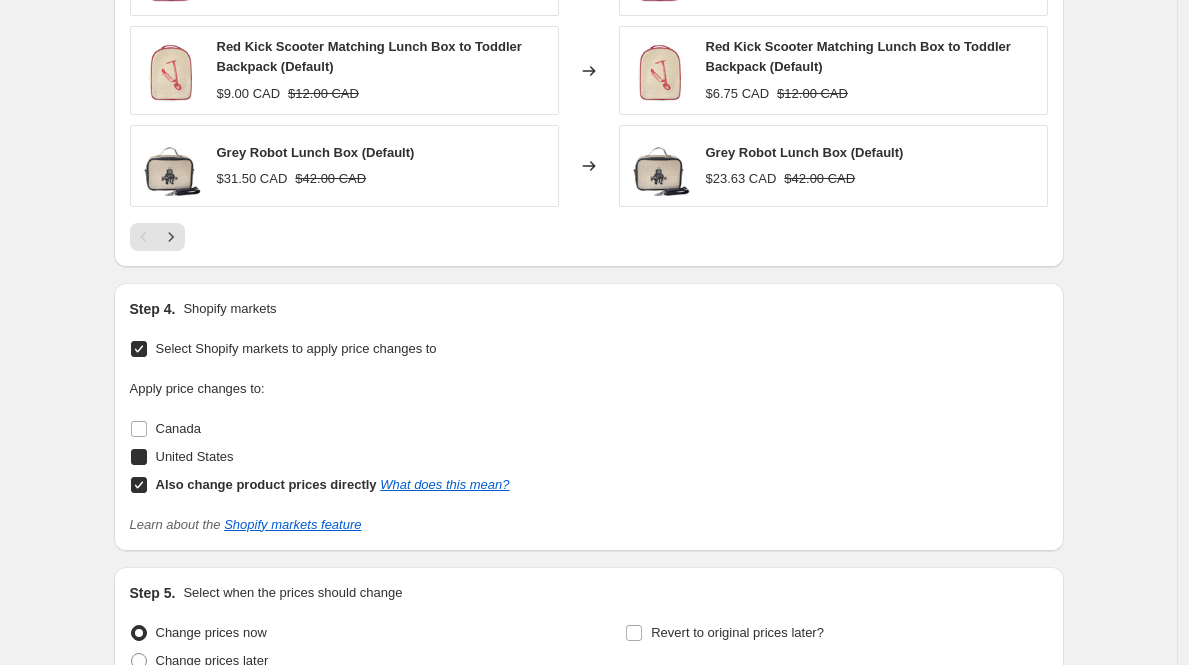 checkbox on "true" 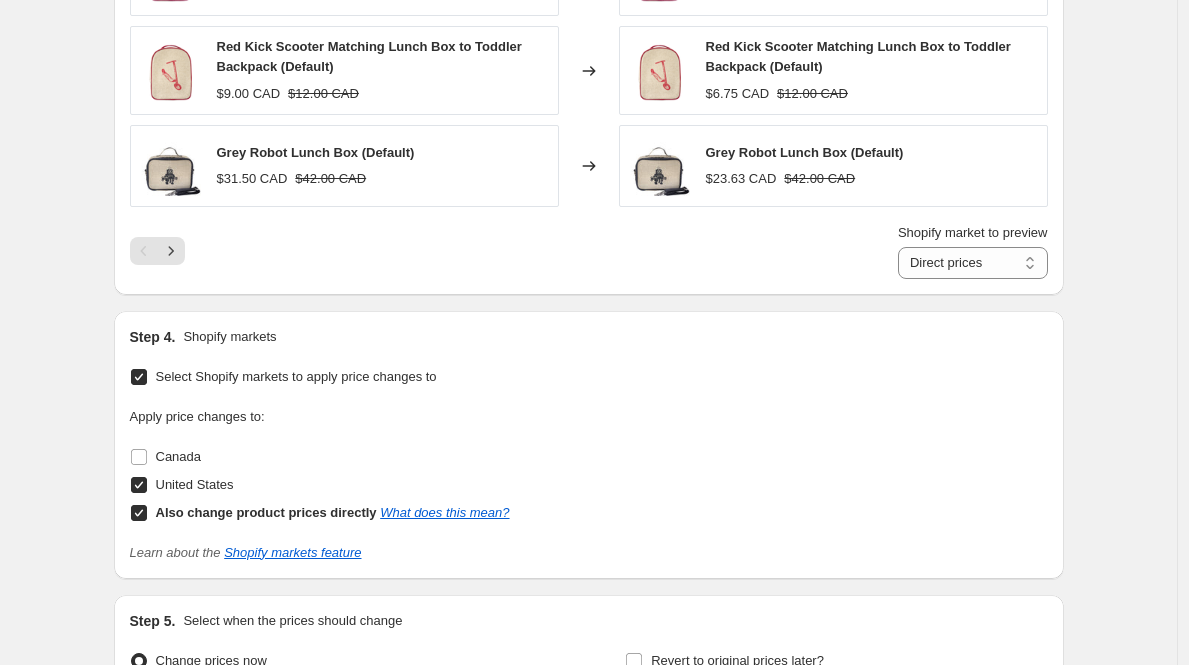 click on "Also change product prices directly" at bounding box center (266, 512) 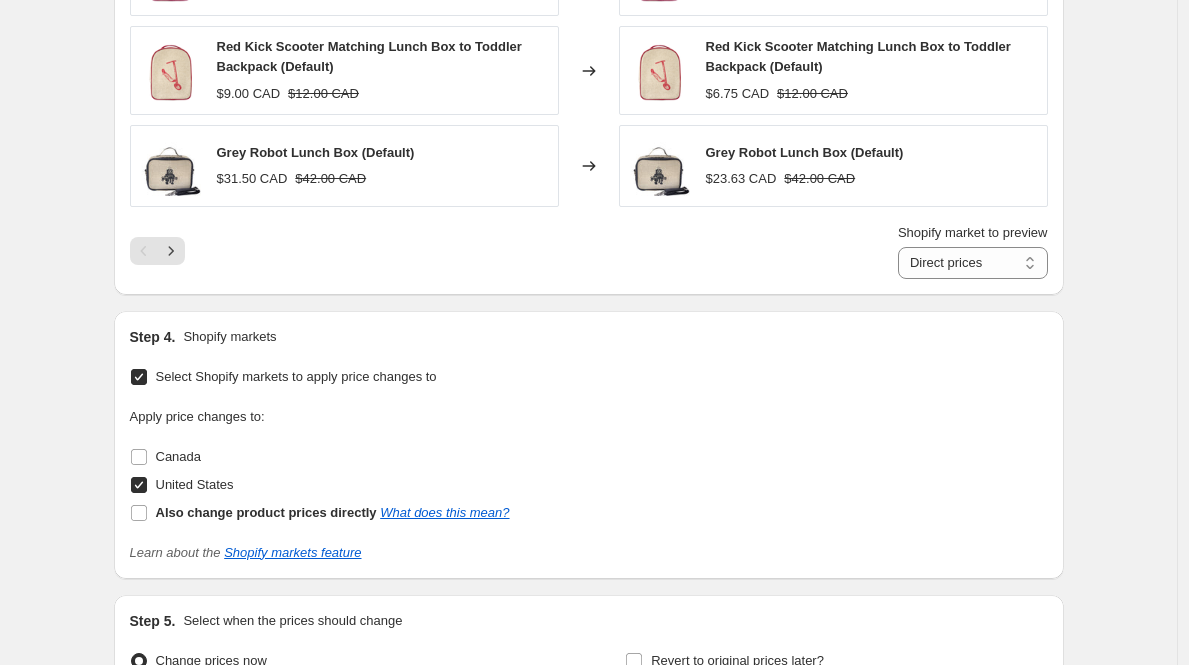 checkbox on "false" 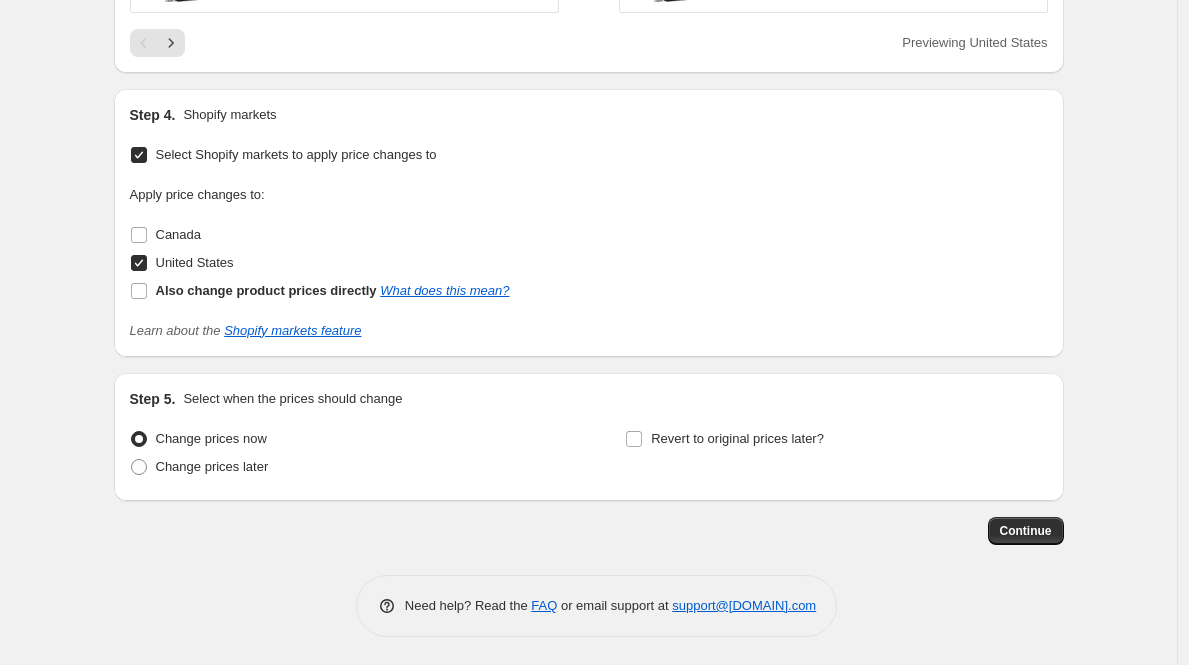 scroll, scrollTop: 1631, scrollLeft: 0, axis: vertical 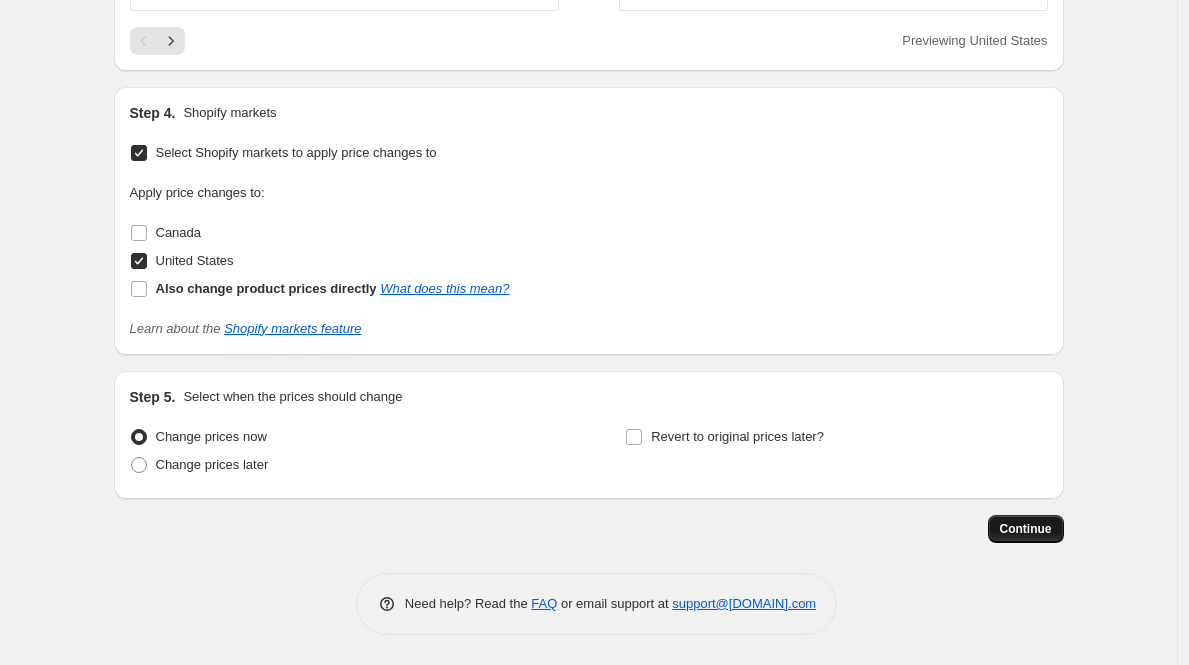 click on "Continue" at bounding box center [1026, 529] 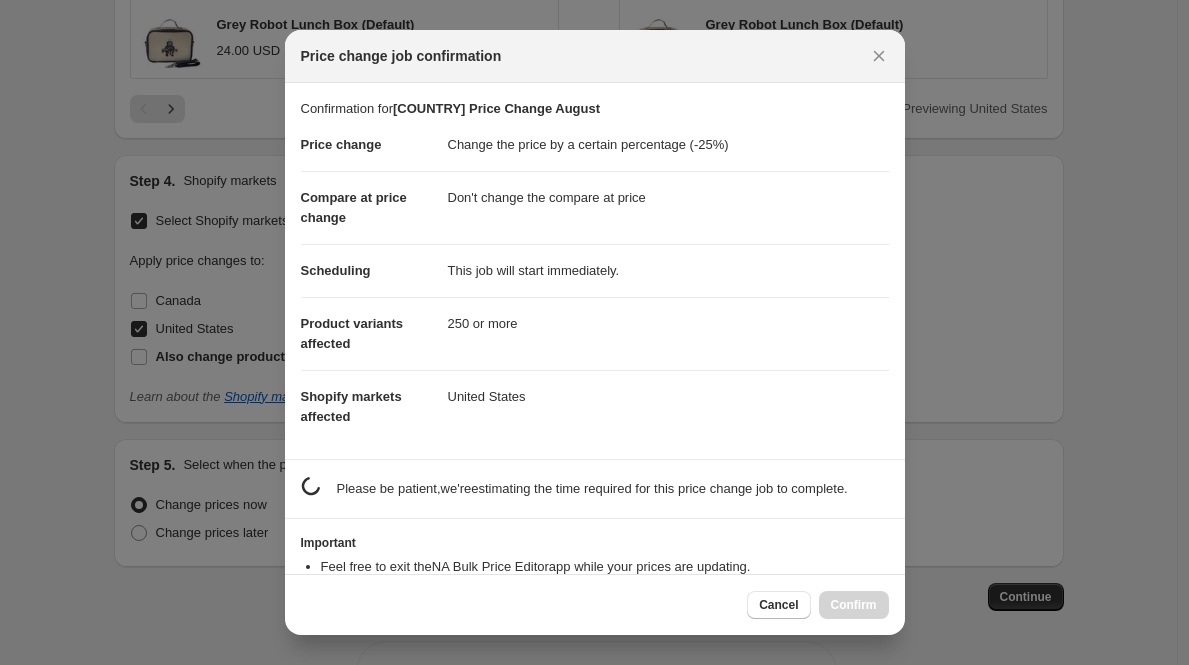 scroll, scrollTop: 0, scrollLeft: 0, axis: both 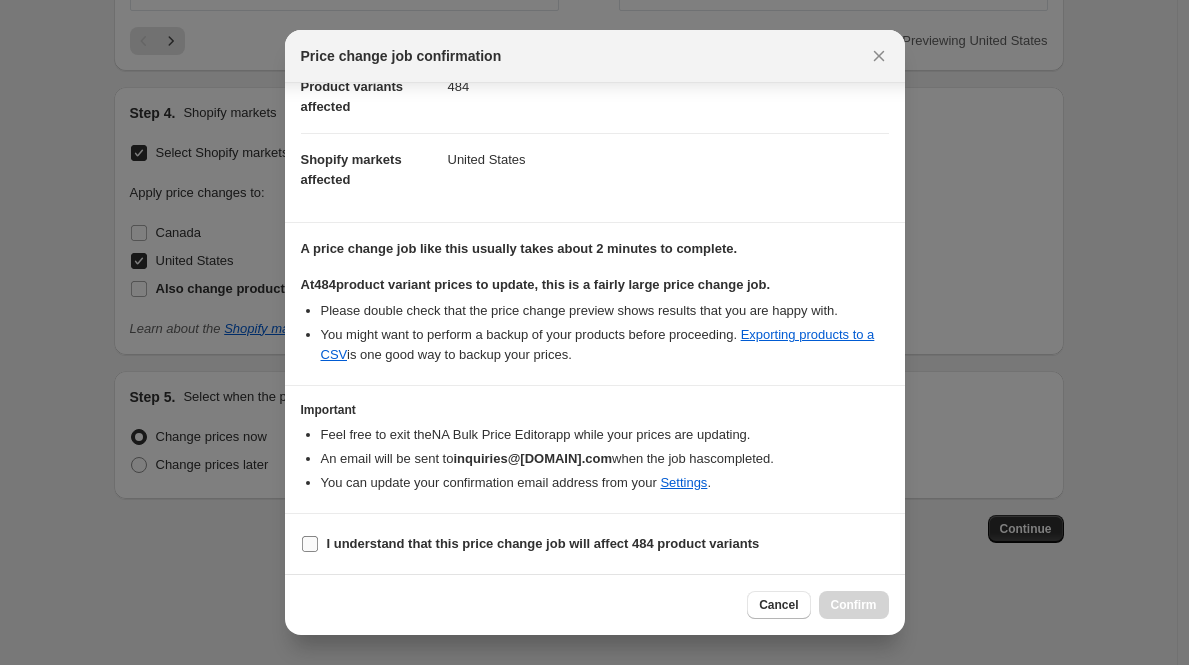 click on "I understand that this price change job will affect 484 product variants" at bounding box center [543, 543] 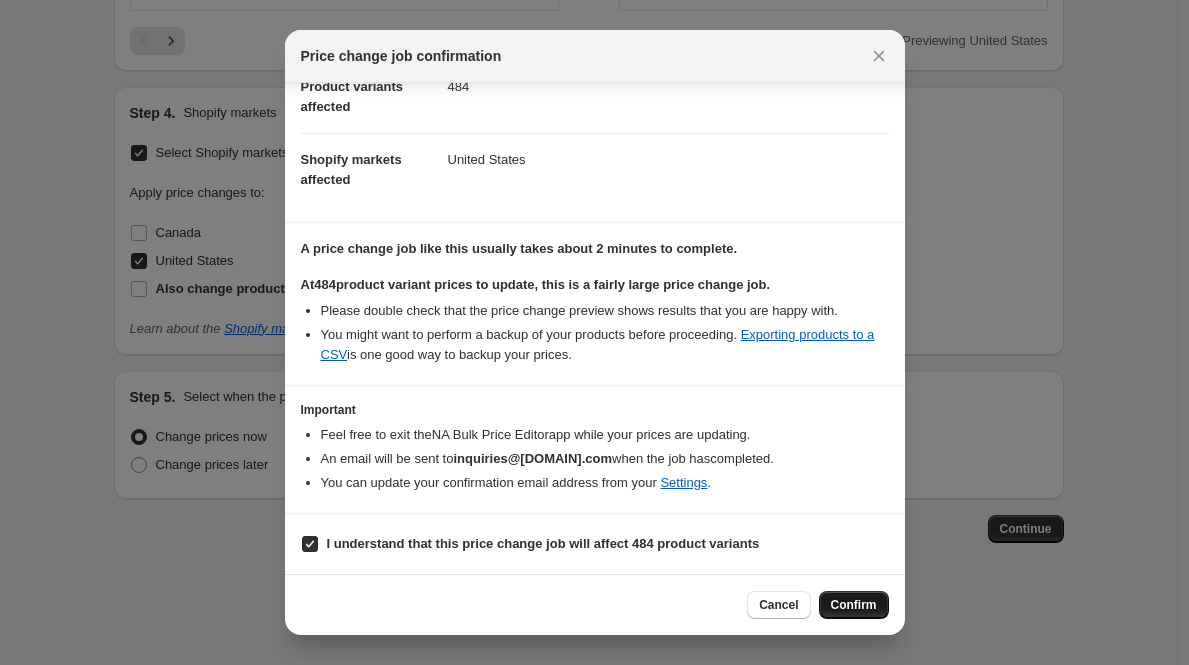 click on "Confirm" at bounding box center [854, 605] 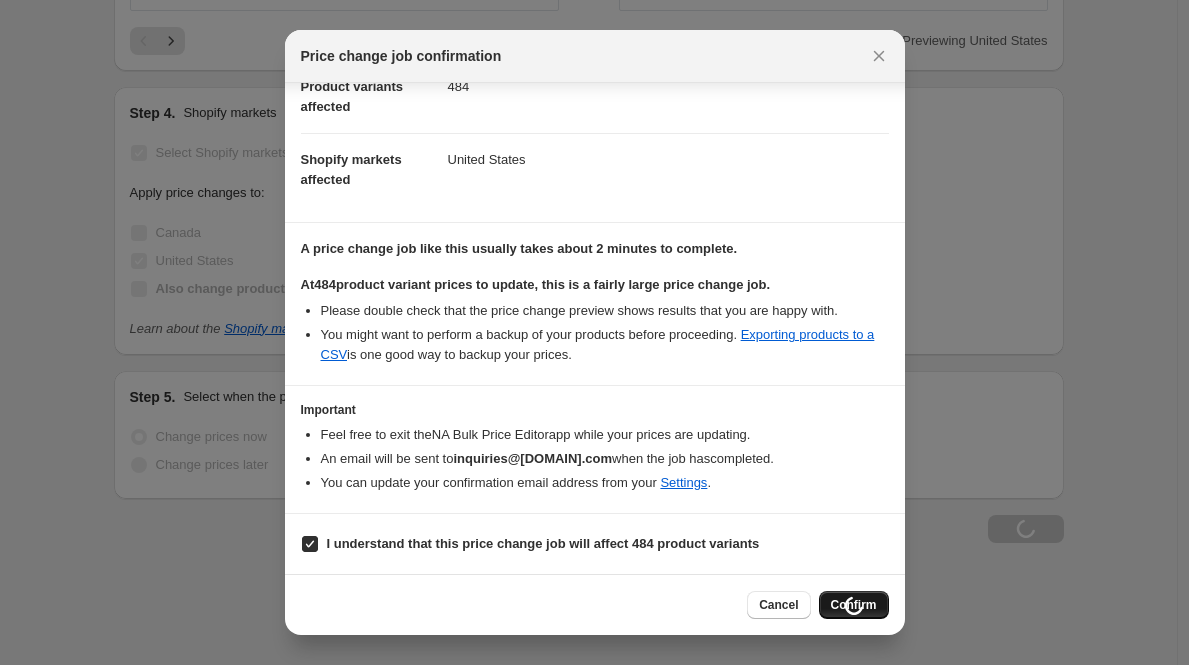 scroll, scrollTop: 1699, scrollLeft: 0, axis: vertical 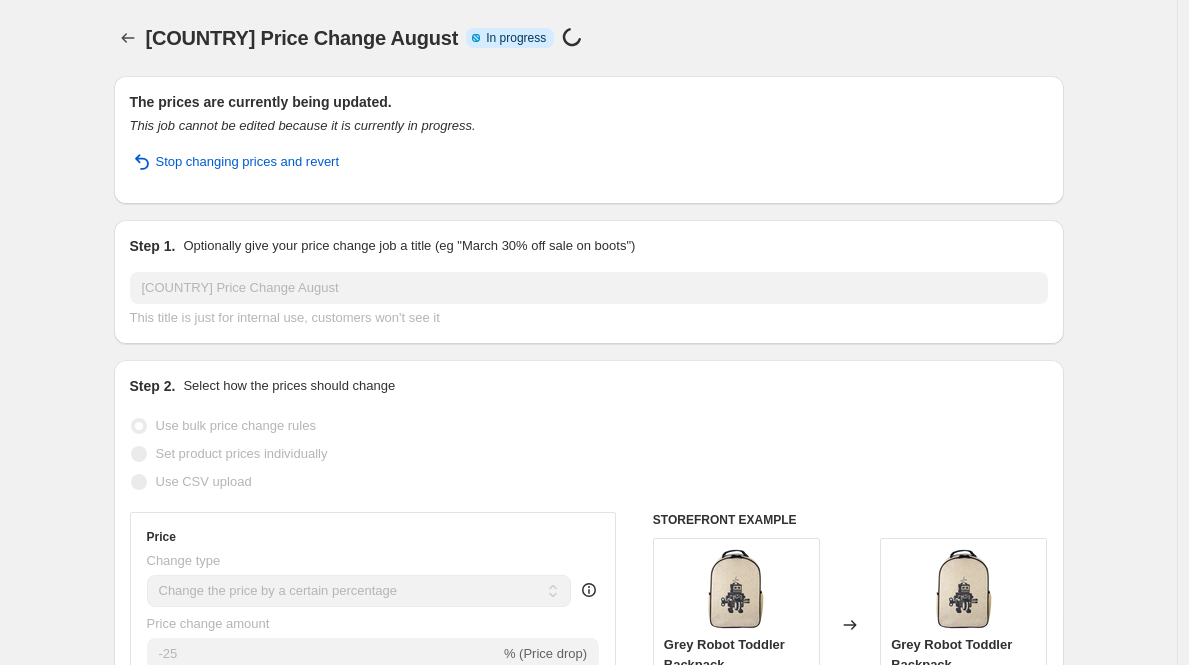 select on "percentage" 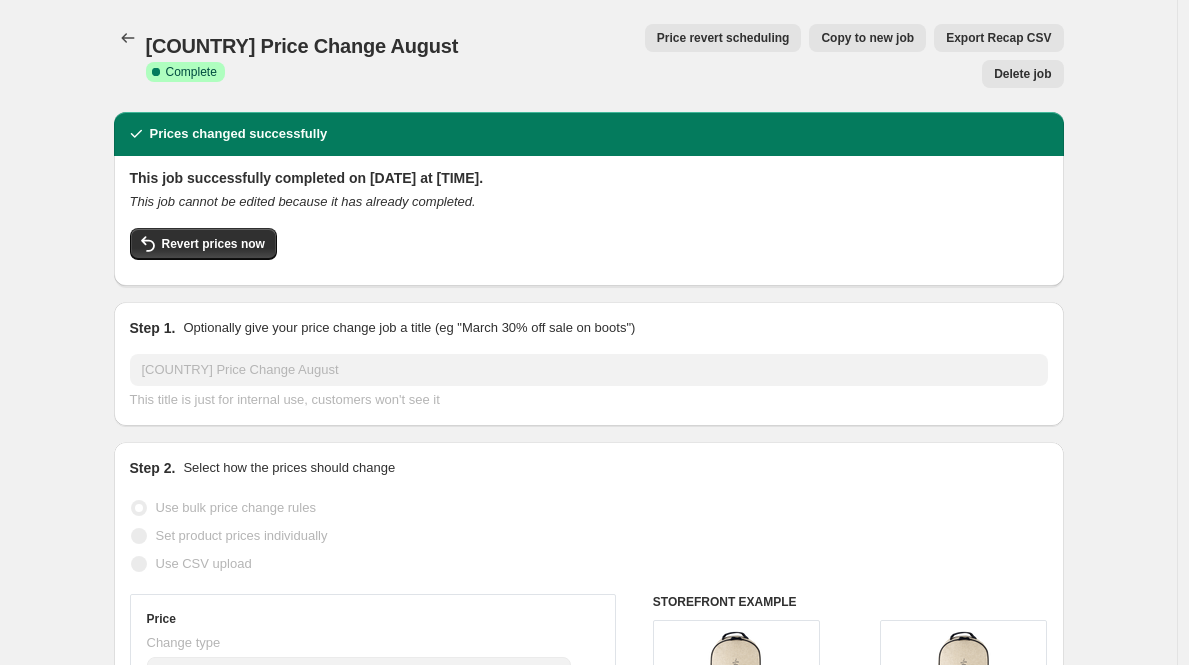 click on "USA Price Change August. This page is ready USA Price Change August Success Complete Complete Price revert scheduling Copy to new job Export Recap CSV Delete job More actions Price revert scheduling Copy to new job Export Recap CSV Delete job Prices changed successfully This job successfully completed on August 6, 2025 at 6:03 PM. This job cannot be edited because it has already completed. Revert prices now Step 1. Optionally give your price change job a title (eg "March 30% off sale on boots") USA Price Change August This title is just for internal use, customers won't see it Step 2. Select how the prices should change Use bulk price change rules Set product prices individually Use CSV upload Price Change type Change the price to a certain amount Change the price by a certain amount Change the price by a certain percentage Change the price to the current compare at price (price before sale) Change the price by a certain amount relative to the compare at price Don't change the price Price change amount -25" at bounding box center (588, 1239) 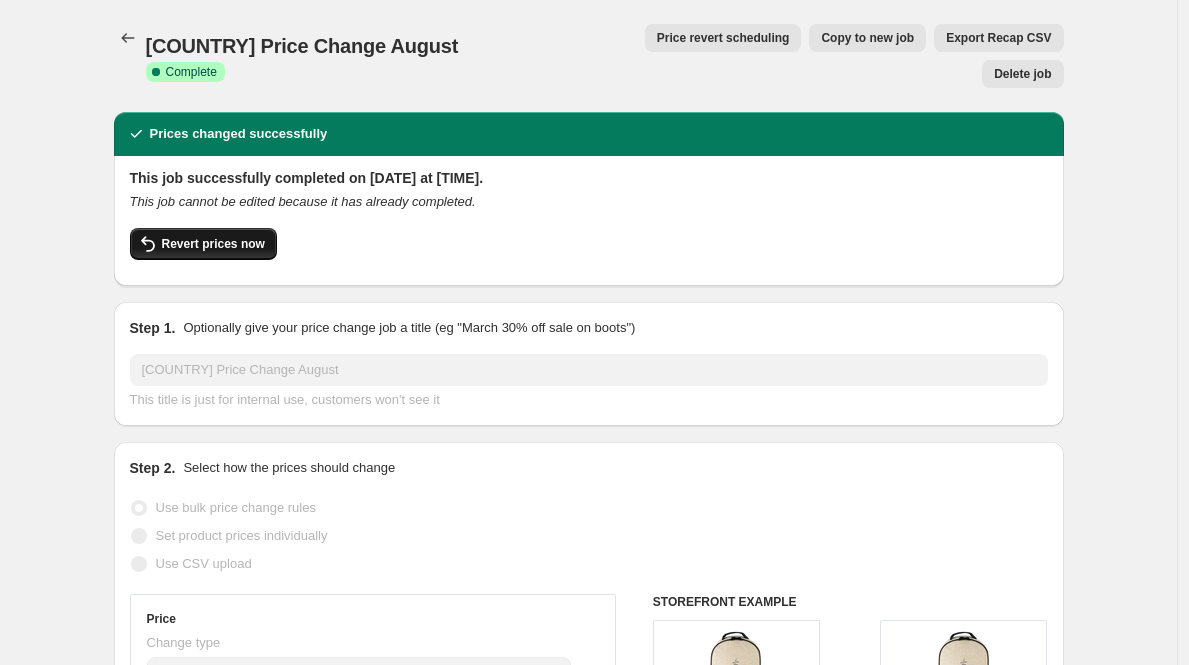 click on "Revert prices now" at bounding box center [213, 244] 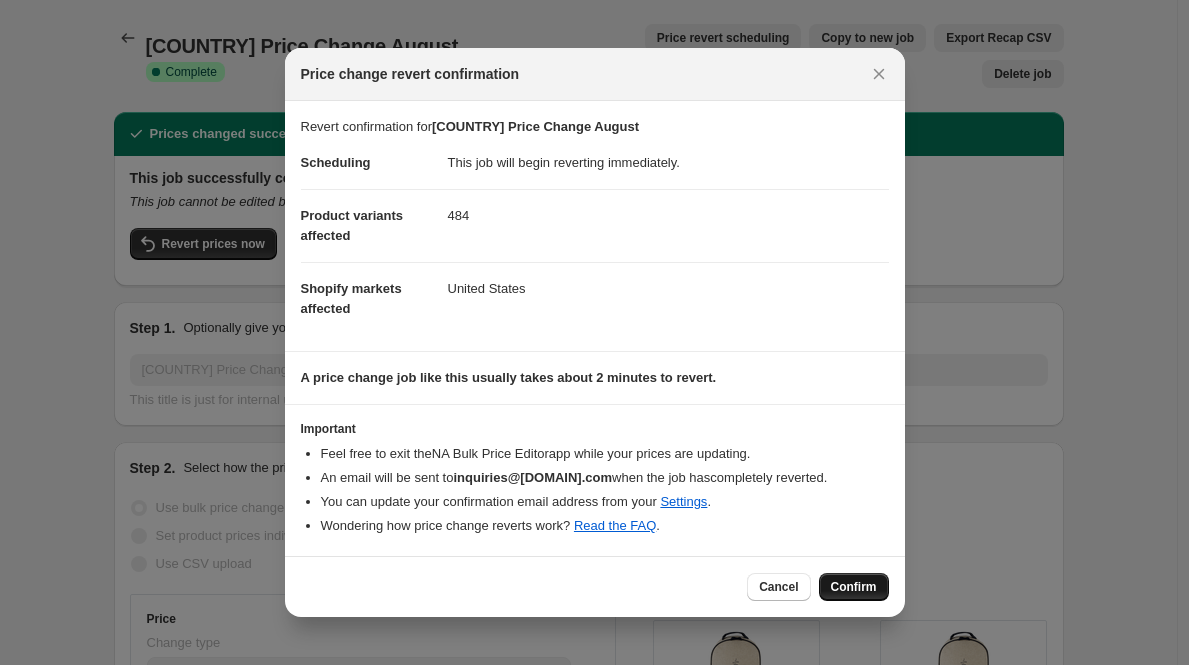 click on "Confirm" at bounding box center [854, 587] 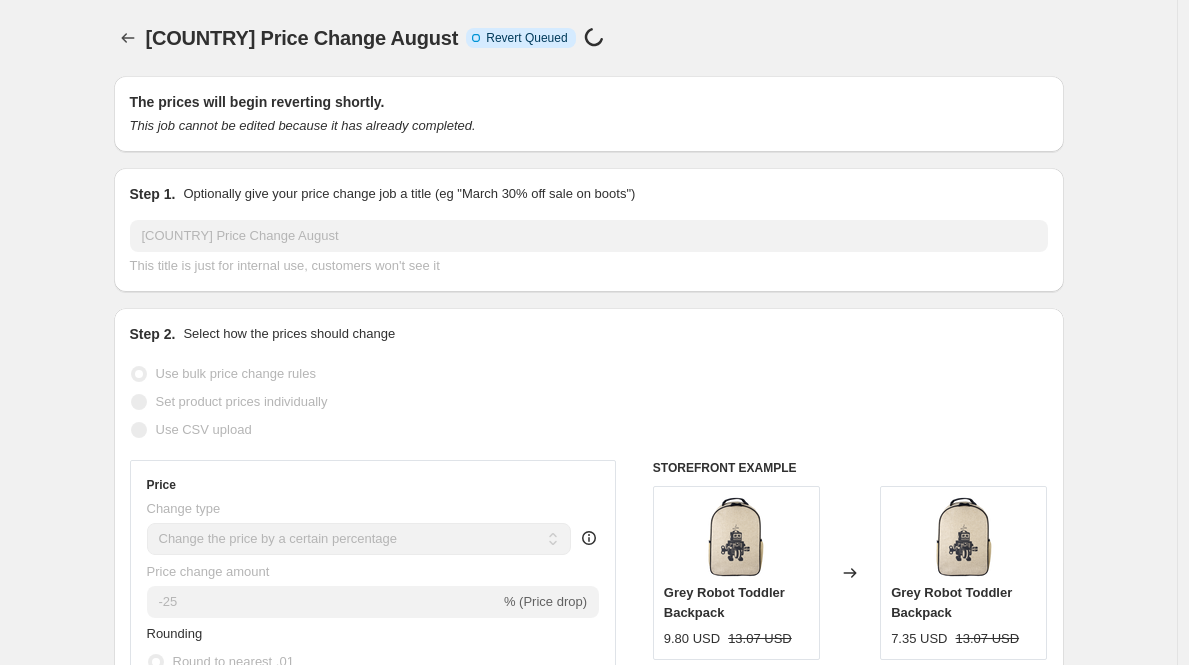 select on "percentage" 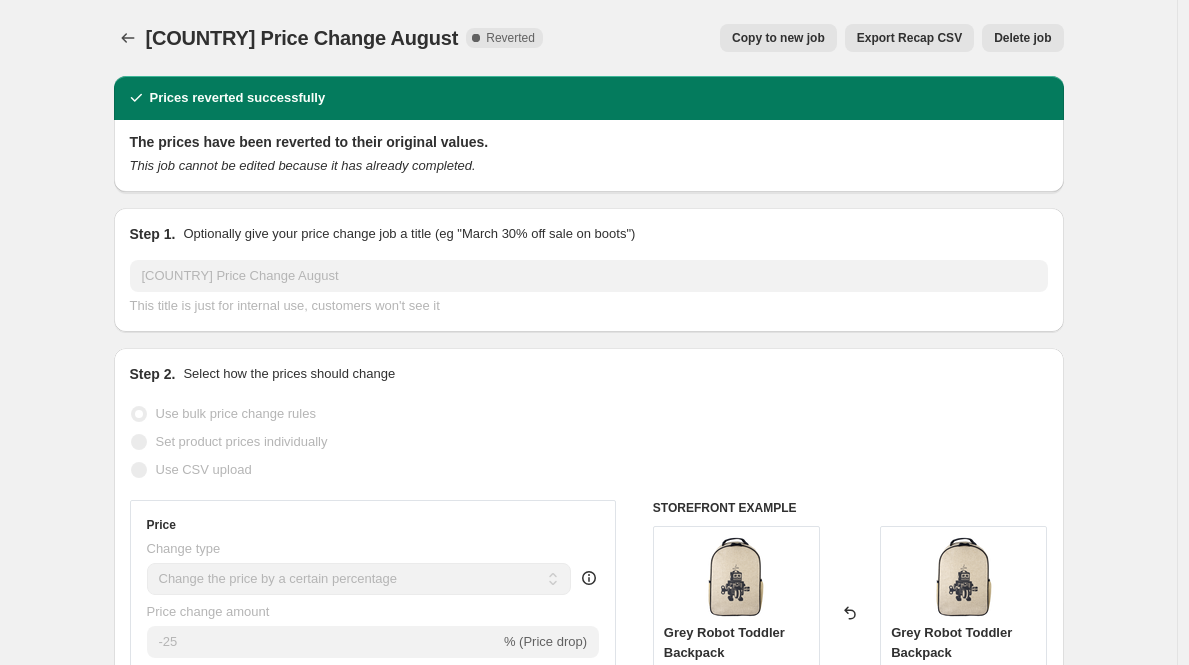 click on "USA Price Change August. This page is ready USA Price Change August Complete Reverted Copy to new job Export Recap CSV Delete job More actions Copy to new job Export Recap CSV Delete job Prices reverted successfully The prices have been reverted to their original values. This job cannot be edited because it has already completed. Step 1. Optionally give your price change job a title (eg "March 30% off sale on boots") USA Price Change August This title is just for internal use, customers won't see it Step 2. Select how the prices should change Use bulk price change rules Set product prices individually Use CSV upload Price Change type Change the price to a certain amount Change the price by a certain amount Change the price by a certain percentage Change the price to the current compare at price (price before sale) Change the price by a certain amount relative to the compare at price Change the price by a certain percentage relative to the compare at price Don't change the price Price change amount -25 Step 3." at bounding box center [588, 1192] 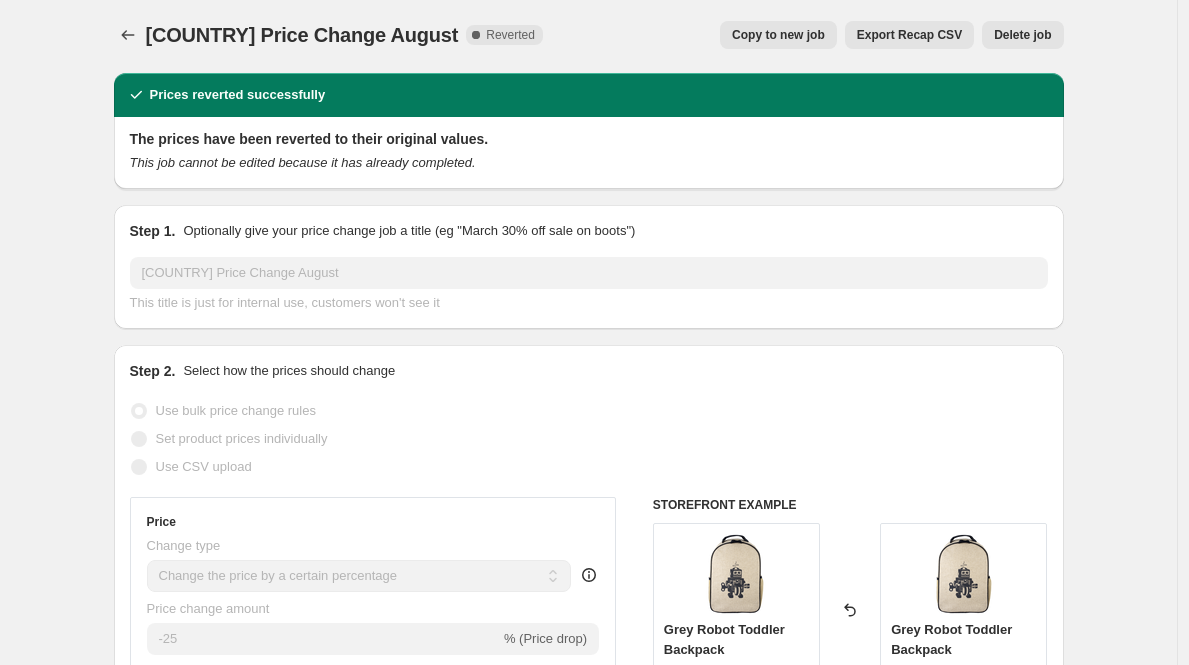 scroll, scrollTop: 4, scrollLeft: 0, axis: vertical 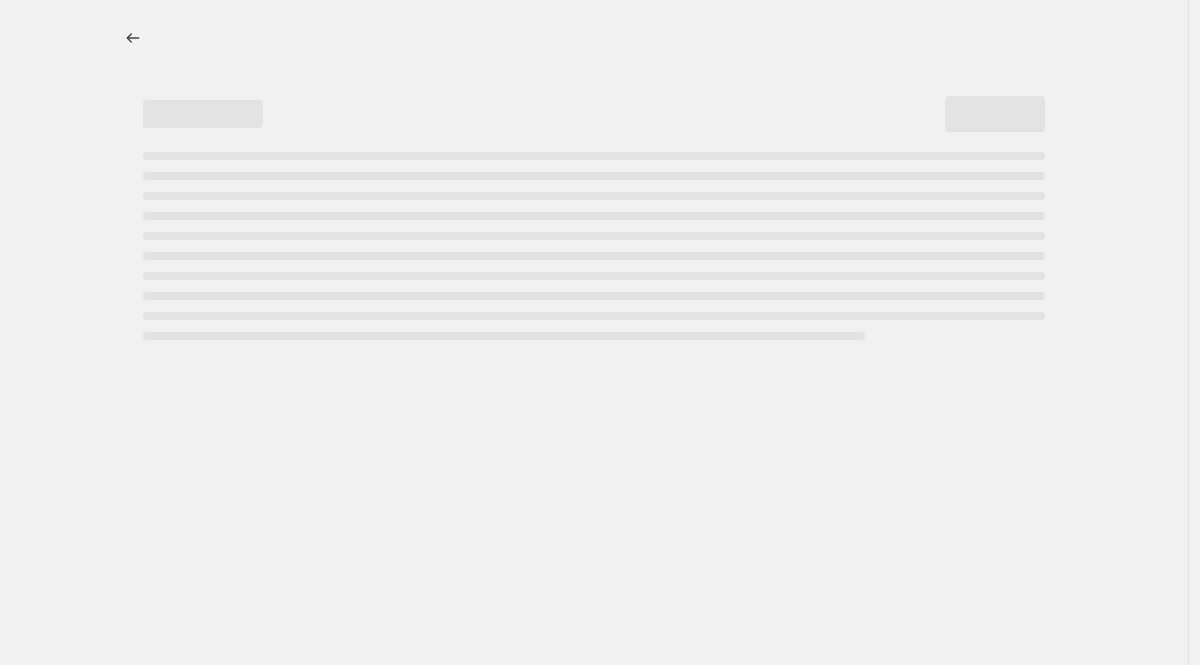 select on "percentage" 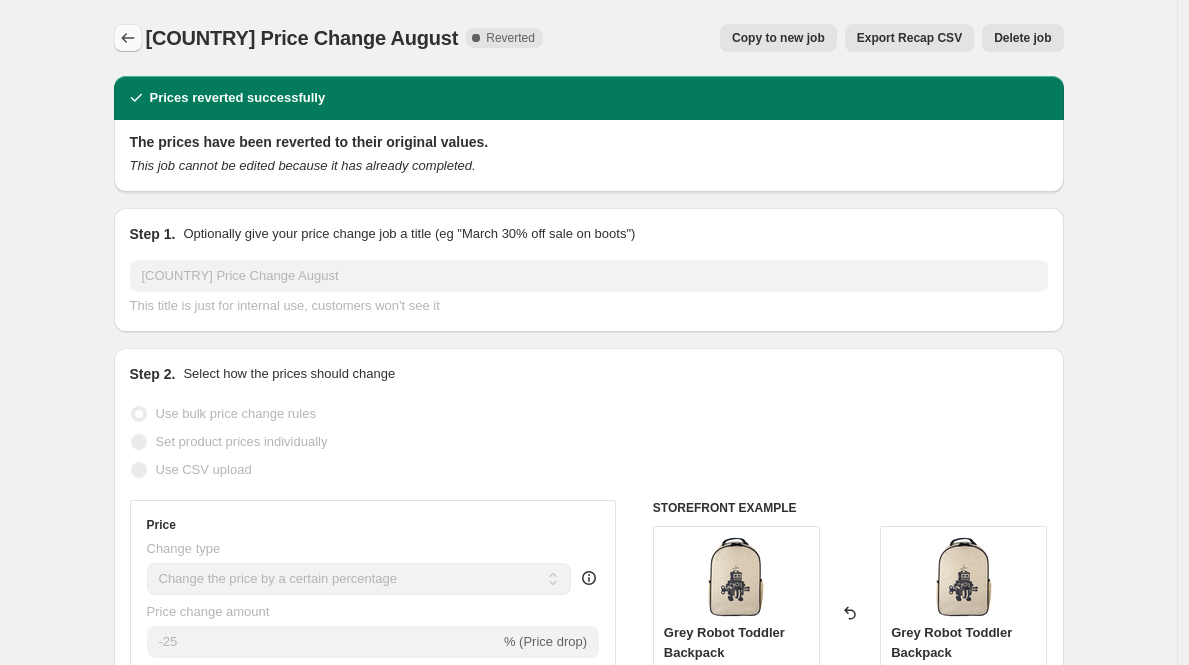click at bounding box center [128, 38] 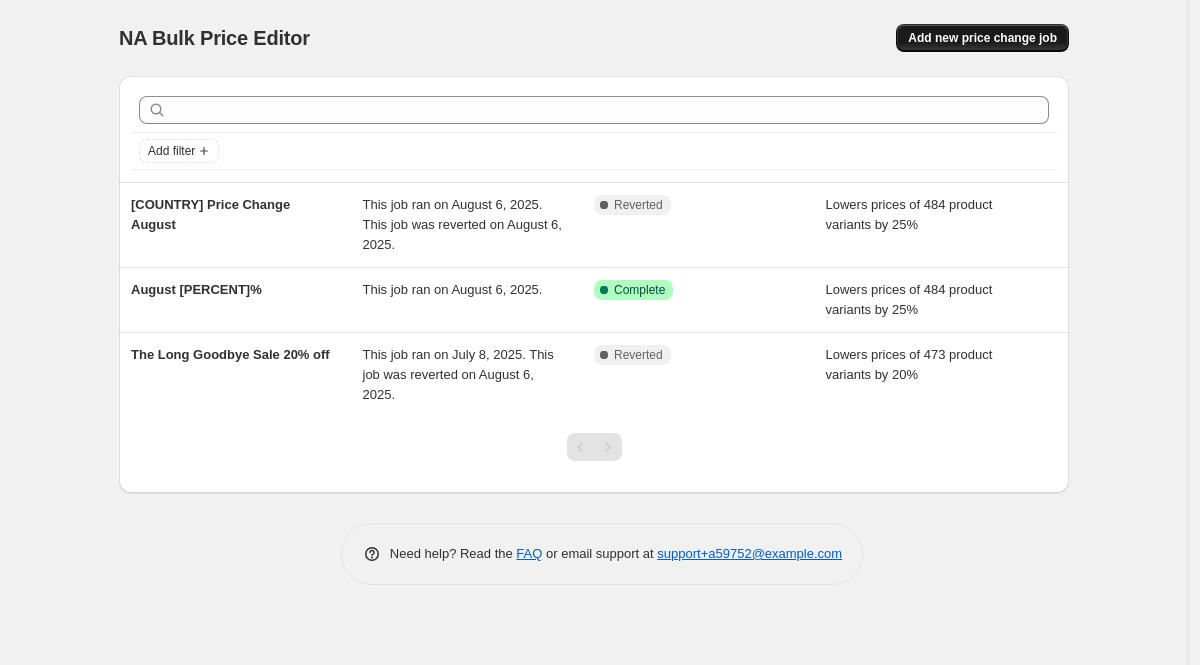 click on "Add new price change job" at bounding box center [982, 38] 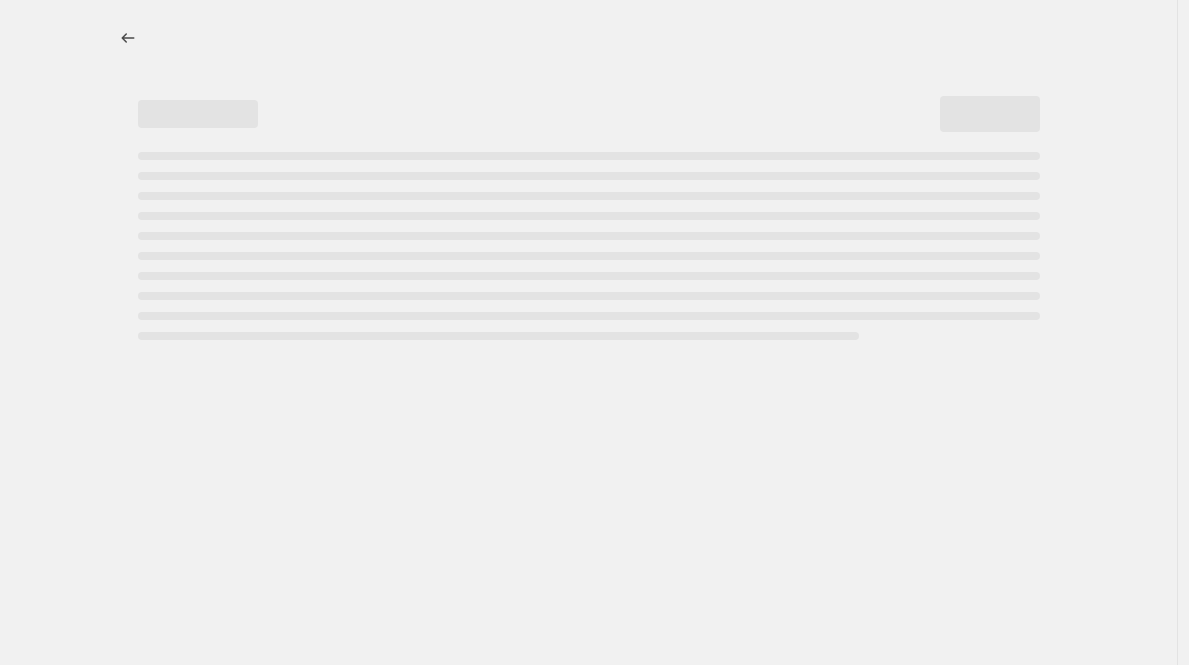 select on "percentage" 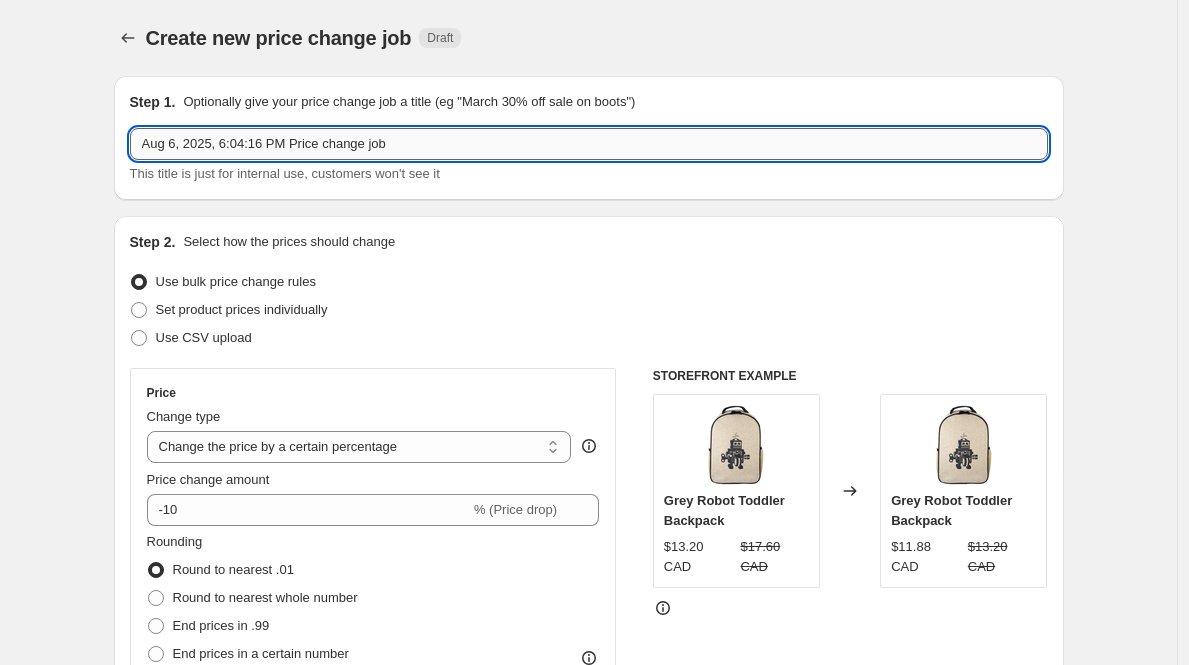 click on "Aug 6, 2025, 6:04:16 PM Price change job" at bounding box center (589, 144) 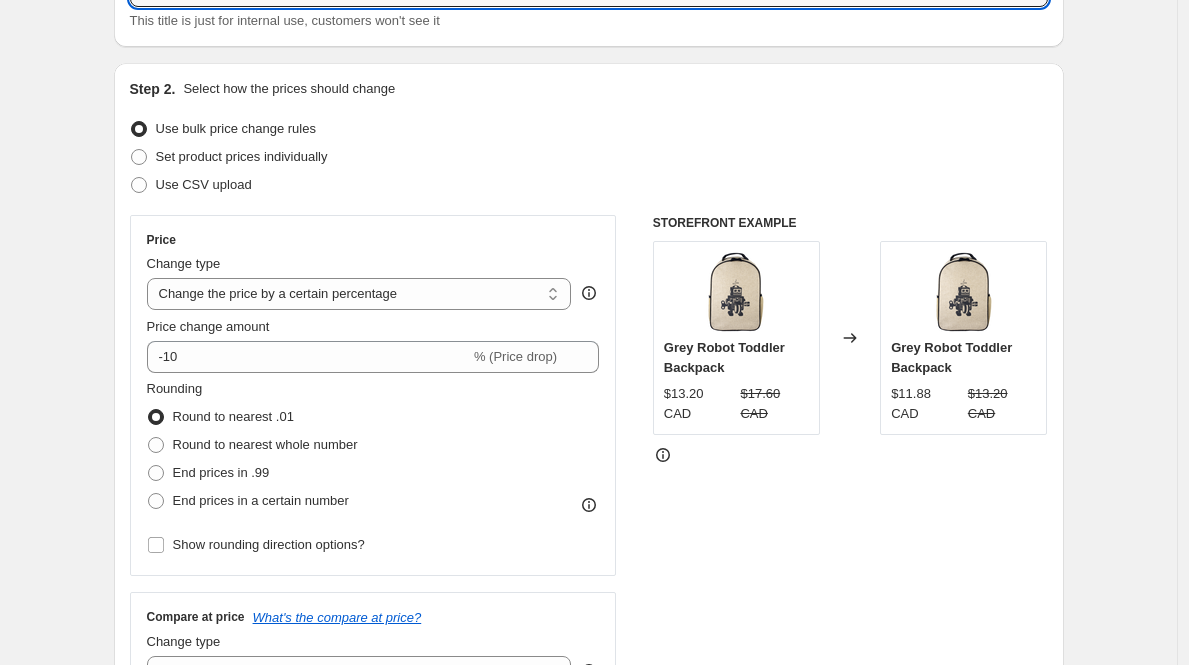 scroll, scrollTop: 156, scrollLeft: 0, axis: vertical 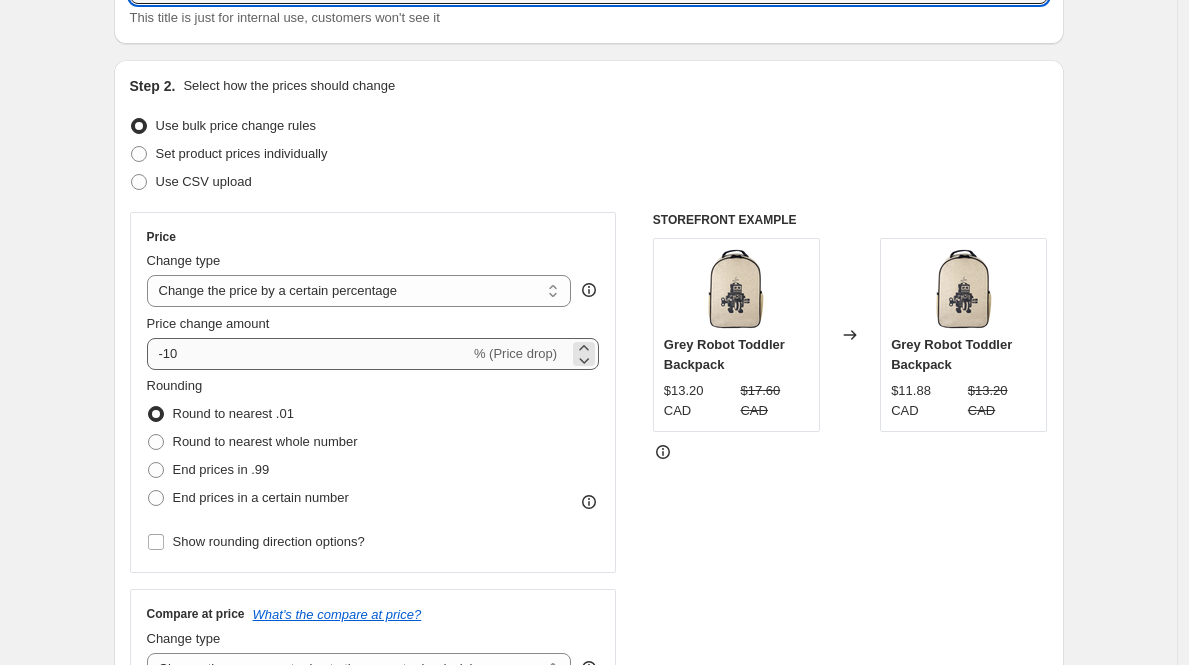 type on "[COUNTRY] Price Change - August" 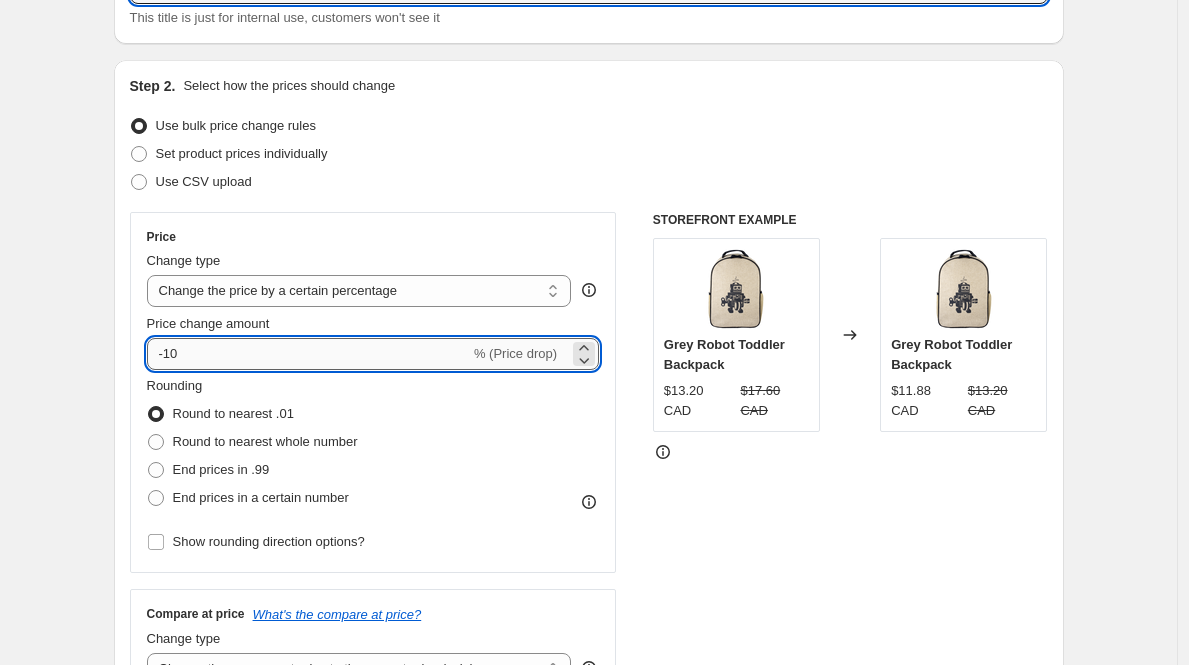 click on "-10" at bounding box center (308, 354) 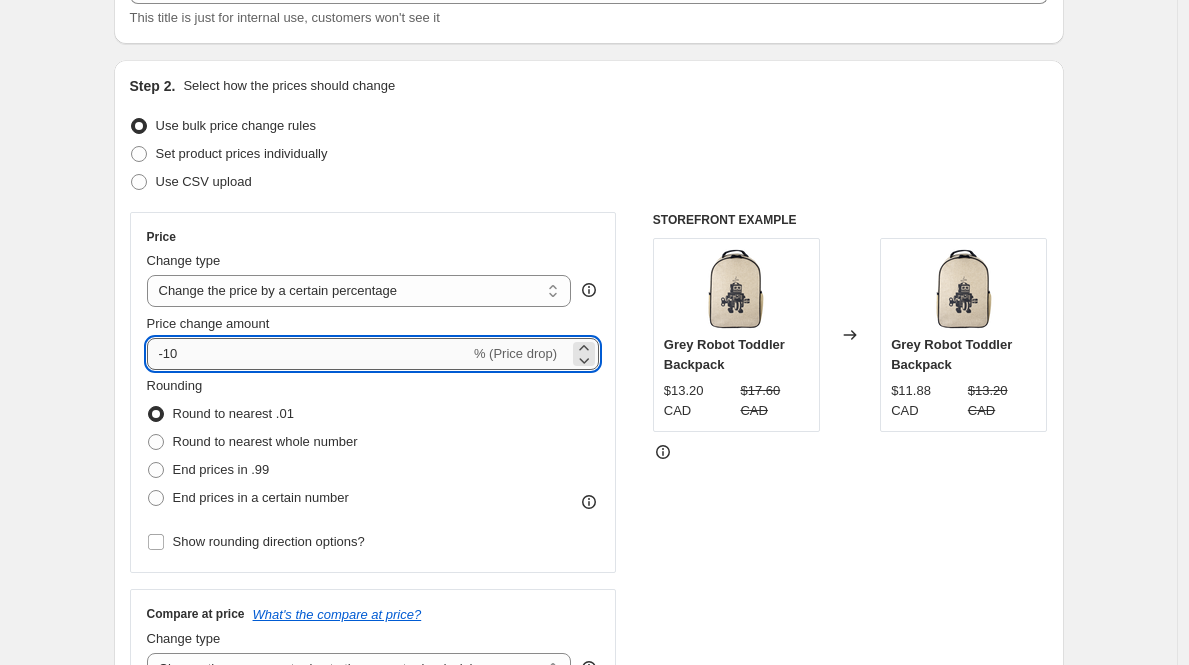 type on "-1" 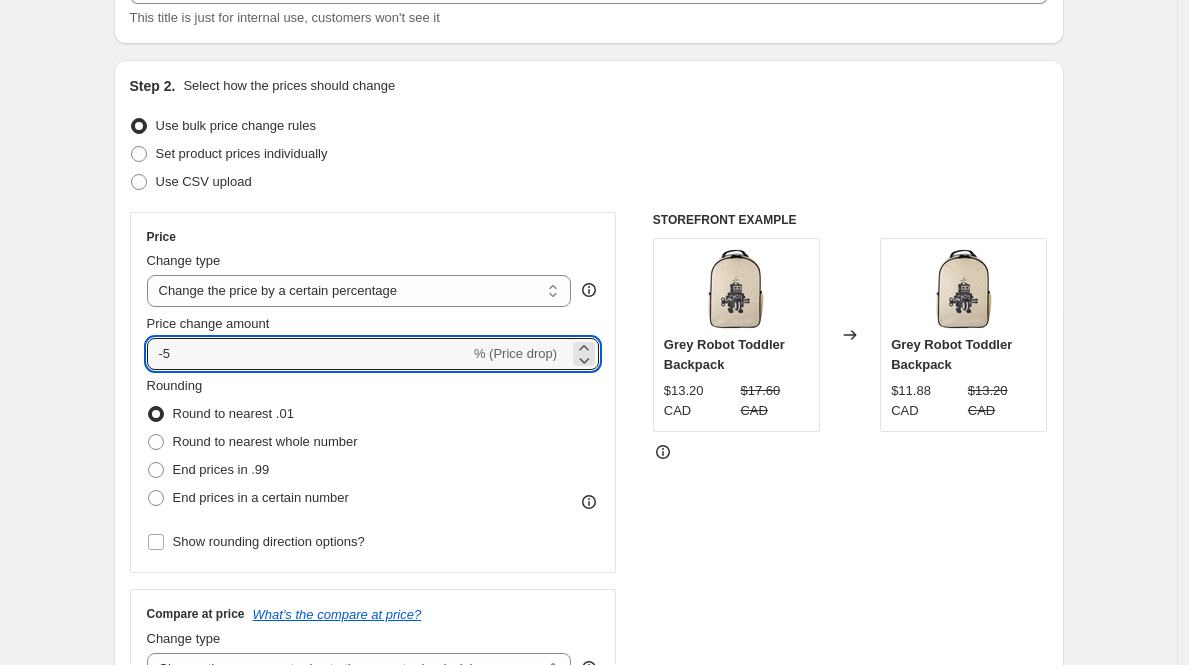 type on "-5" 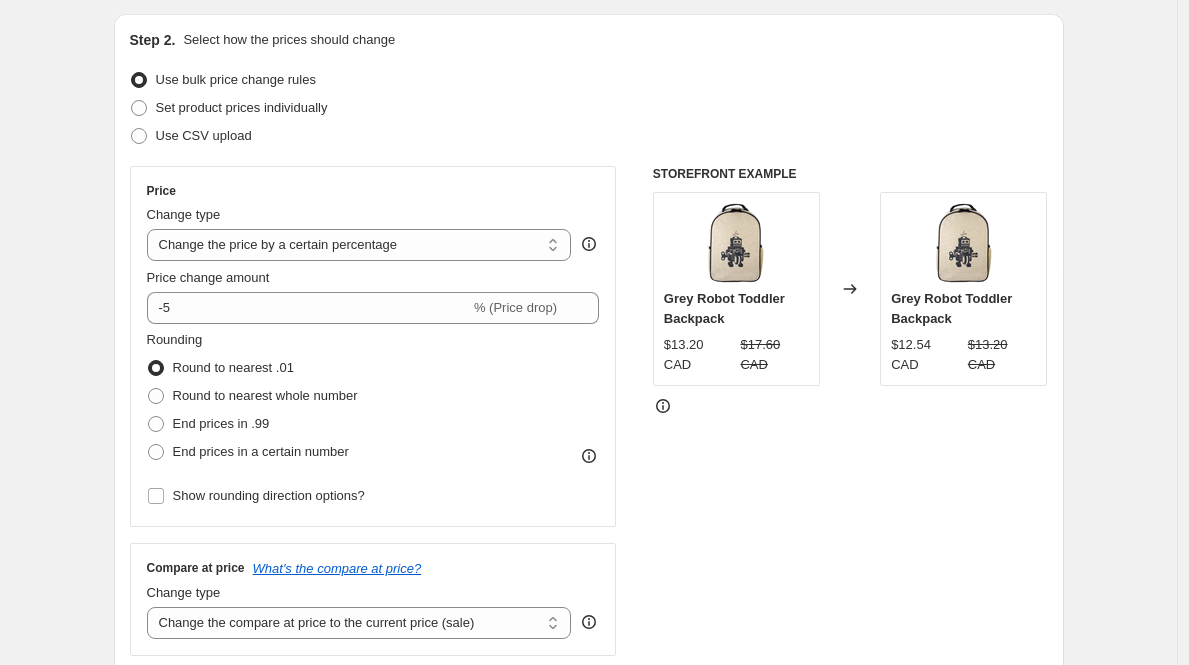 scroll, scrollTop: 481, scrollLeft: 0, axis: vertical 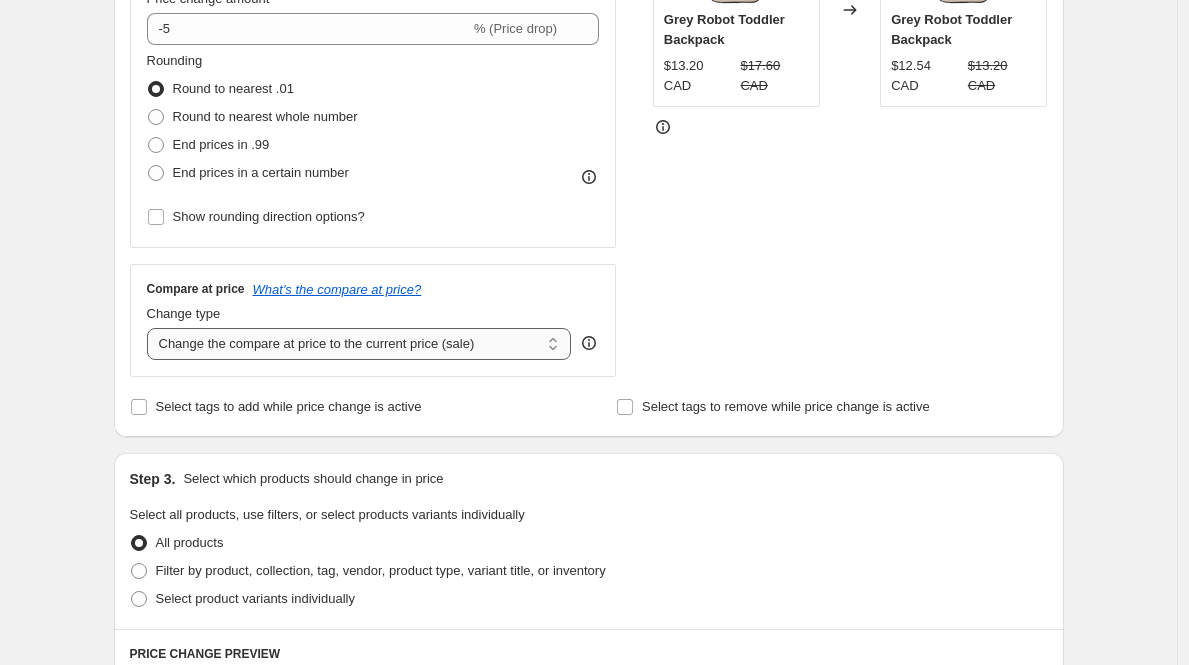 click on "Change the compare at price to the current price (sale) Change the compare at price to a certain amount Change the compare at price by a certain amount Change the compare at price by a certain percentage Change the compare at price by a certain amount relative to the actual price Change the compare at price by a certain percentage relative to the actual price Don't change the compare at price Remove the compare at price" at bounding box center [359, 344] 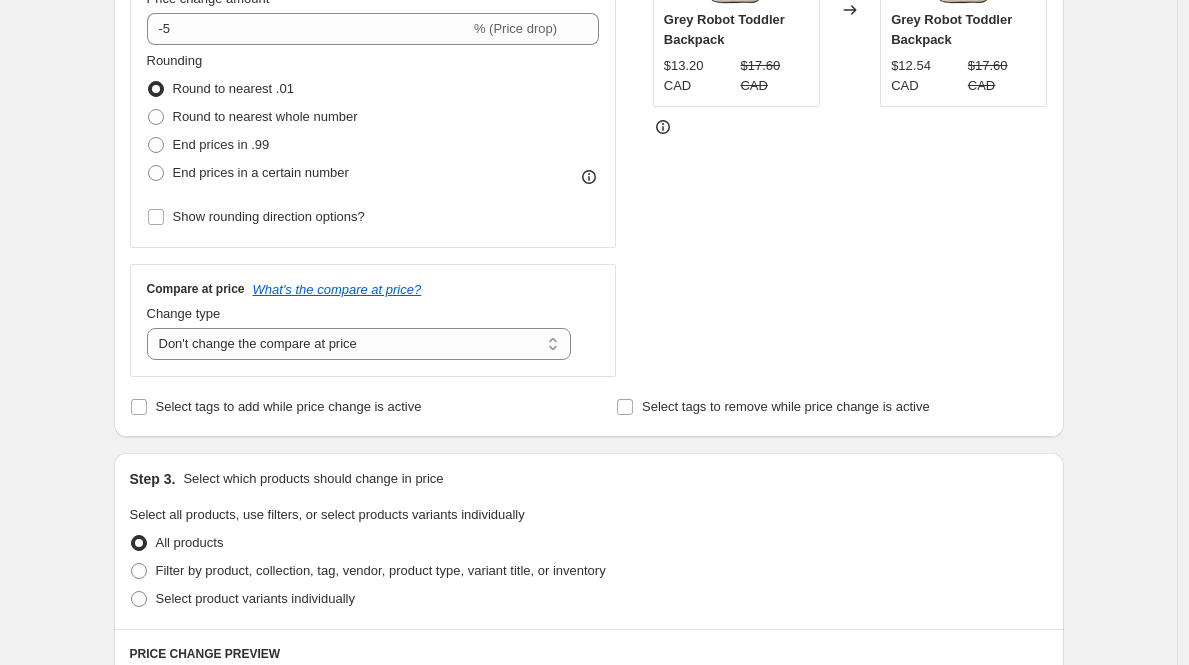 click on "Step 1. Optionally give your price change job a title (eg "March [PERCENT]% off sale on boots") USA Price Change - August This title is just for internal use, customers won't see it Step 2. Select how the prices should change Use bulk price change rules Set product prices individually Use CSV upload Price Change type Change the price to a certain amount Change the price by a certain amount Change the price by a certain percentage Change the price to the current compare at price (price before sale) Change the price by a certain amount relative to the compare at price Change the price by a certain percentage relative to the compare at price Don't change the price Change the price by a certain percentage relative to the cost per item Change price to certain cost margin Change the price by a certain percentage Price change amount -[PERCENT] % (Price drop) Rounding Round to nearest .01 Round to nearest whole number End prices in .99 End prices in a certain number Show rounding direction options? Compare at price Change type" at bounding box center (581, 550) 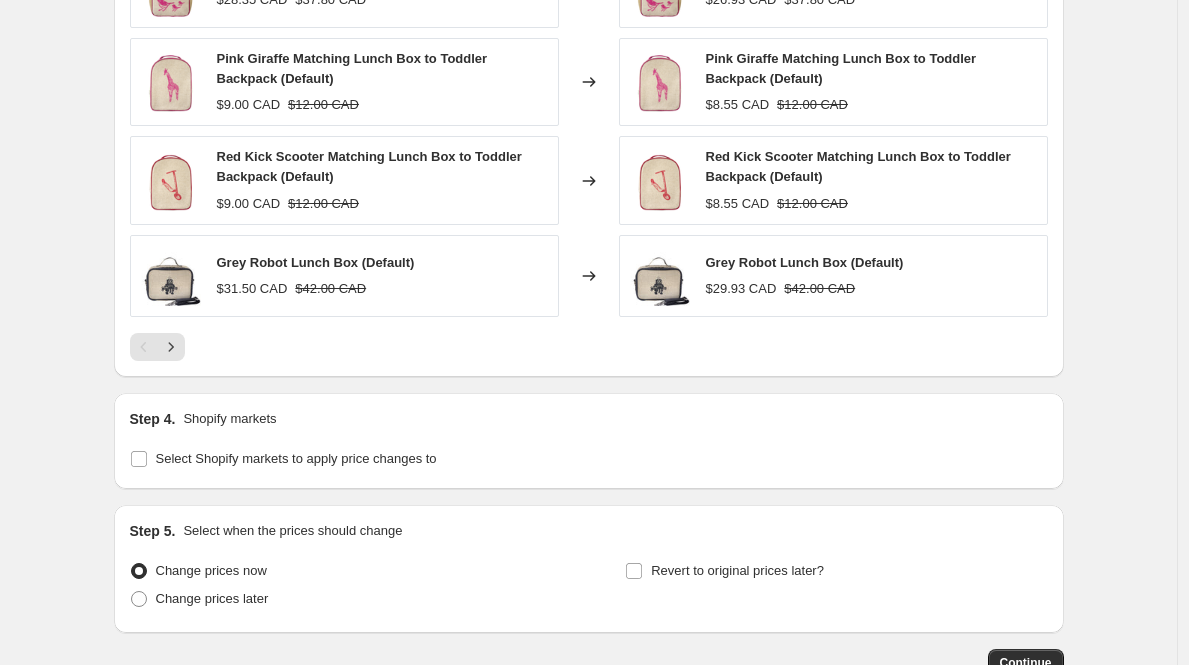 scroll, scrollTop: 1434, scrollLeft: 0, axis: vertical 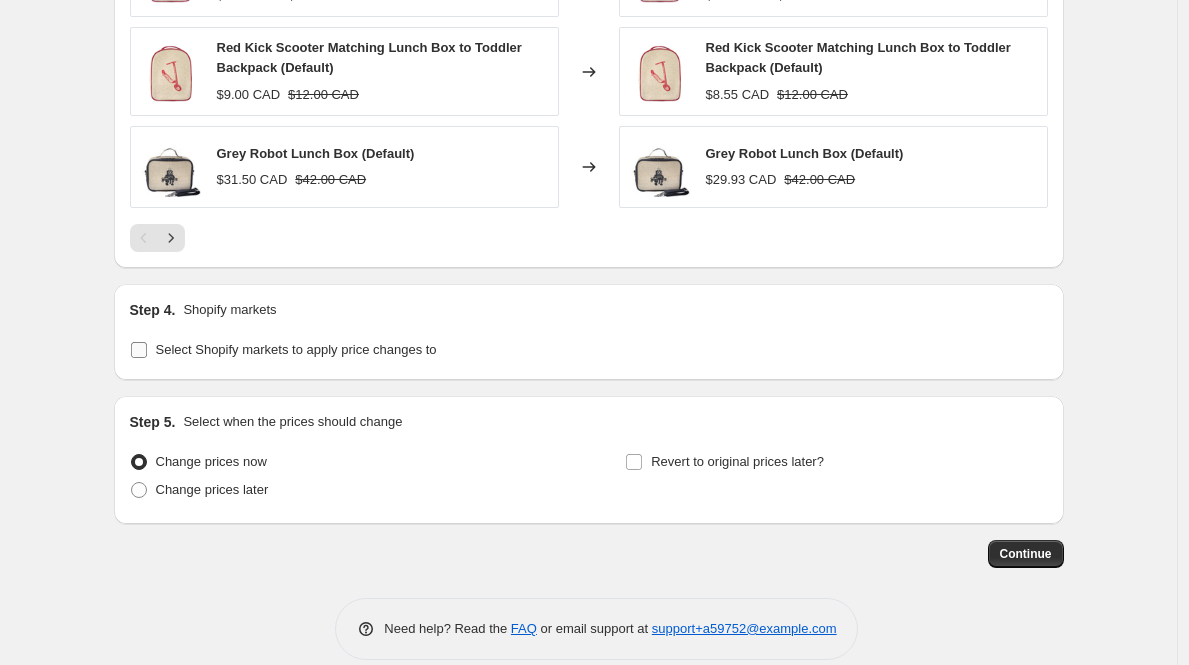 click on "Select Shopify markets to apply price changes to" at bounding box center (283, 350) 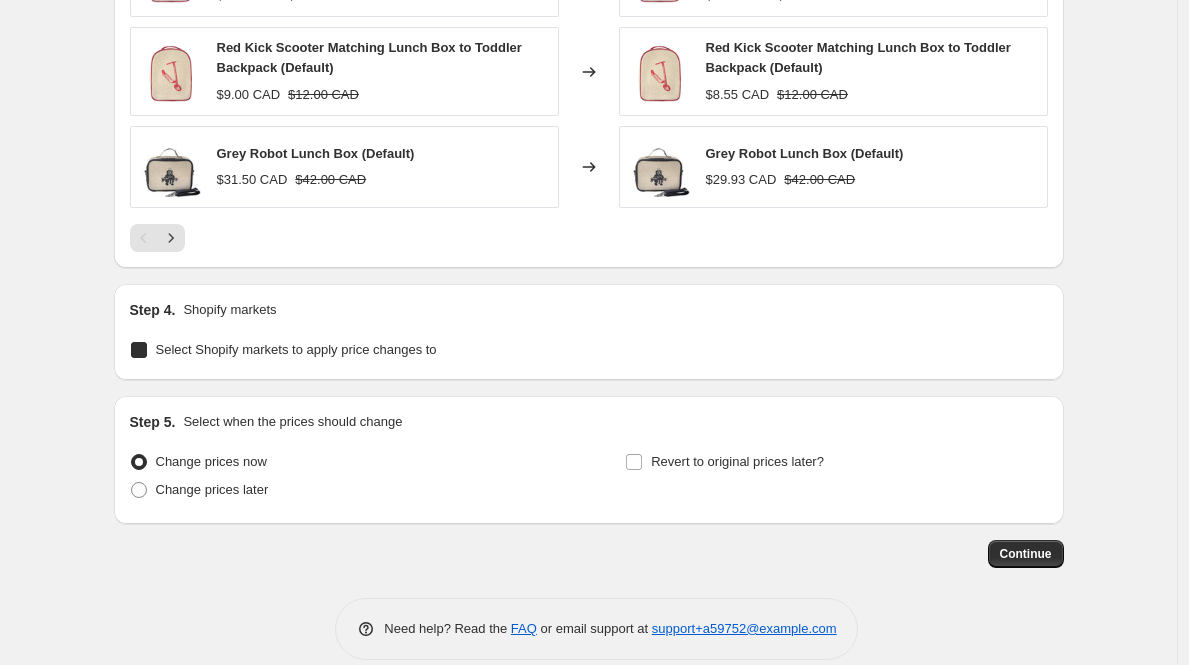 checkbox on "true" 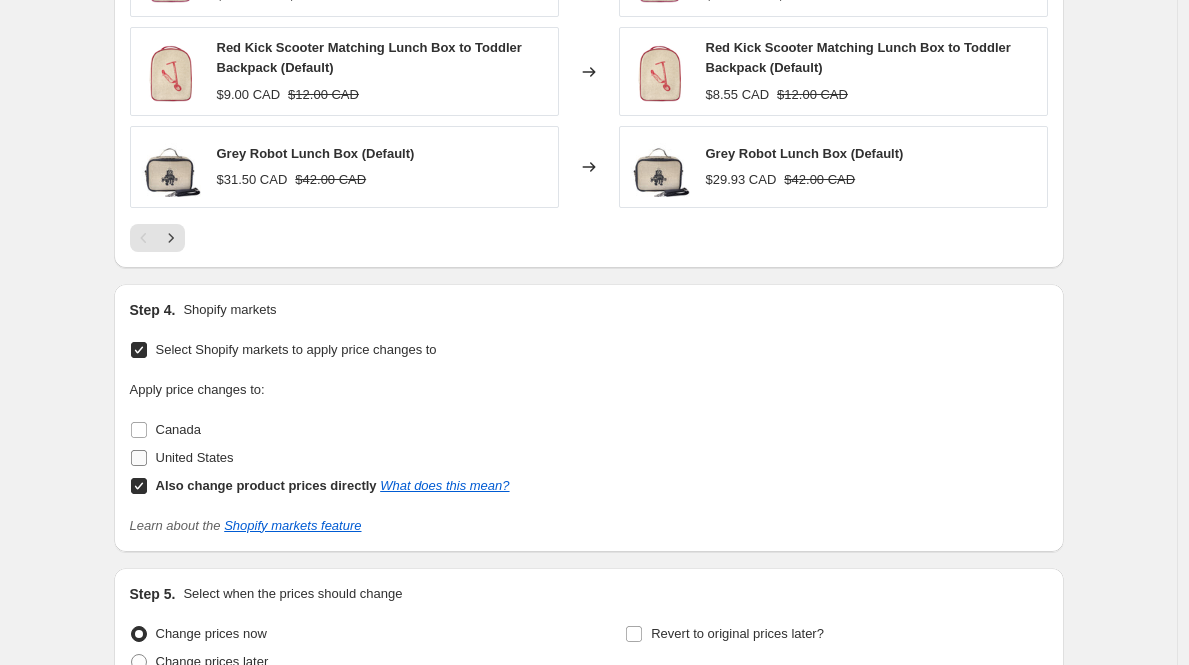 click on "United States" at bounding box center [182, 458] 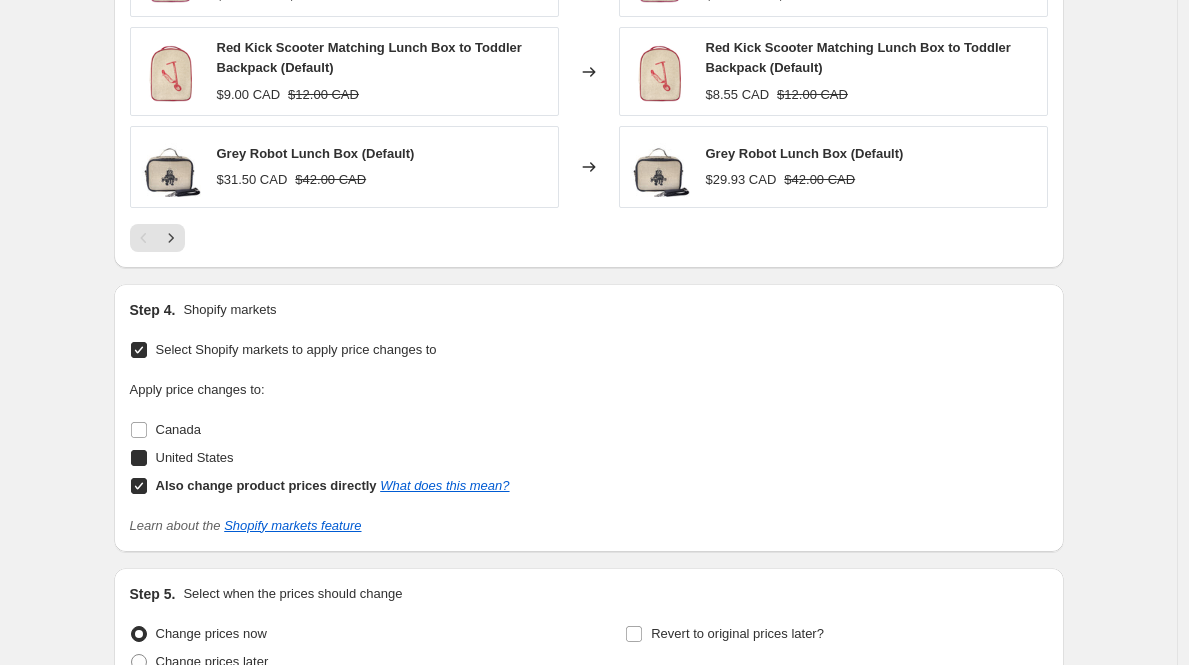 checkbox on "true" 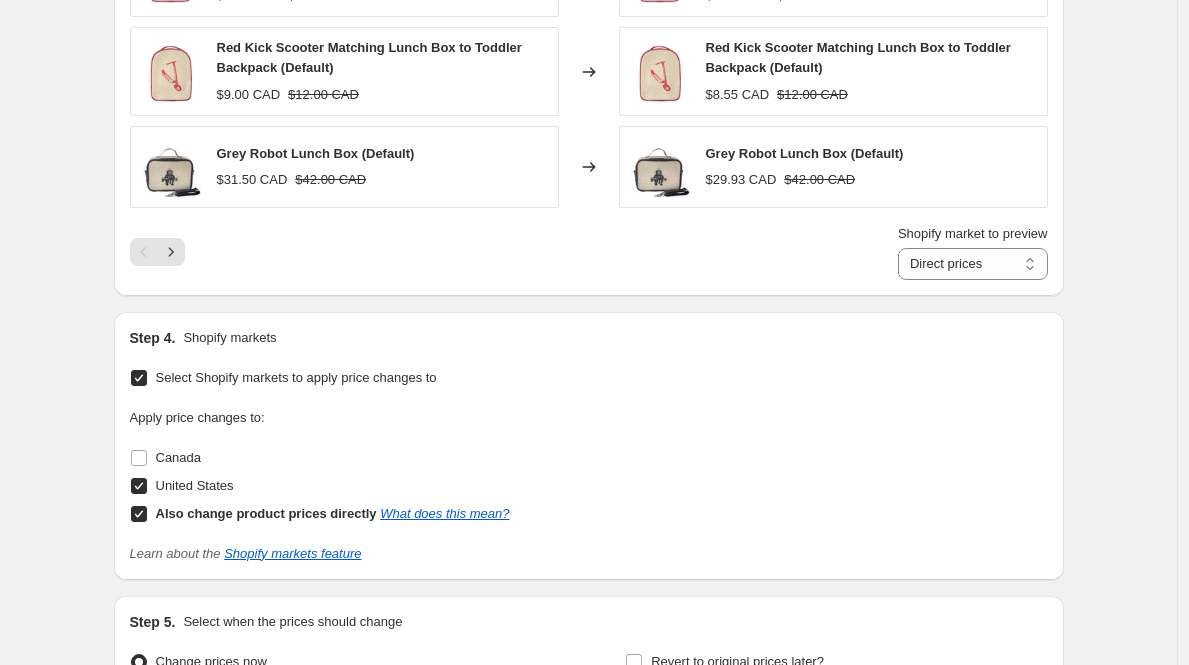 click on "Also change product prices directly" at bounding box center [266, 513] 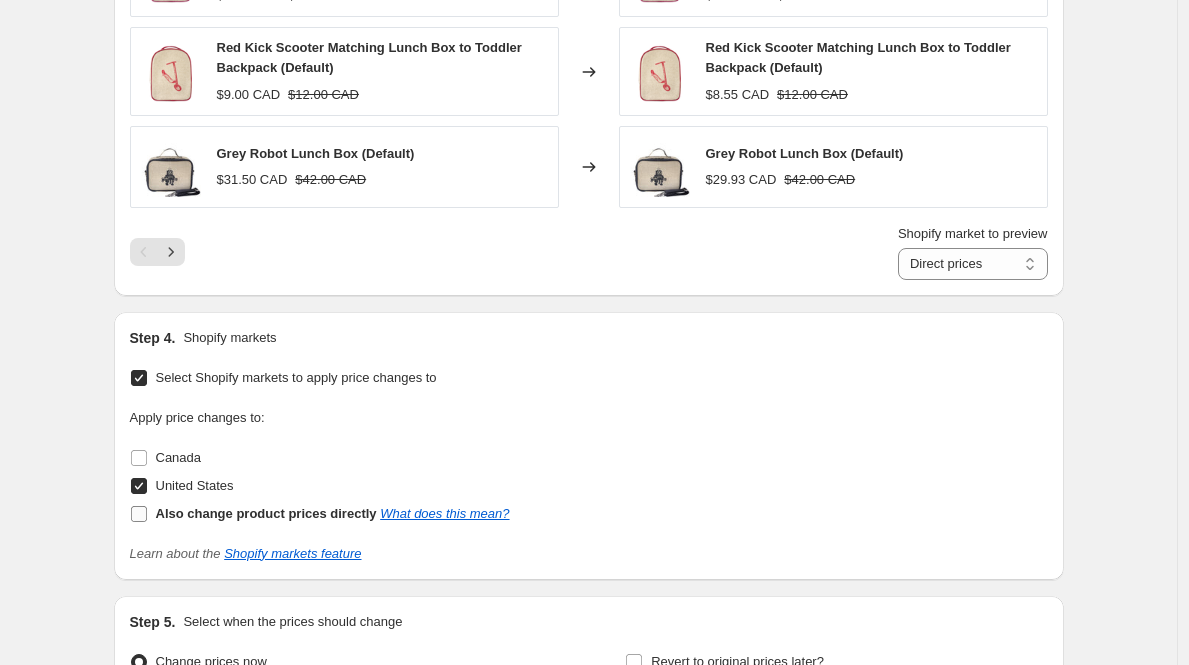 checkbox on "false" 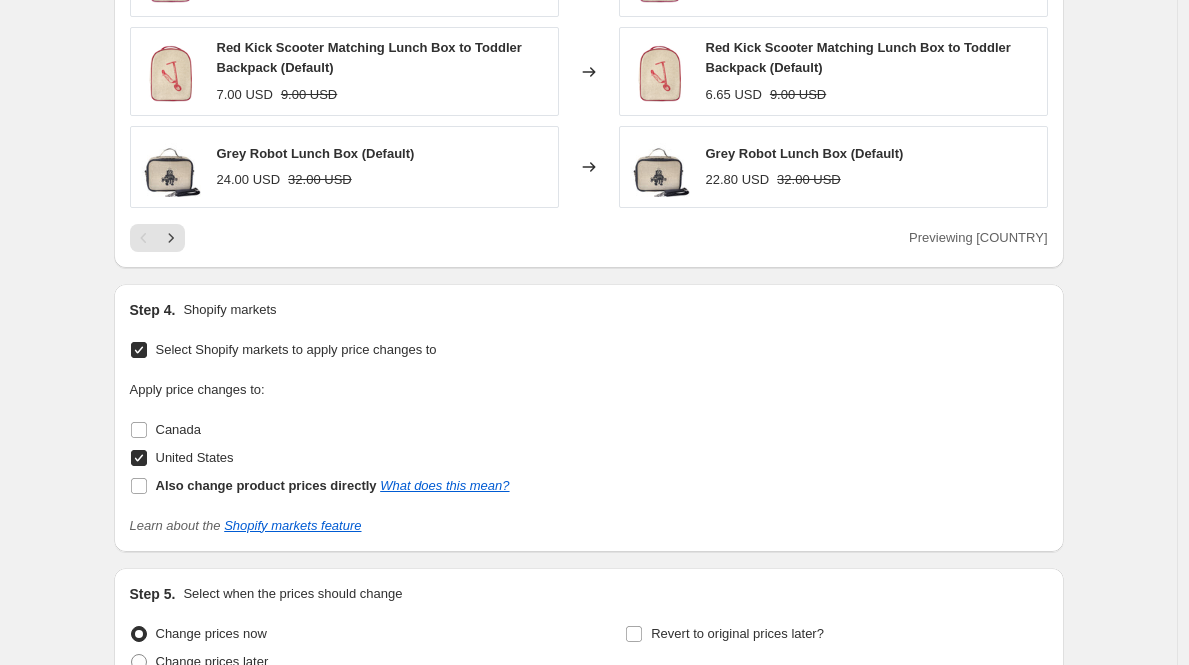 click on "Apply price changes to: Canada [COUNTRY] Also change product prices directly What does this mean?" at bounding box center (589, 440) 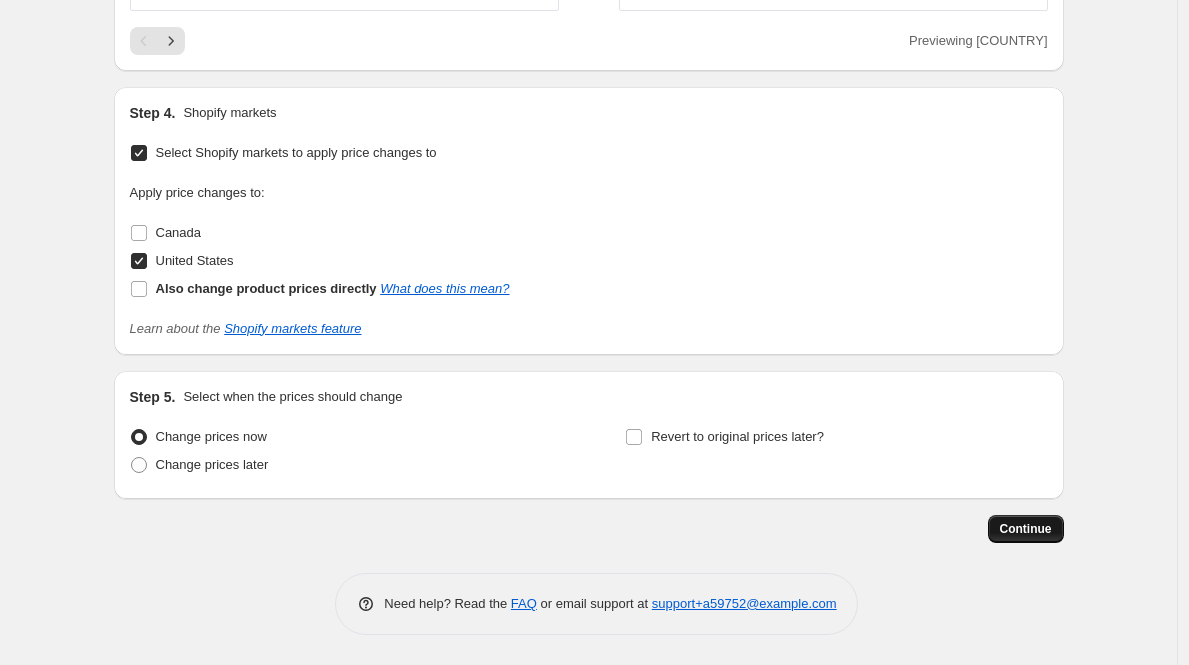 click on "Continue" at bounding box center [1026, 529] 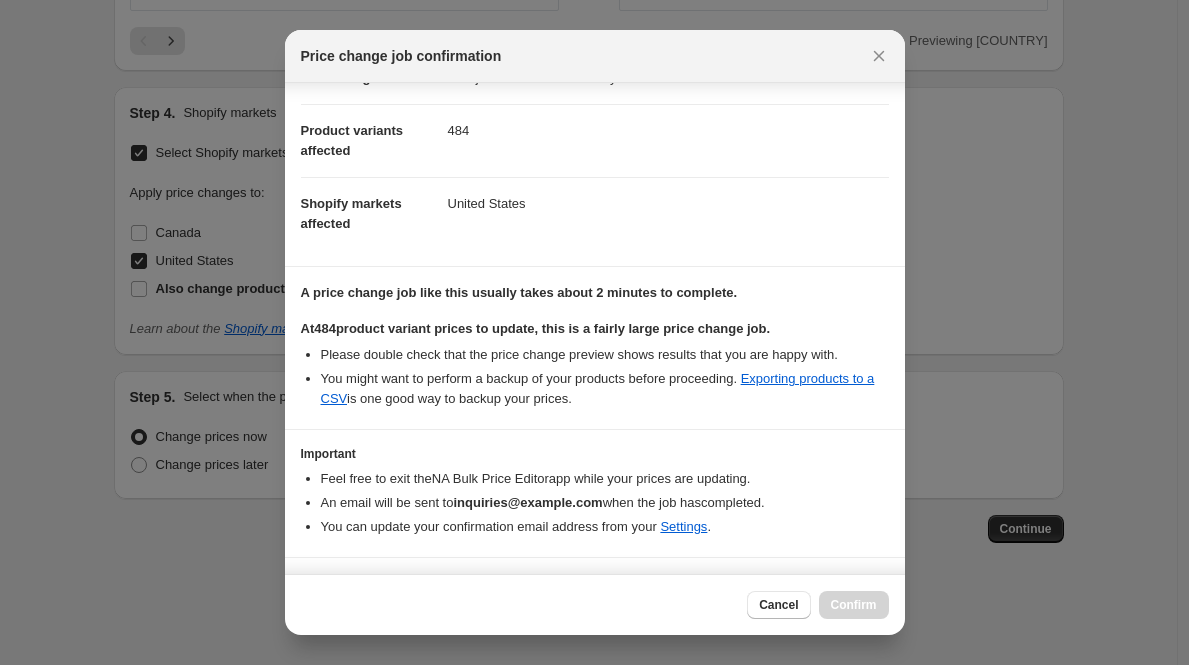 scroll, scrollTop: 257, scrollLeft: 0, axis: vertical 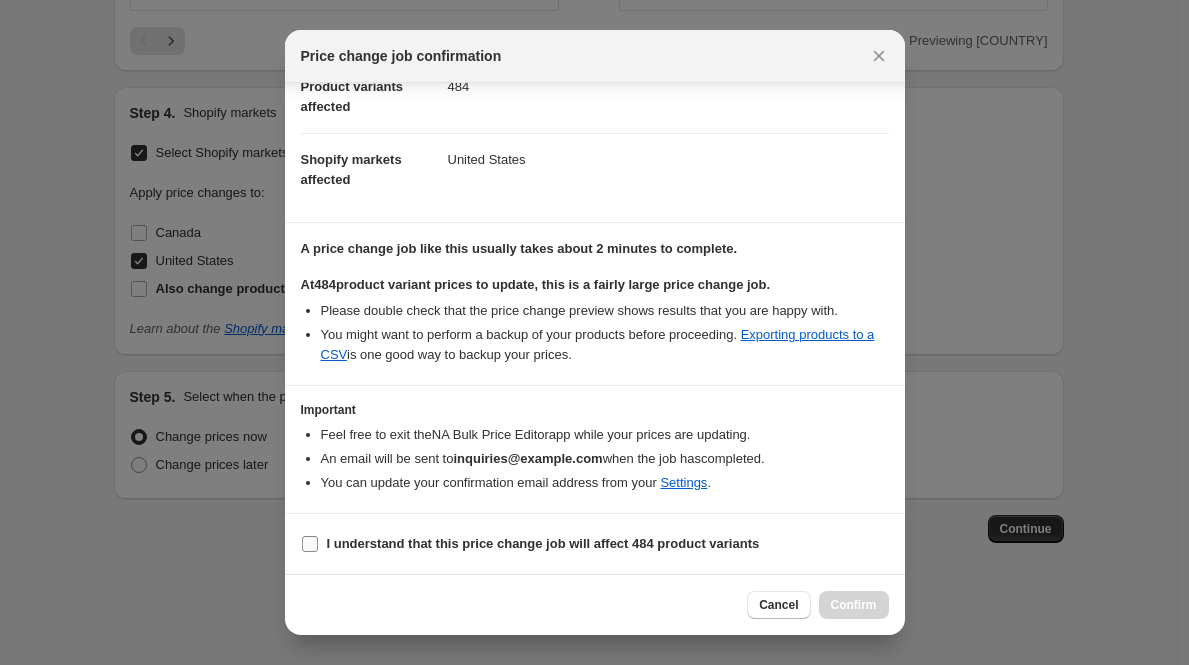 click on "I understand that this price change job will affect 484 product variants" at bounding box center (543, 543) 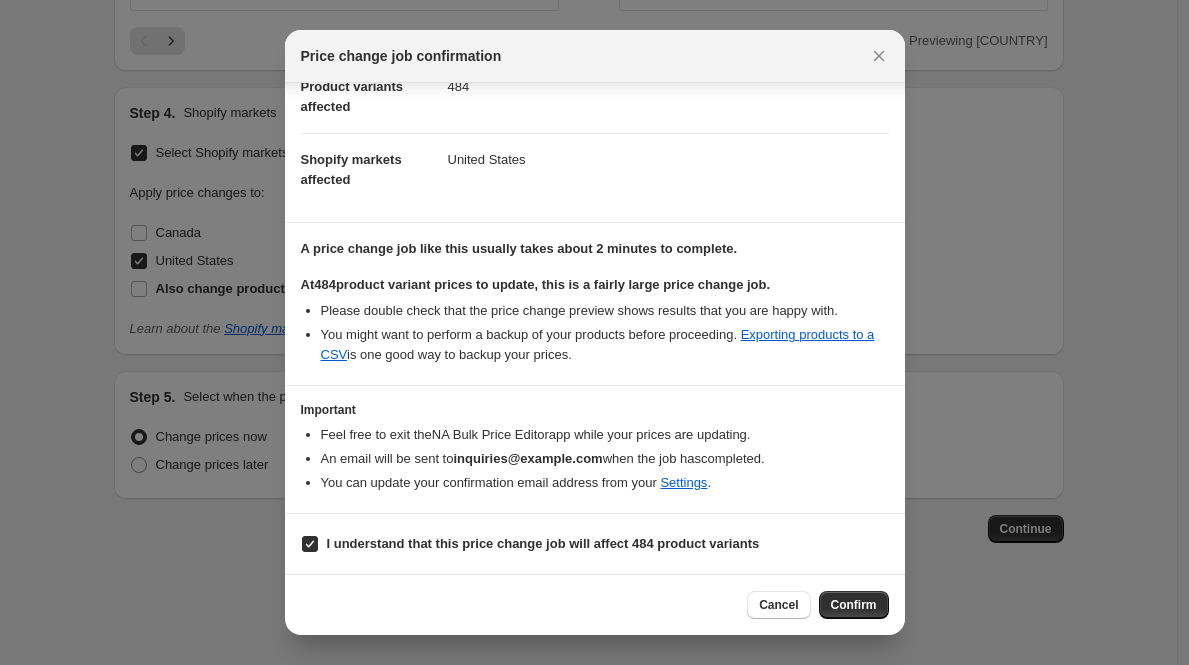click on "Confirm" at bounding box center (854, 605) 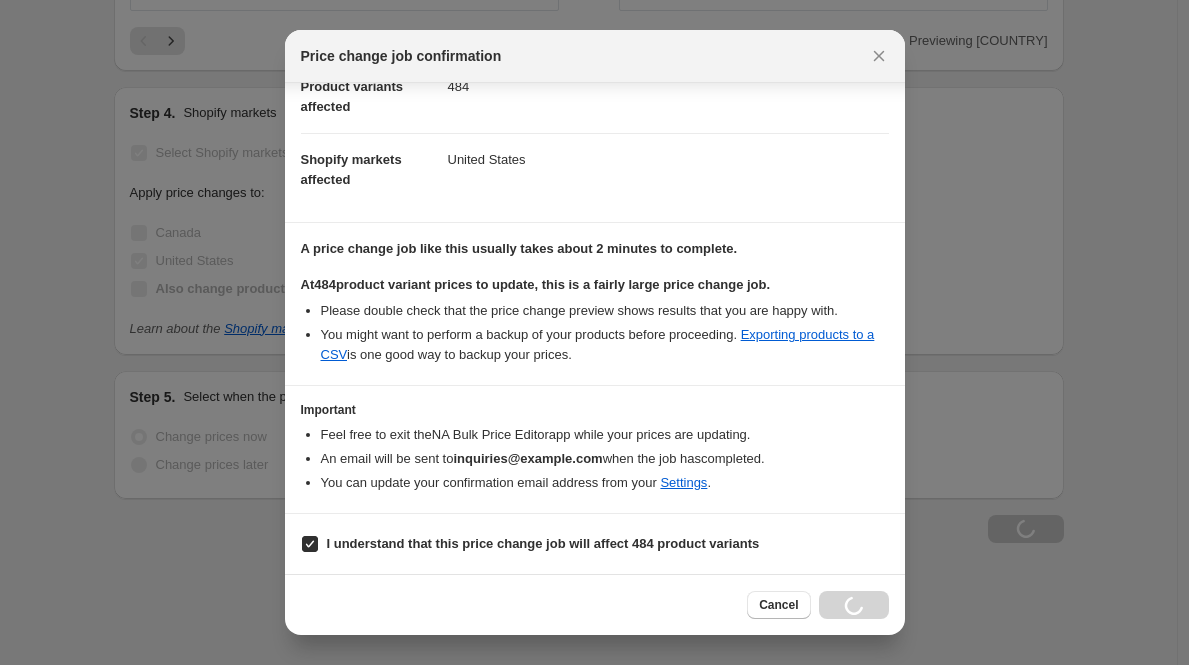 scroll, scrollTop: 1699, scrollLeft: 0, axis: vertical 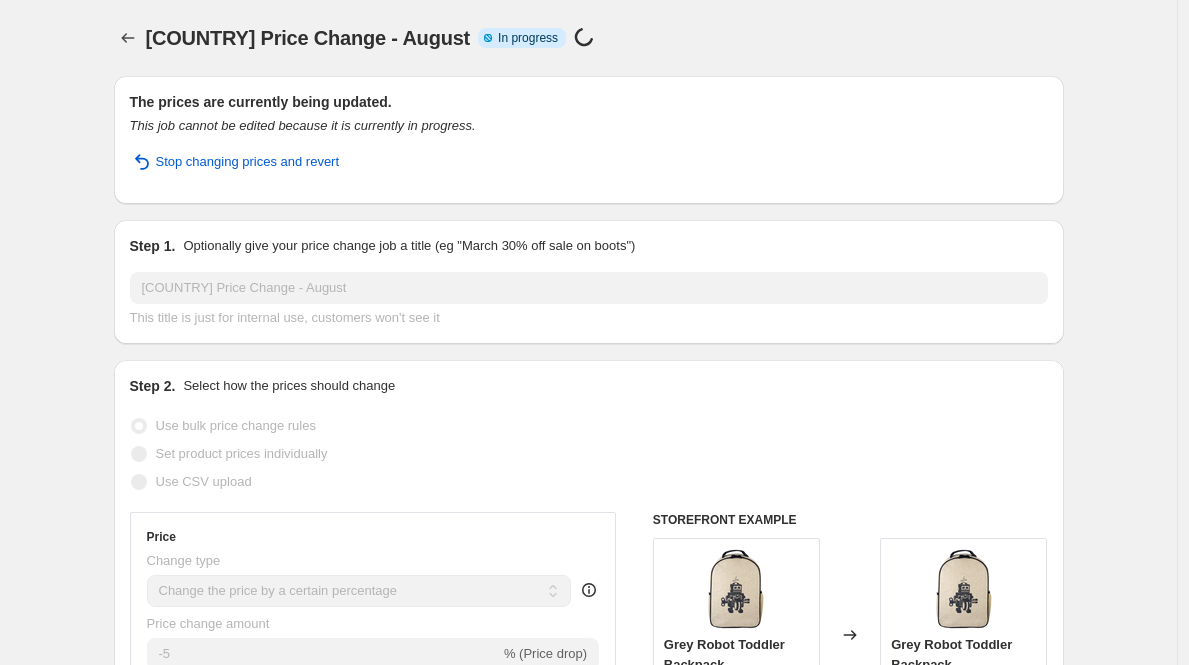 select on "percentage" 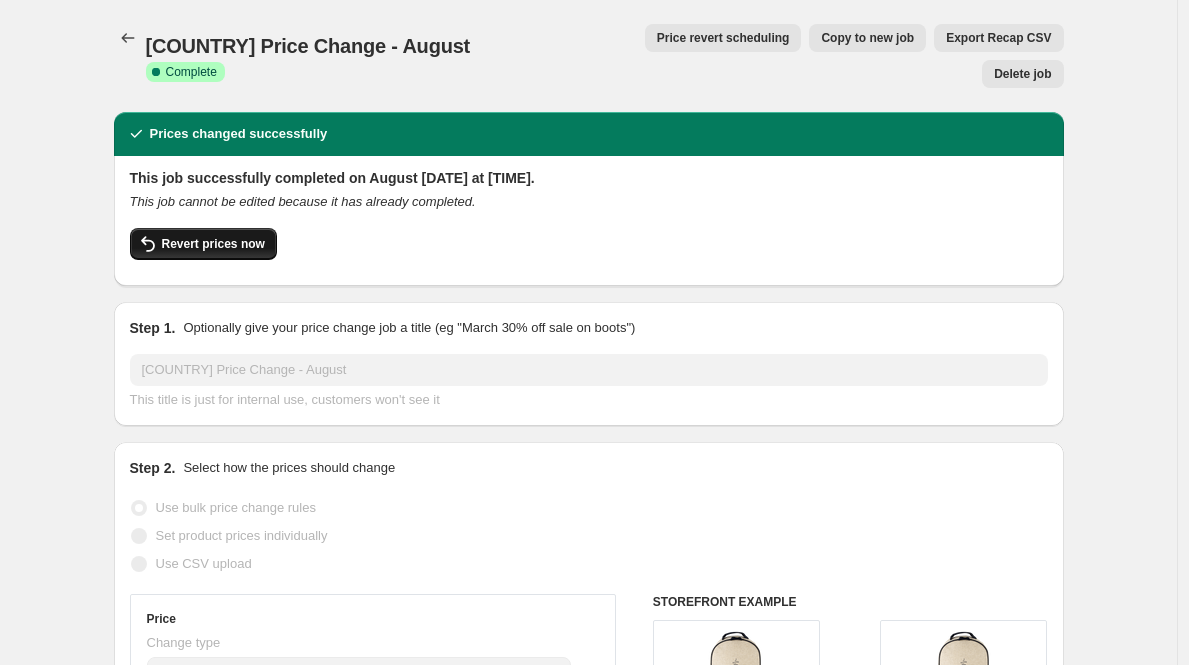 click on "Revert prices now" at bounding box center [203, 244] 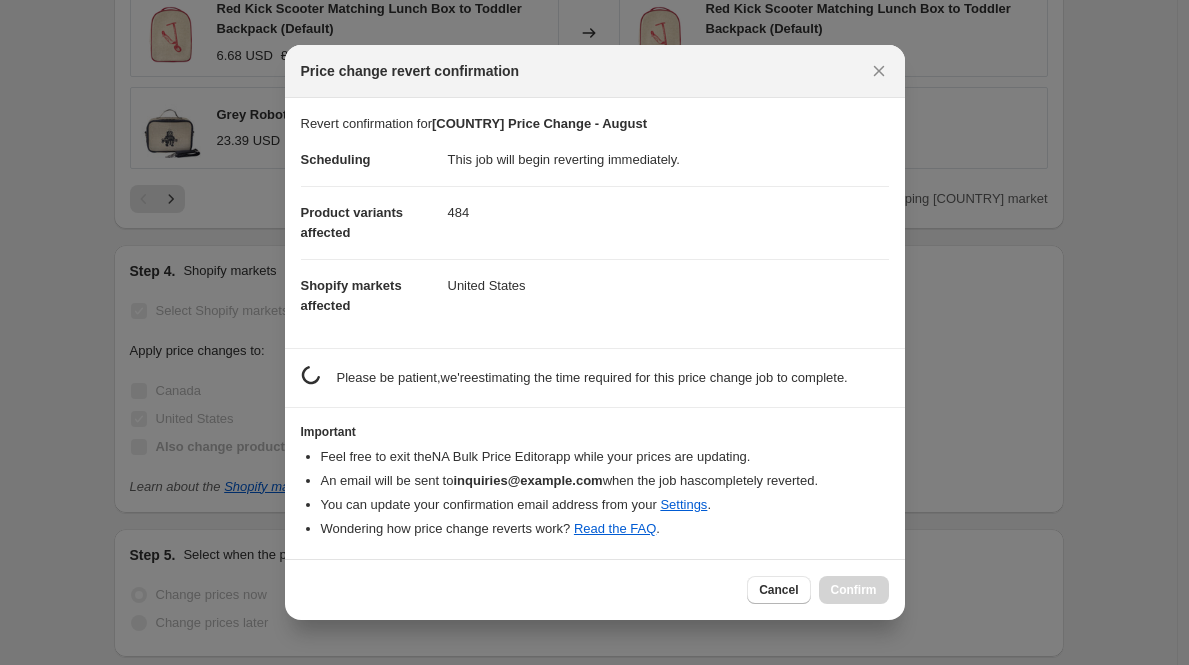 scroll, scrollTop: 0, scrollLeft: 0, axis: both 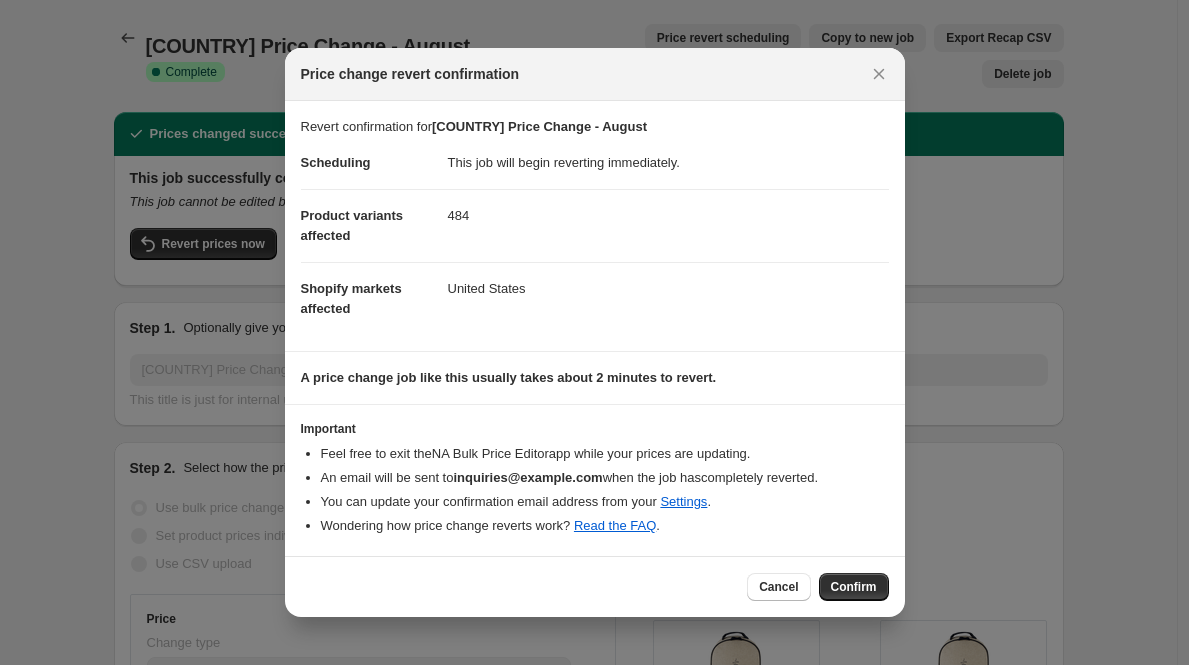 click on "Confirm" at bounding box center [854, 587] 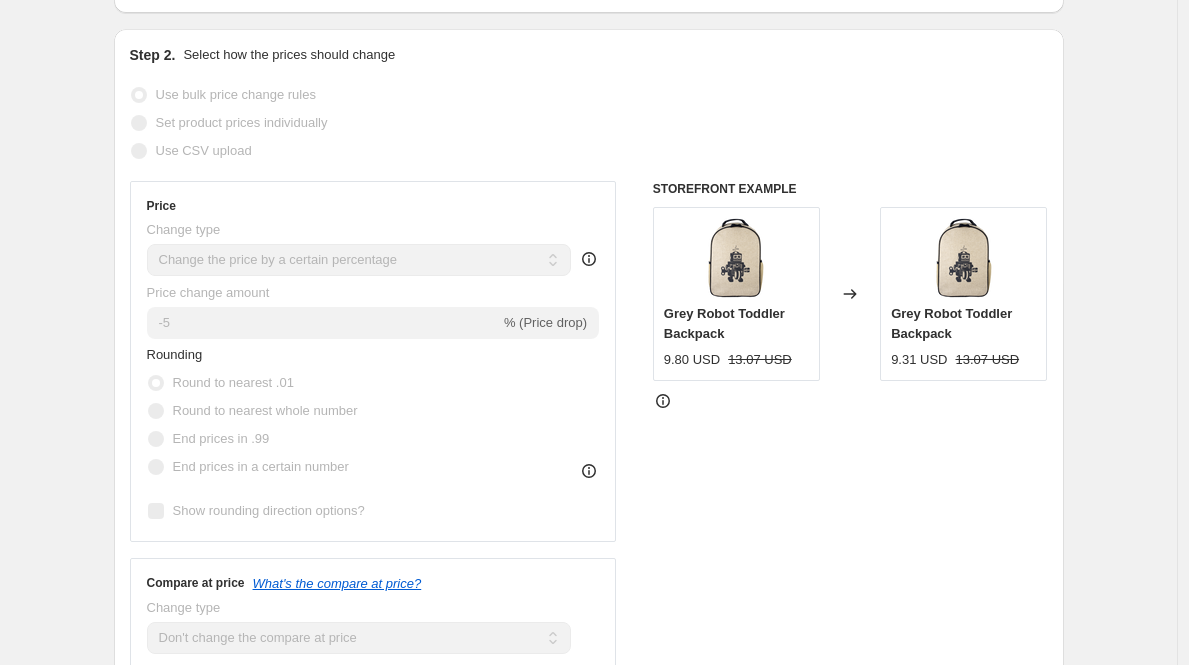 scroll, scrollTop: 0, scrollLeft: 0, axis: both 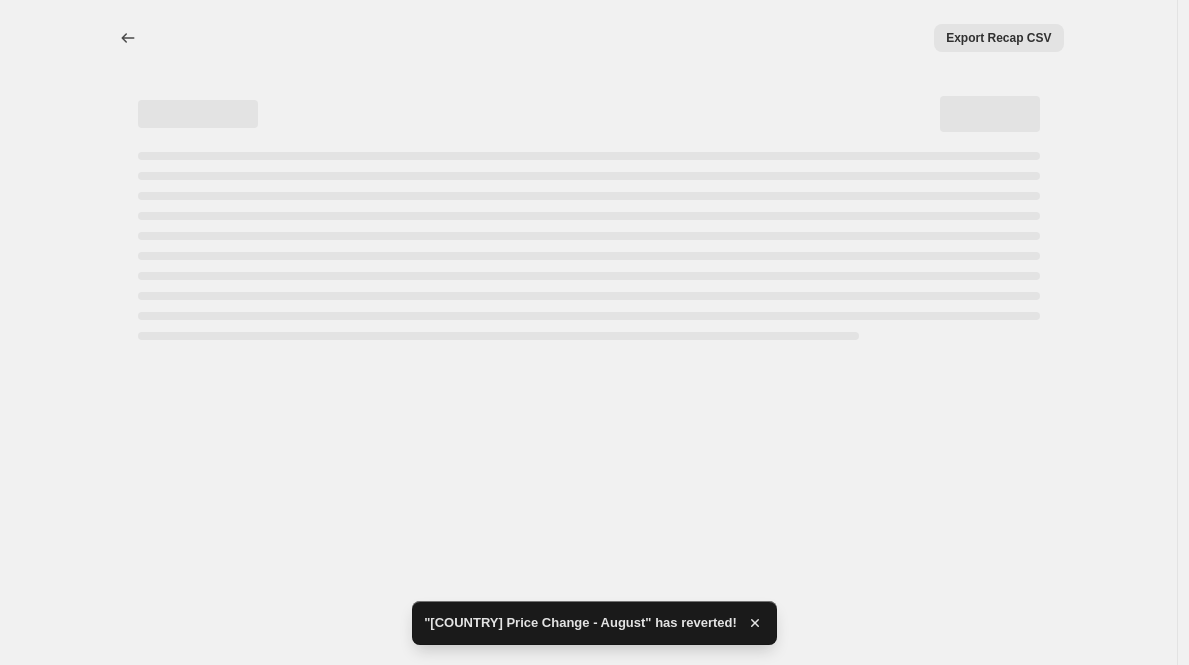select on "percentage" 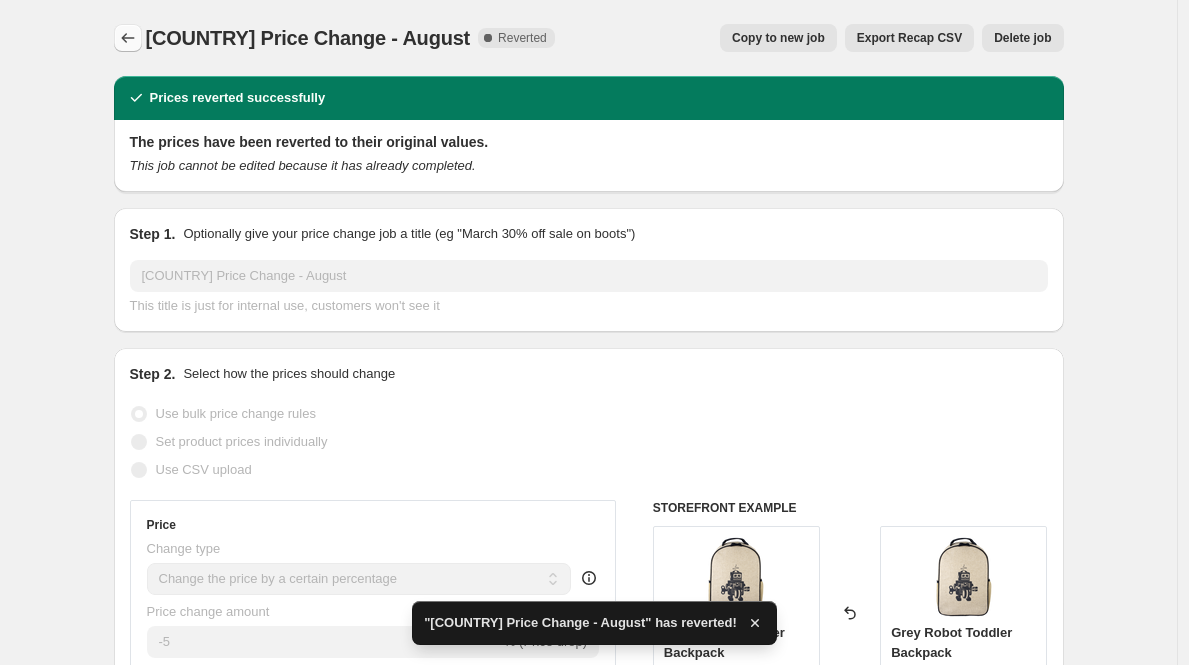 click 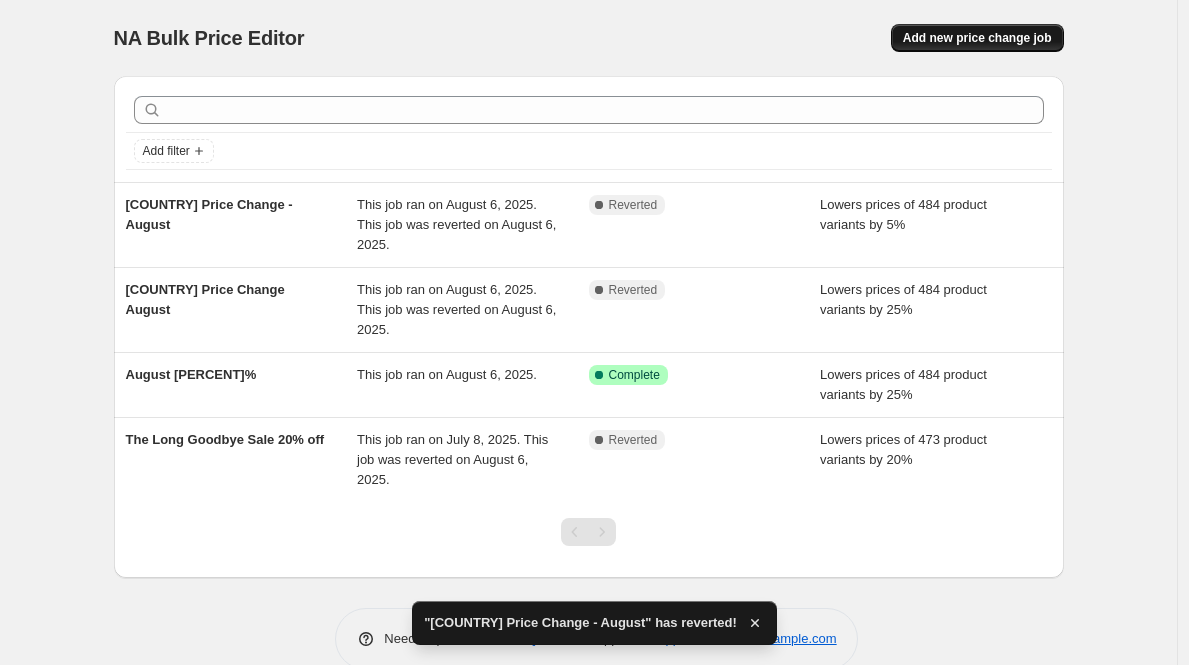 click on "Add new price change job" at bounding box center [977, 38] 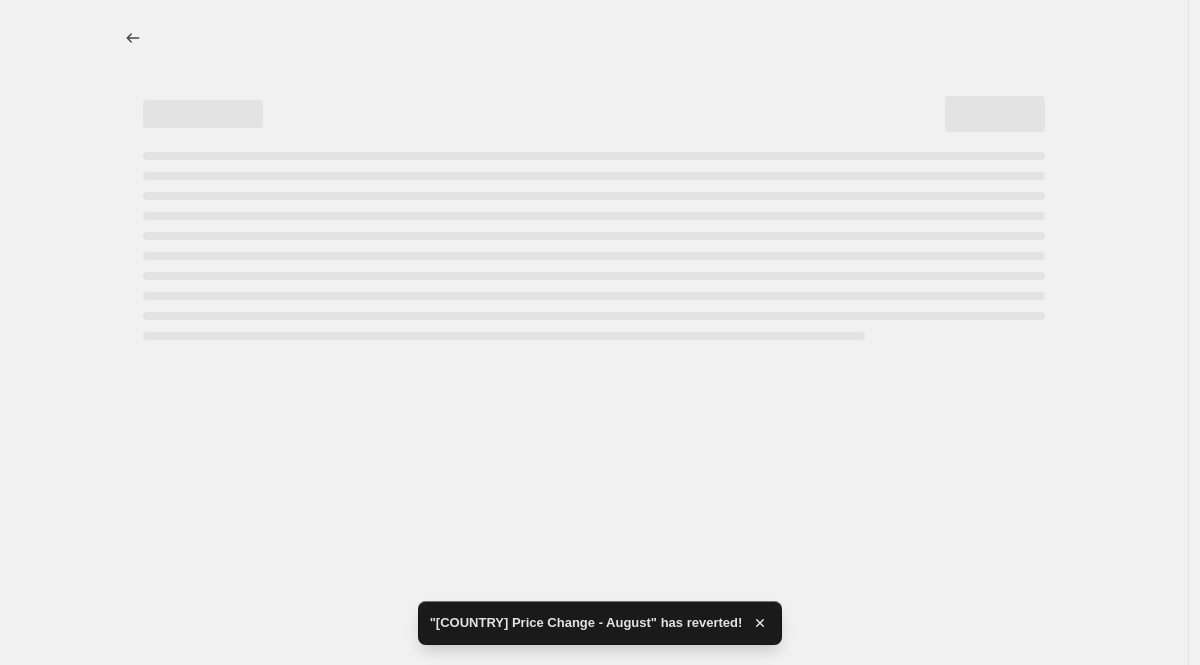 select on "percentage" 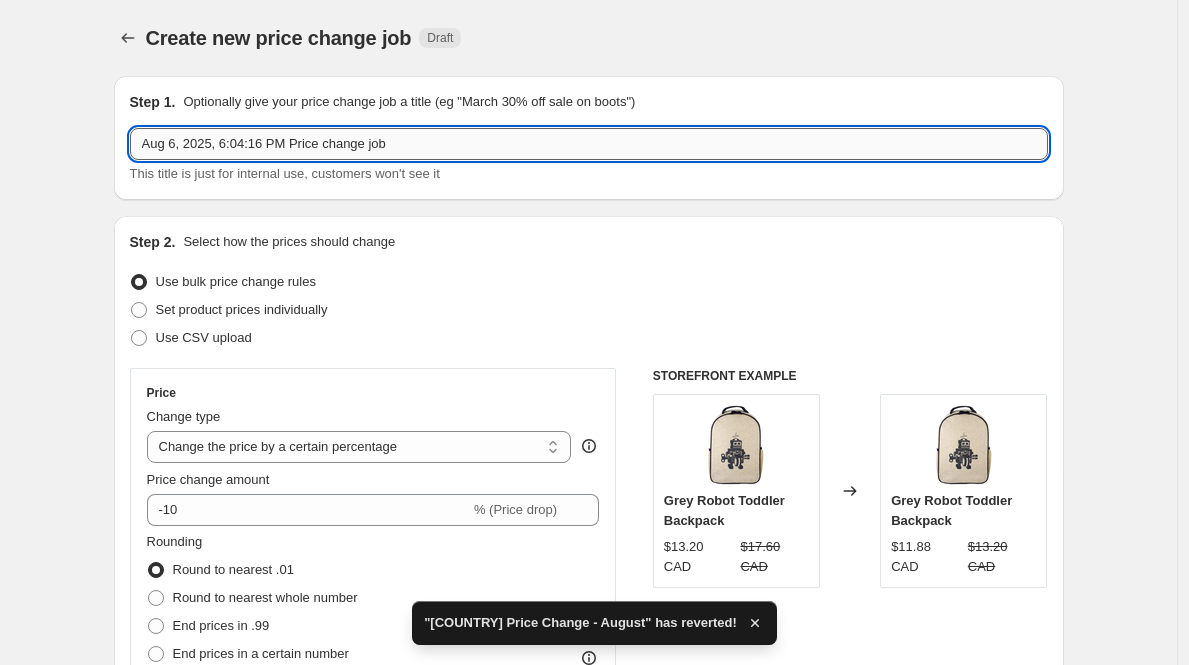 click on "Aug 6, 2025, 6:04:16 PM Price change job" at bounding box center (589, 144) 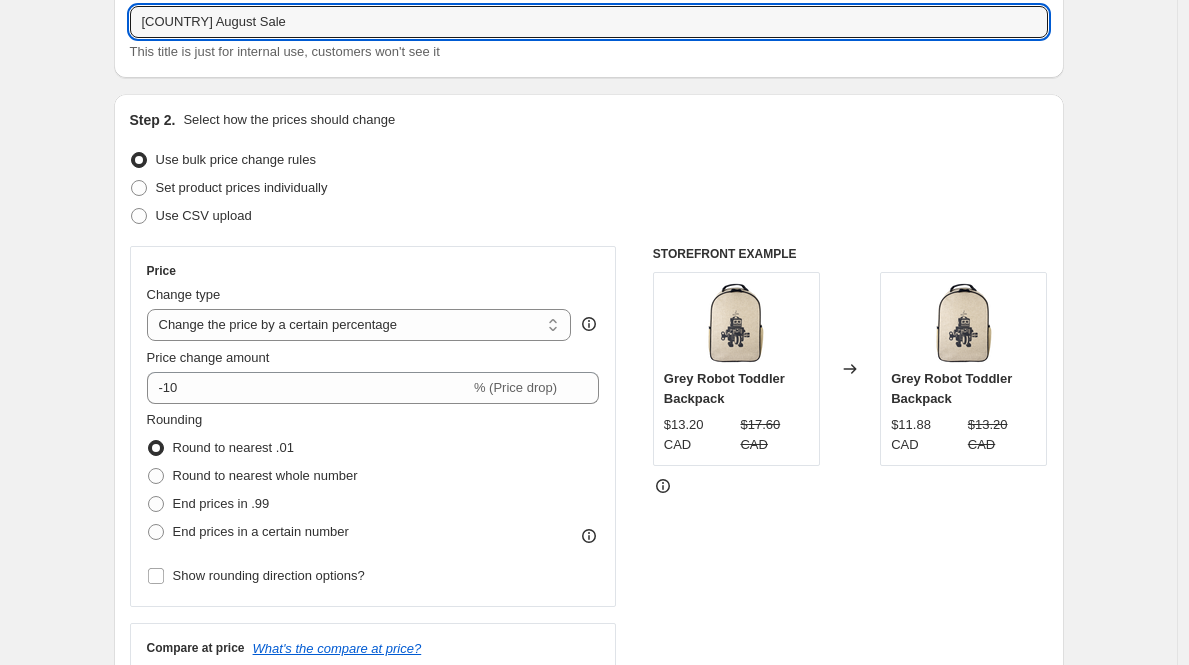 scroll, scrollTop: 198, scrollLeft: 0, axis: vertical 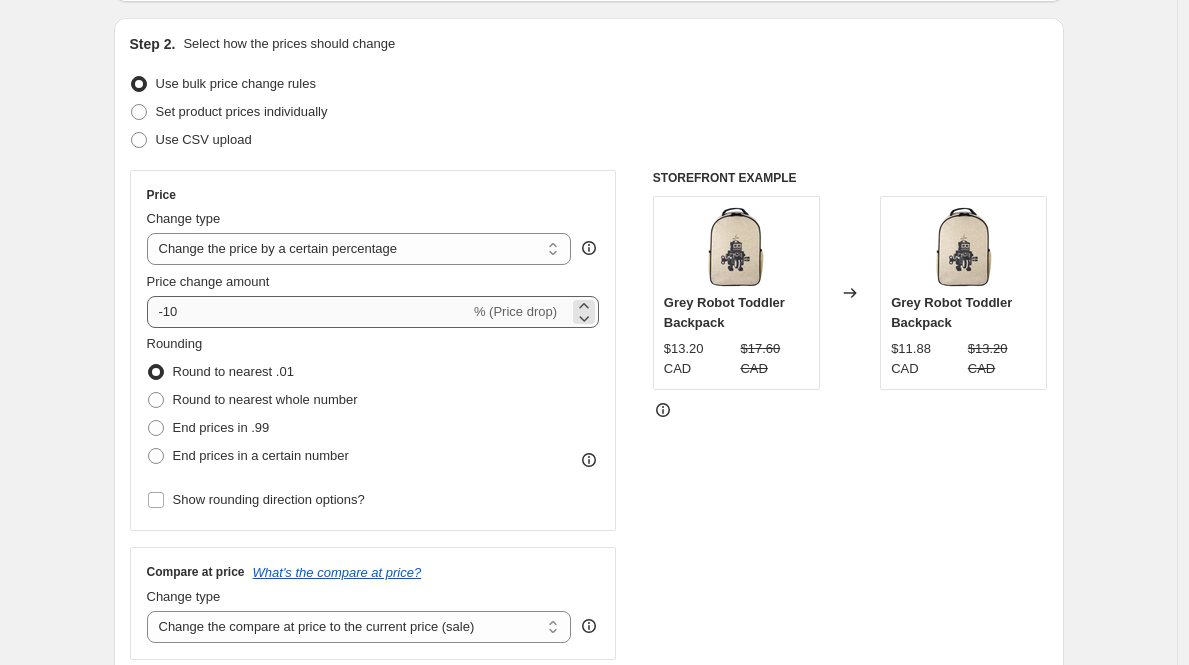 type on "[COUNTRY] August Sale" 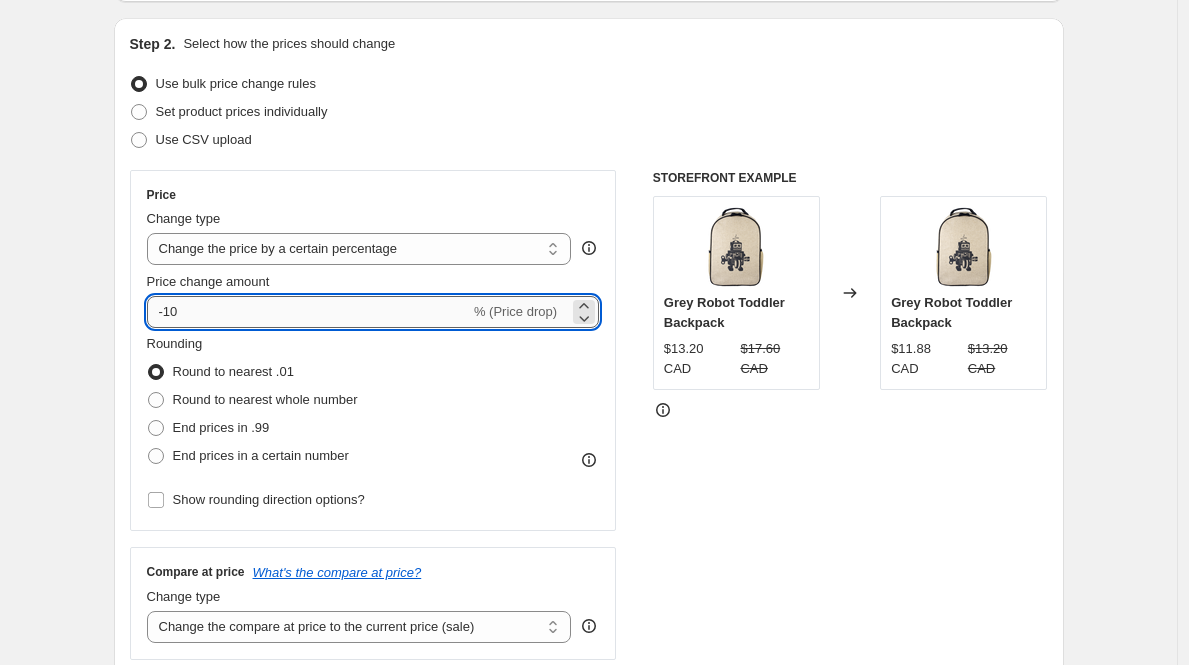 click on "-10" at bounding box center (308, 312) 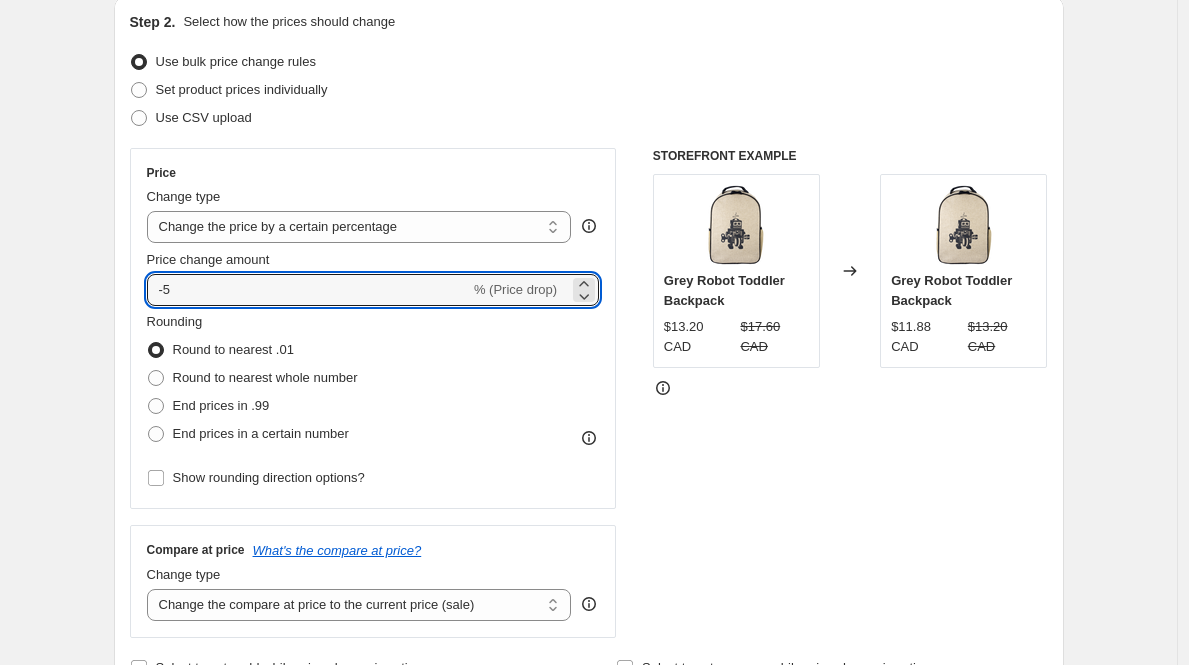 scroll, scrollTop: 220, scrollLeft: 0, axis: vertical 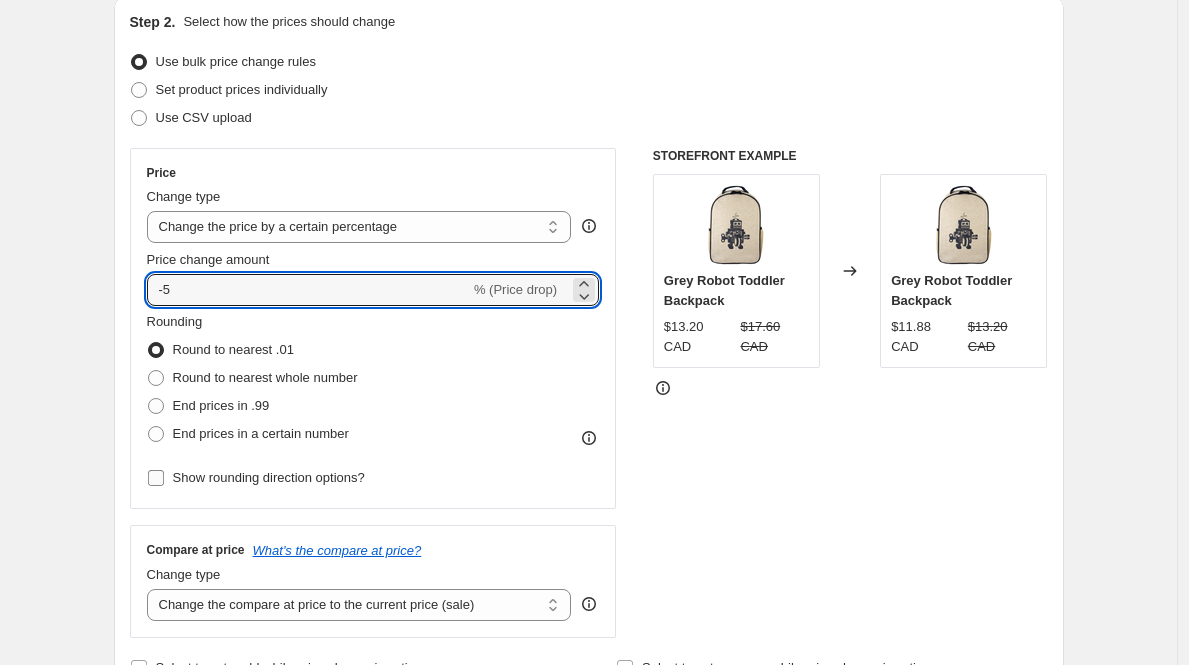 type on "-5" 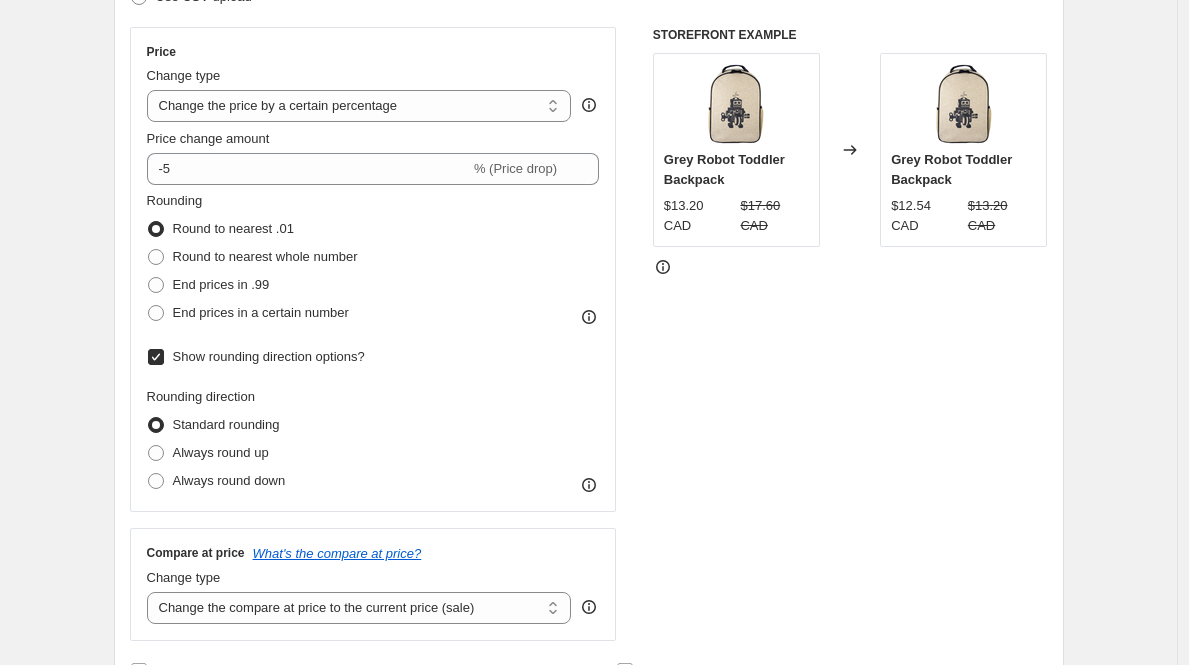 scroll, scrollTop: 348, scrollLeft: 0, axis: vertical 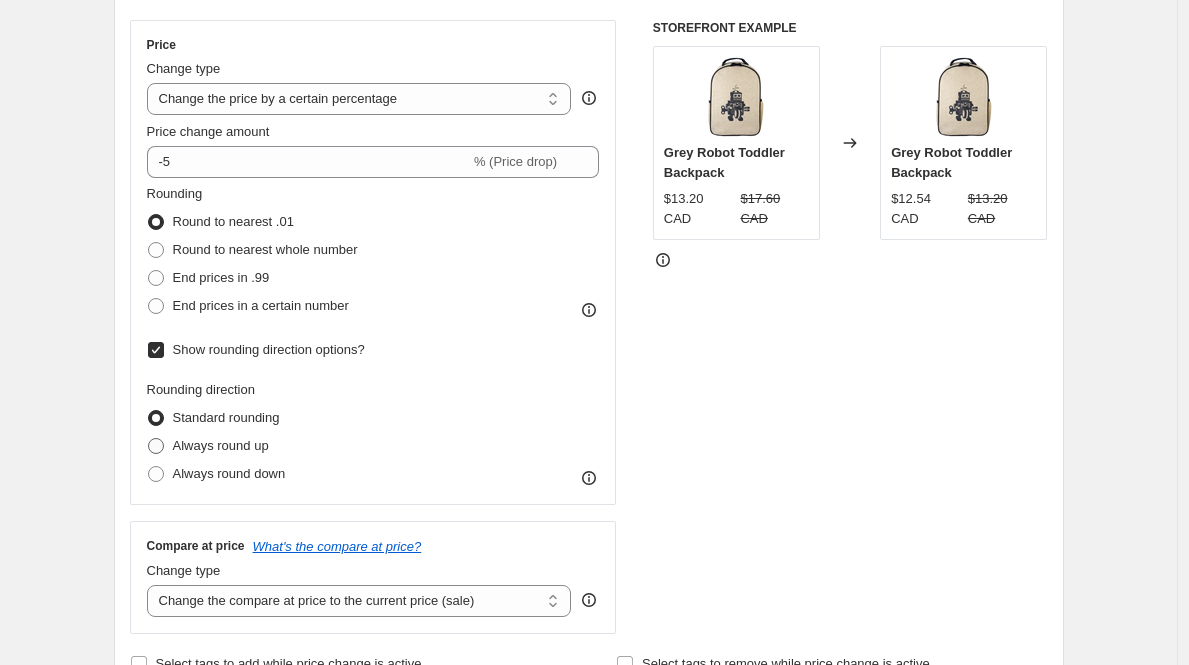 click on "Always round up" at bounding box center [221, 445] 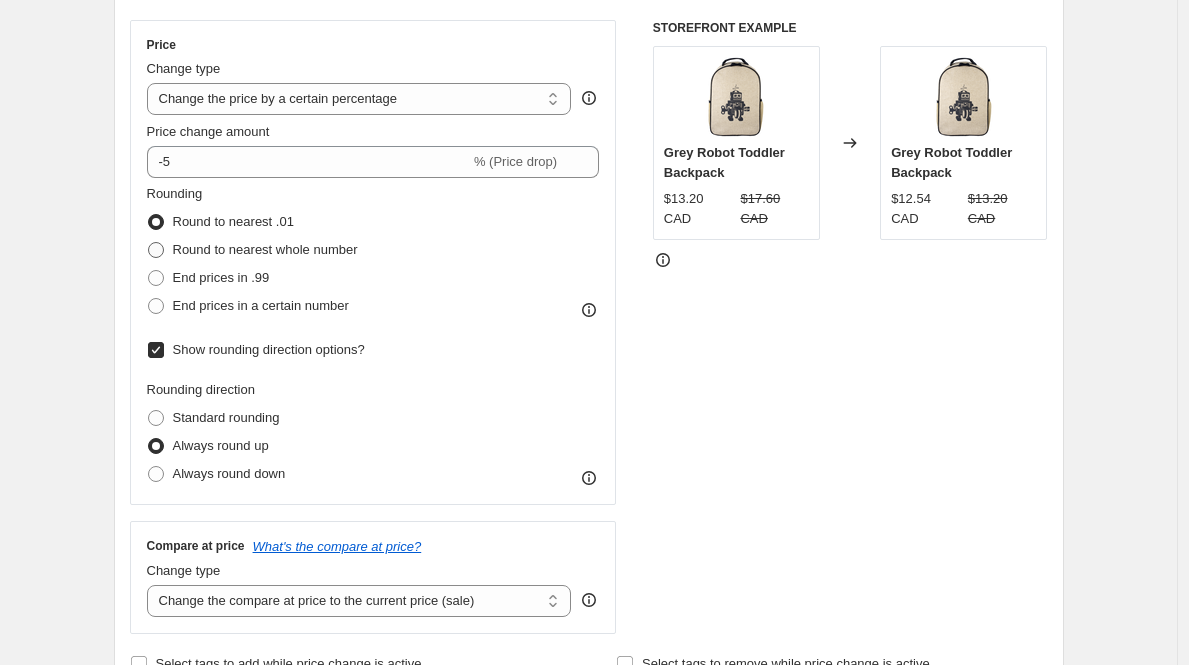 click on "Round to nearest whole number" at bounding box center (265, 249) 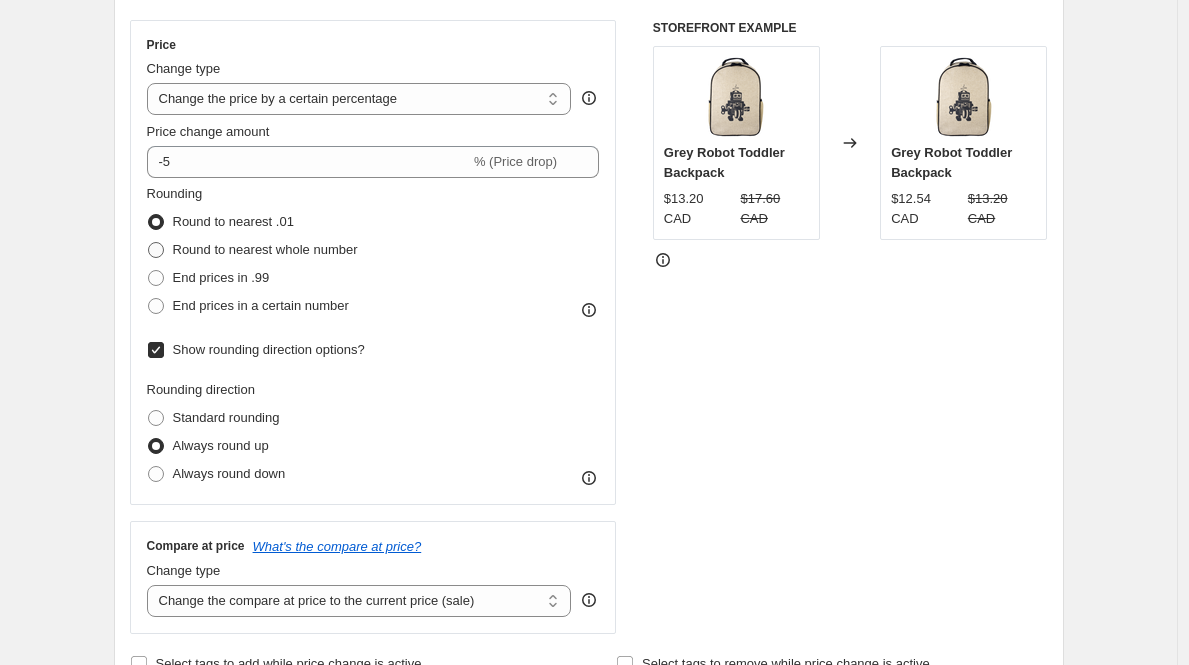 radio on "true" 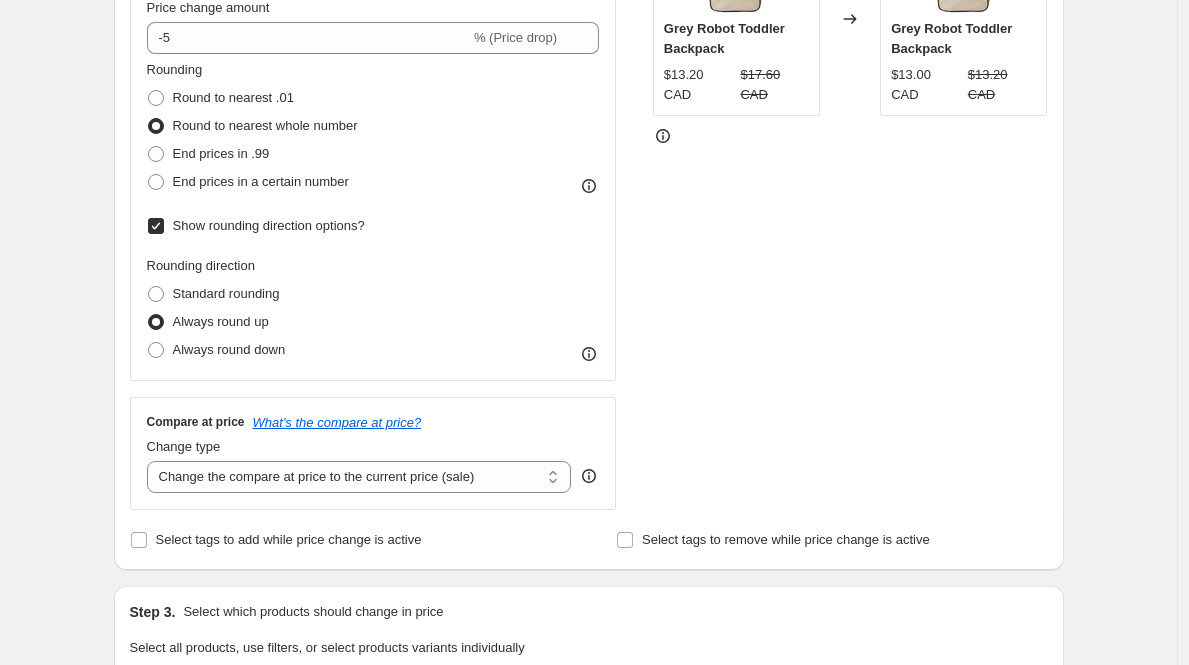 scroll, scrollTop: 505, scrollLeft: 0, axis: vertical 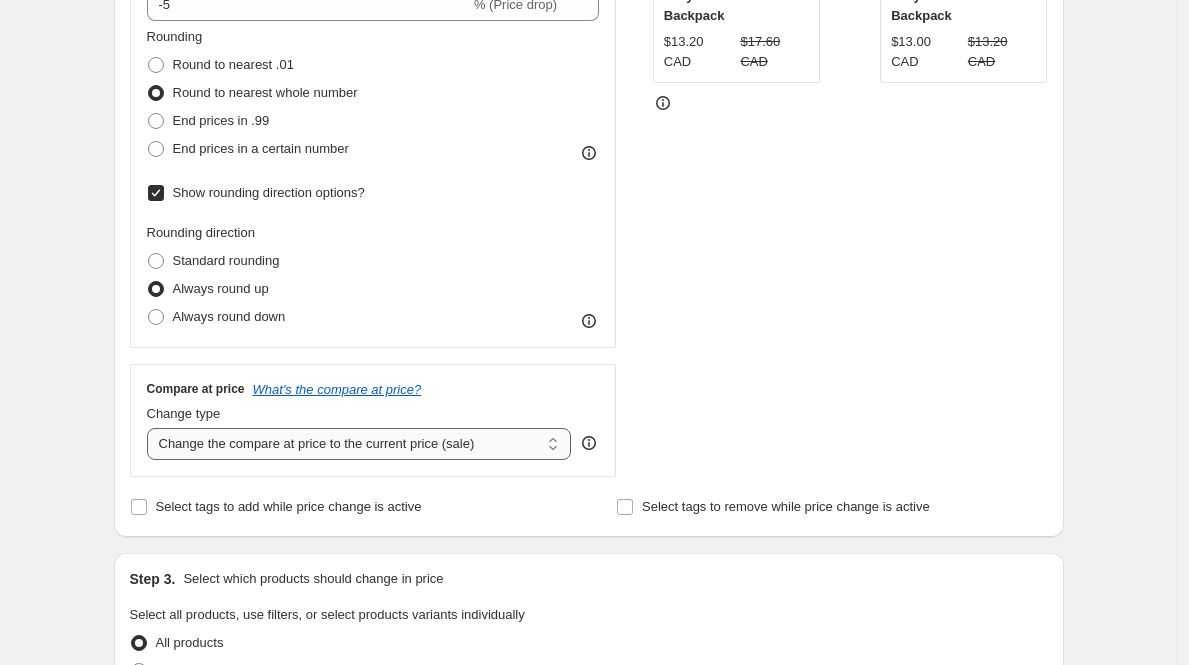 click on "Change the compare at price to the current price (sale) Change the compare at price to a certain amount Change the compare at price by a certain amount Change the compare at price by a certain percentage Change the compare at price by a certain amount relative to the actual price Change the compare at price by a certain percentage relative to the actual price Don't change the compare at price Remove the compare at price" at bounding box center (359, 444) 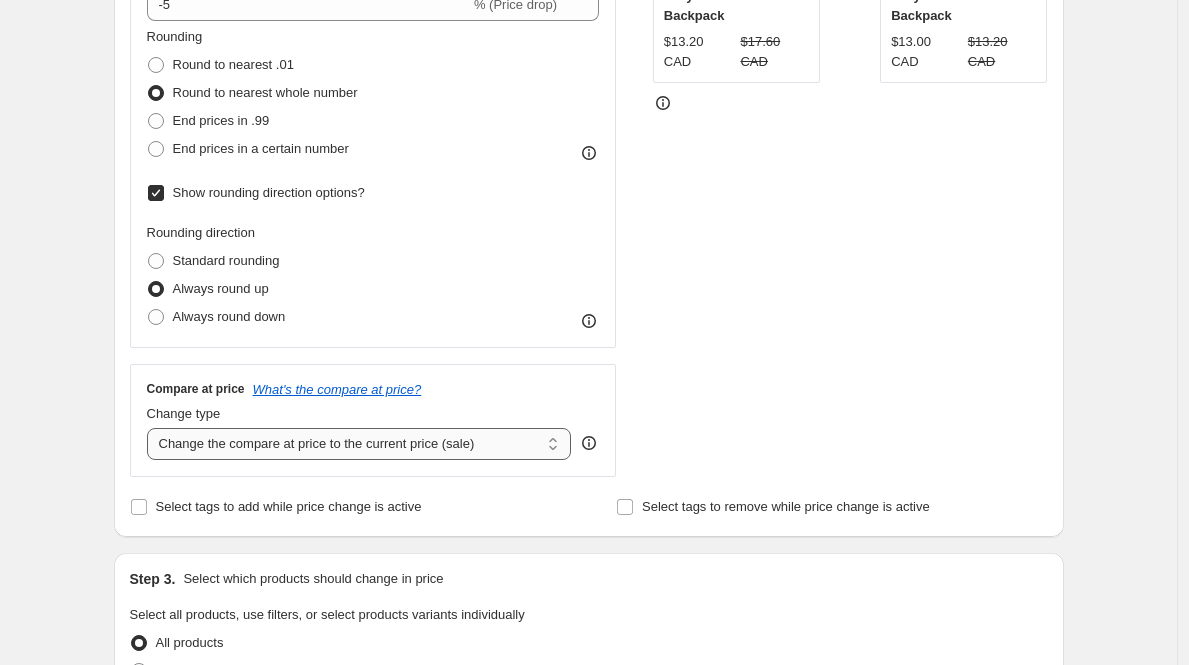 select on "no_change" 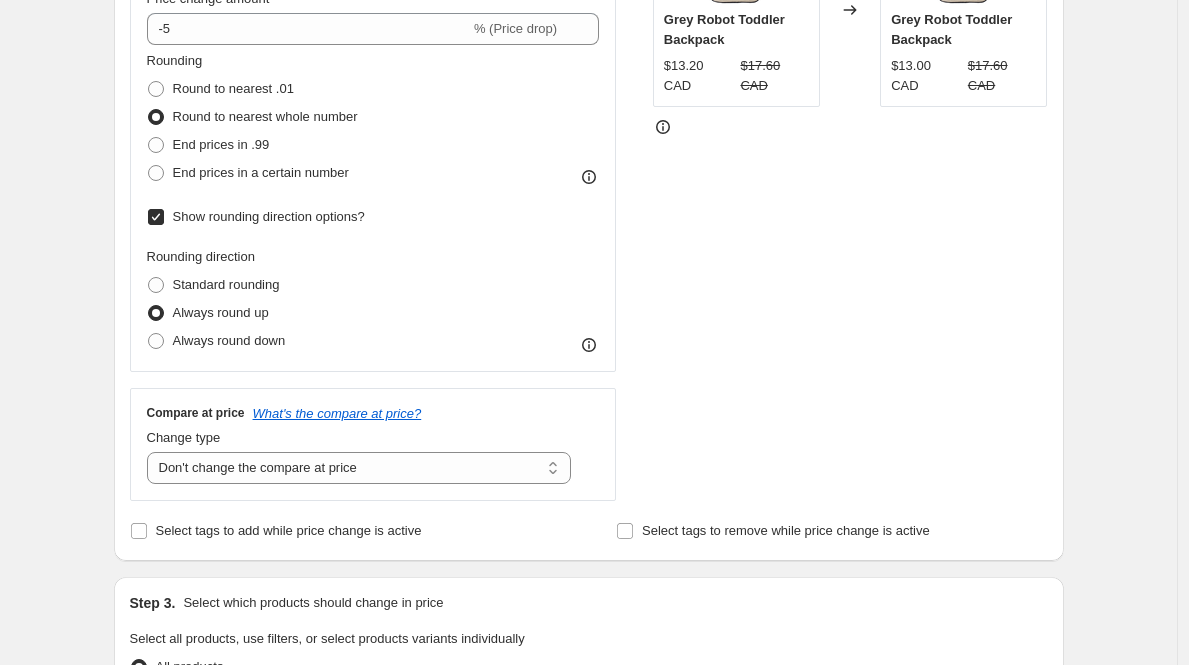 scroll, scrollTop: 360, scrollLeft: 0, axis: vertical 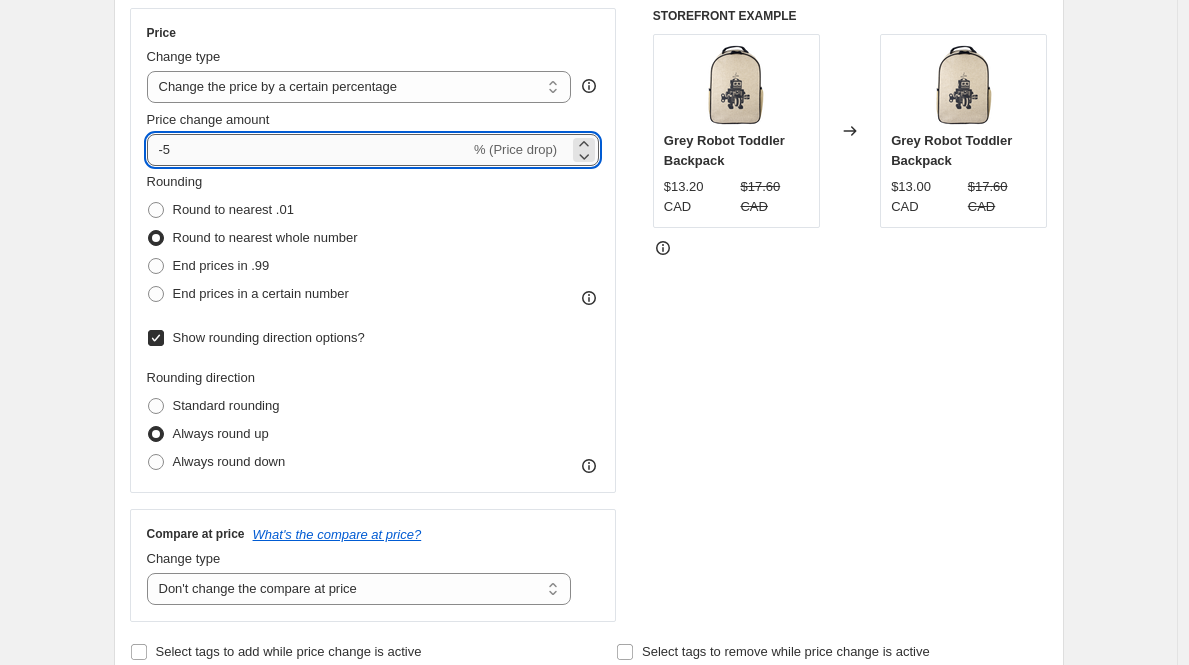 click on "-5" at bounding box center [308, 150] 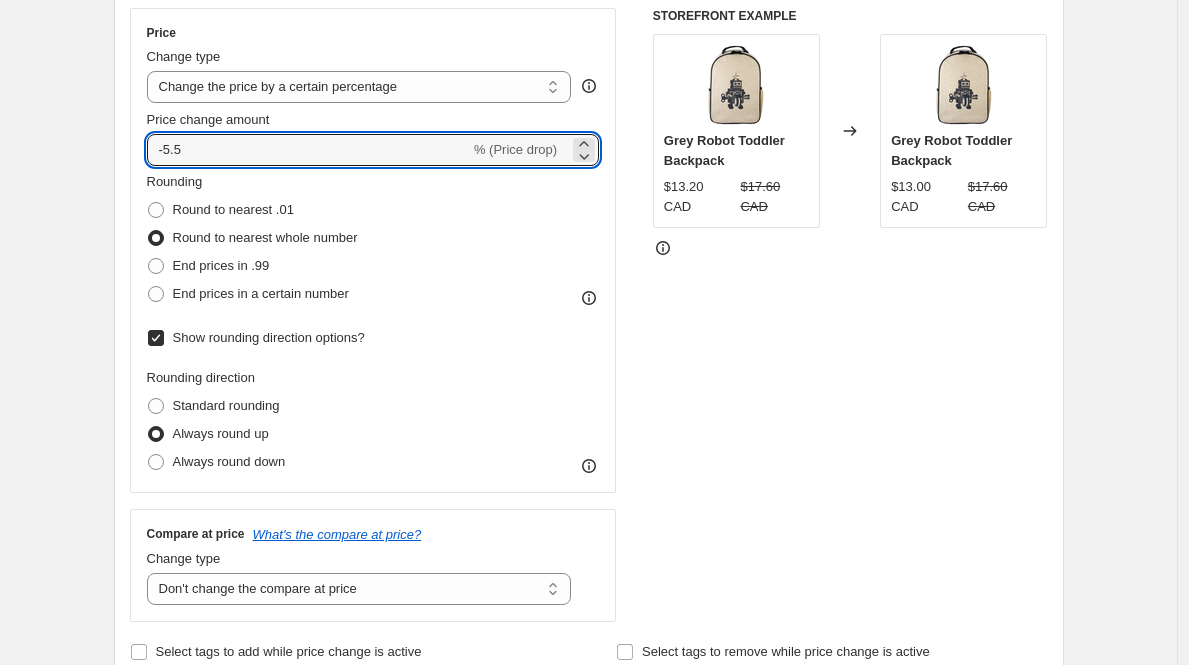 type on "-5.5" 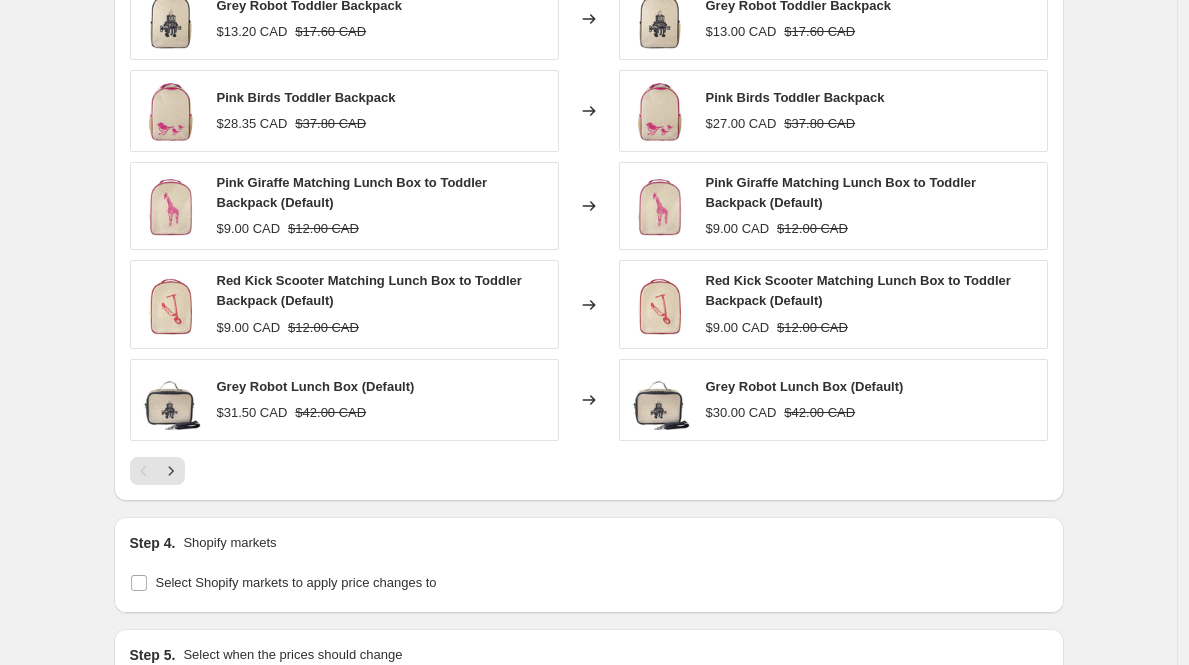 scroll, scrollTop: 1583, scrollLeft: 0, axis: vertical 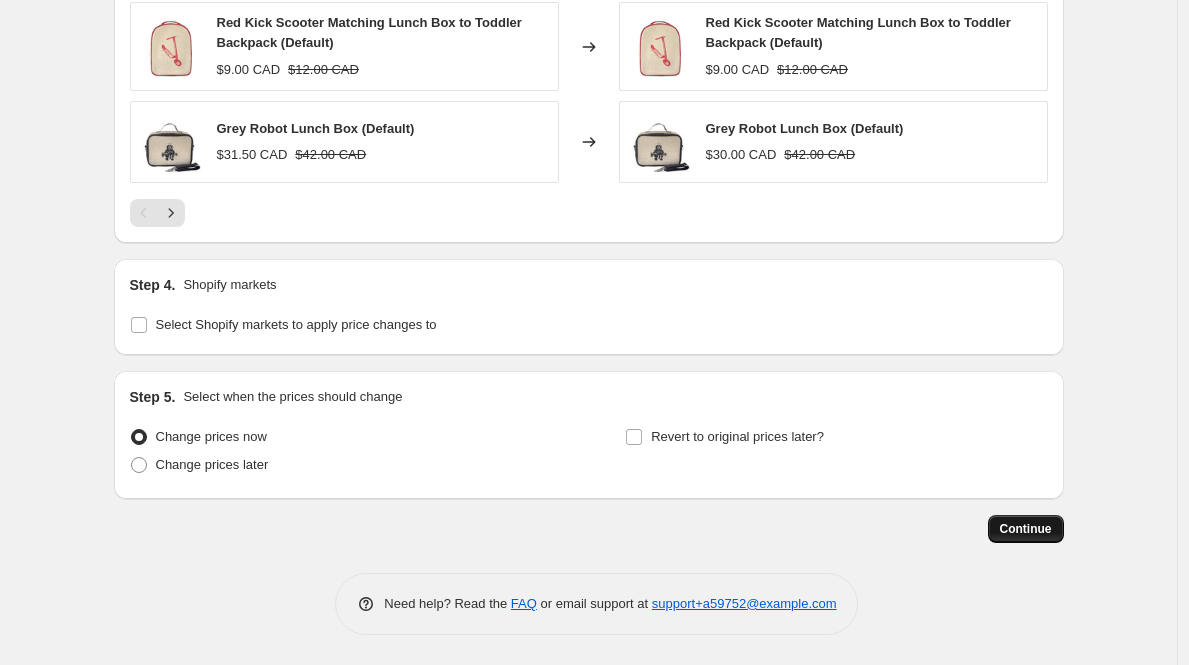 click on "Continue" at bounding box center [1026, 529] 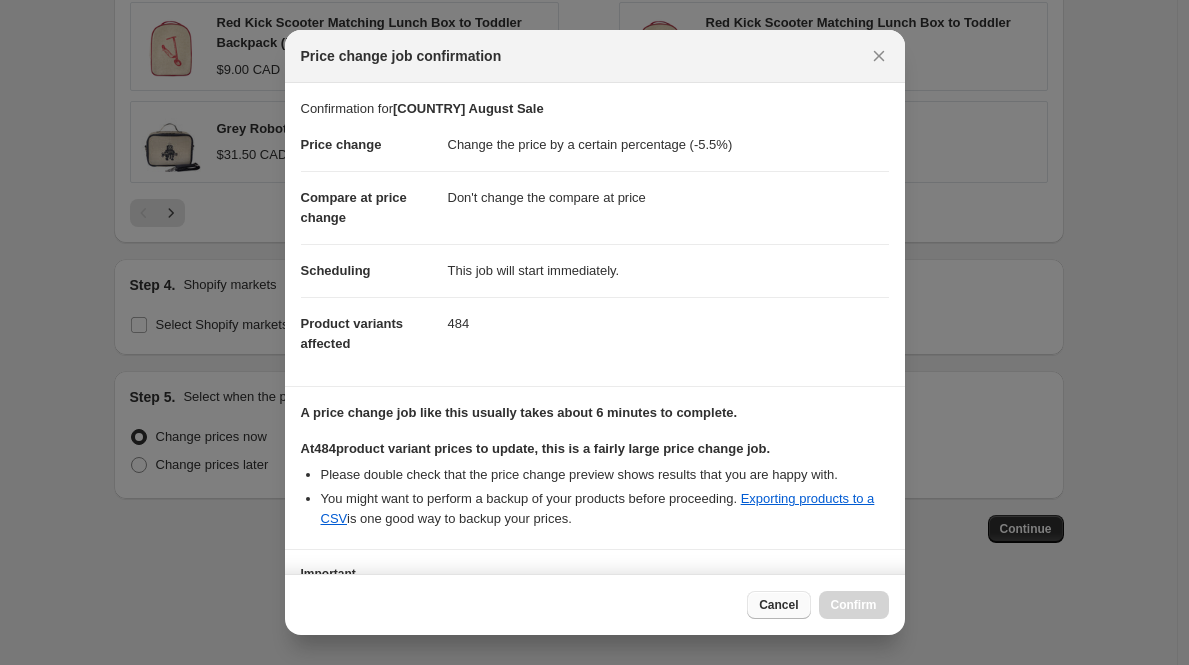 click on "Cancel" at bounding box center [778, 605] 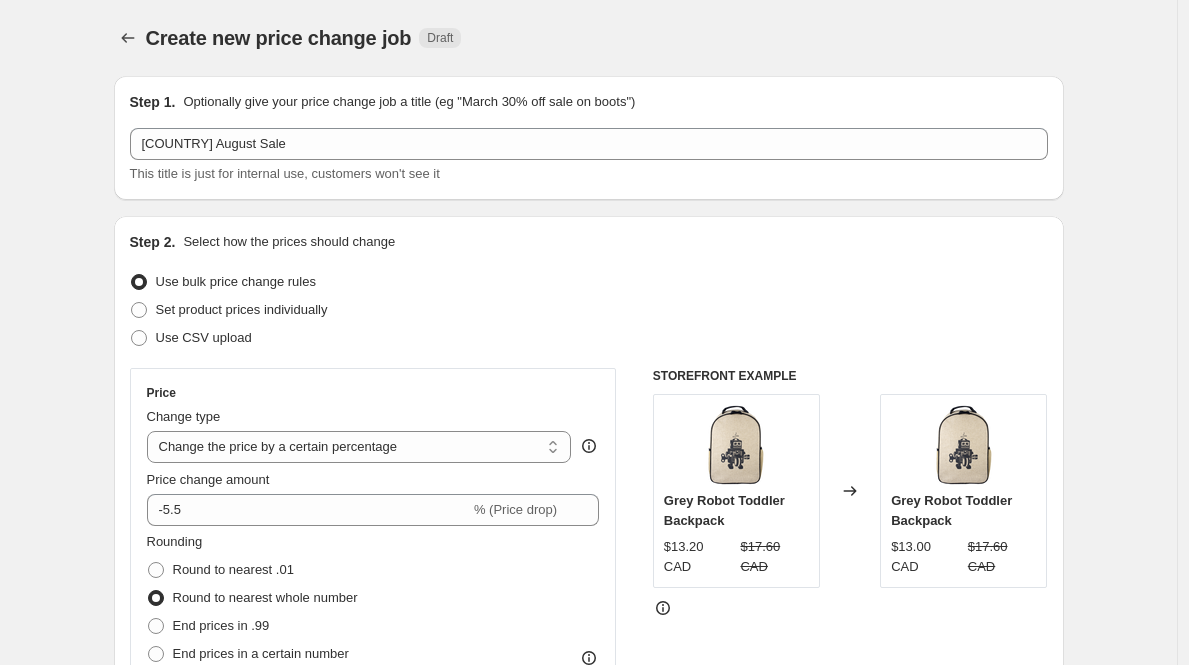scroll, scrollTop: 1583, scrollLeft: 0, axis: vertical 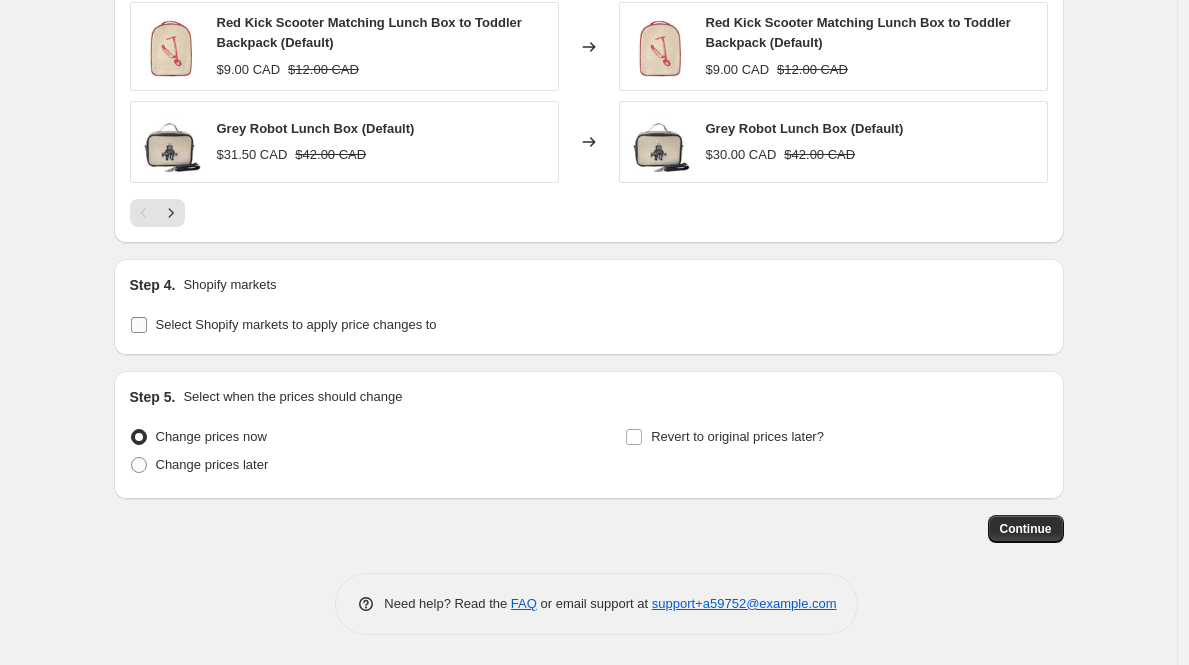 click on "Select Shopify markets to apply price changes to" at bounding box center [283, 325] 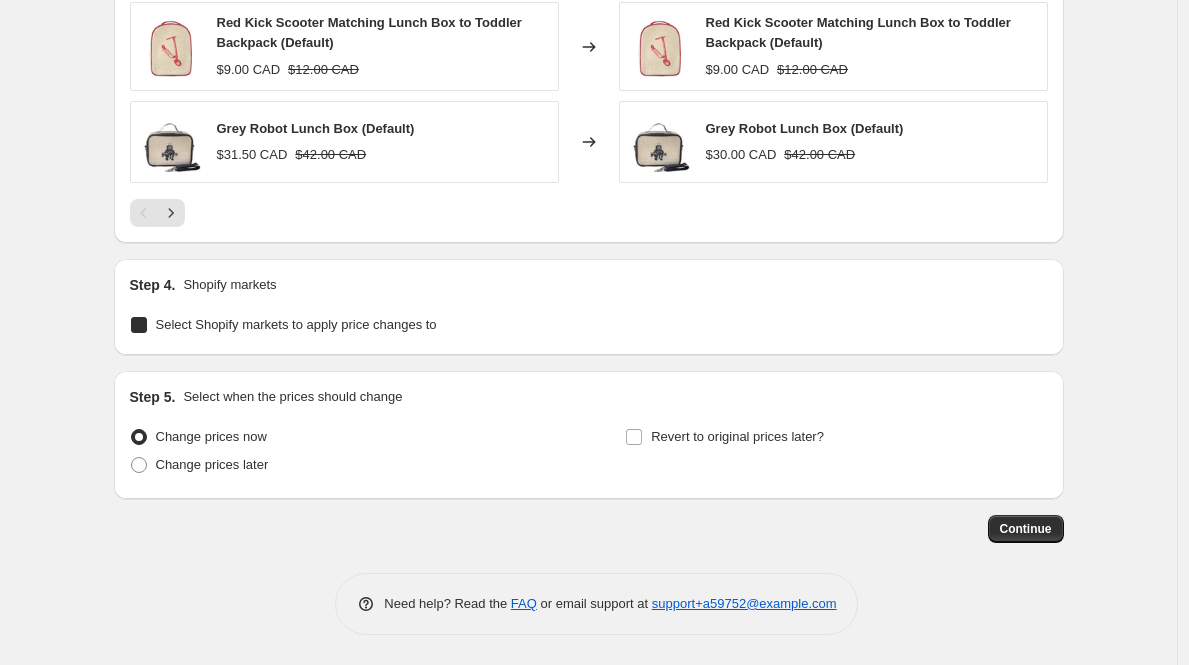 checkbox on "true" 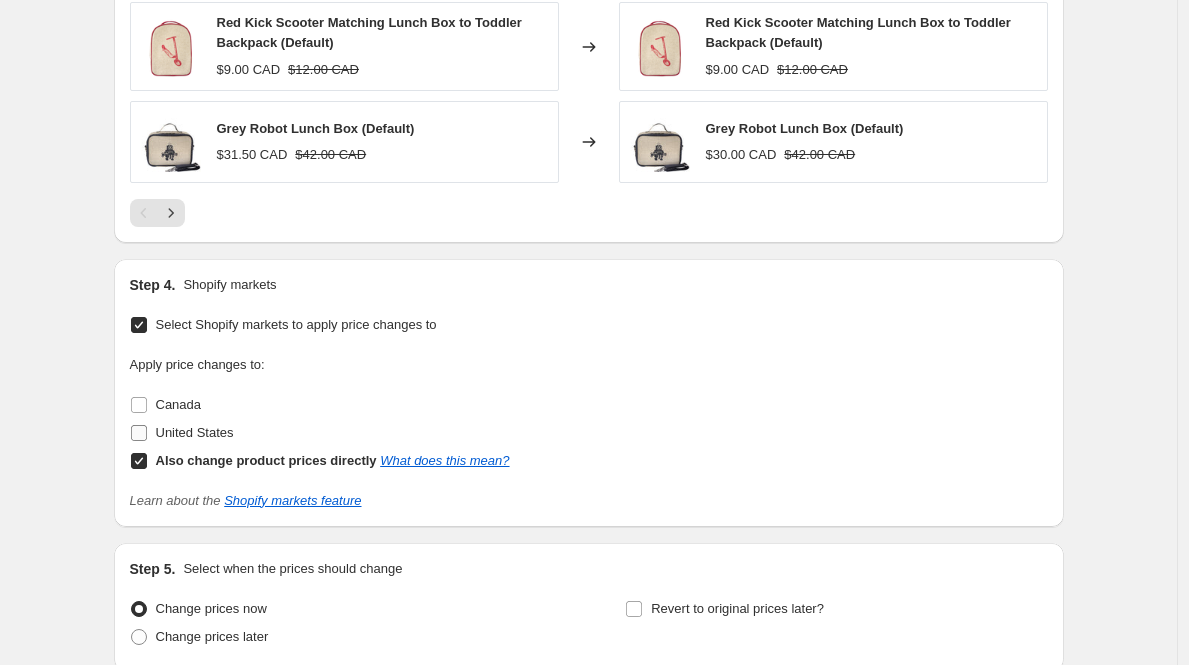 click on "United States" at bounding box center (195, 432) 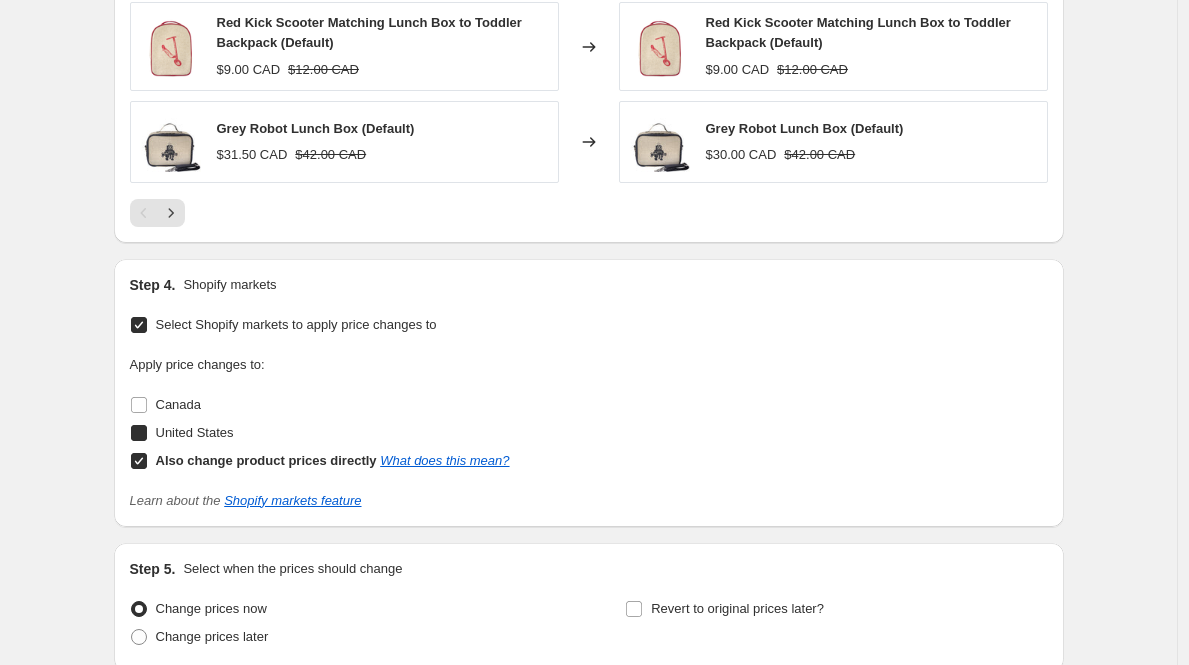 checkbox on "true" 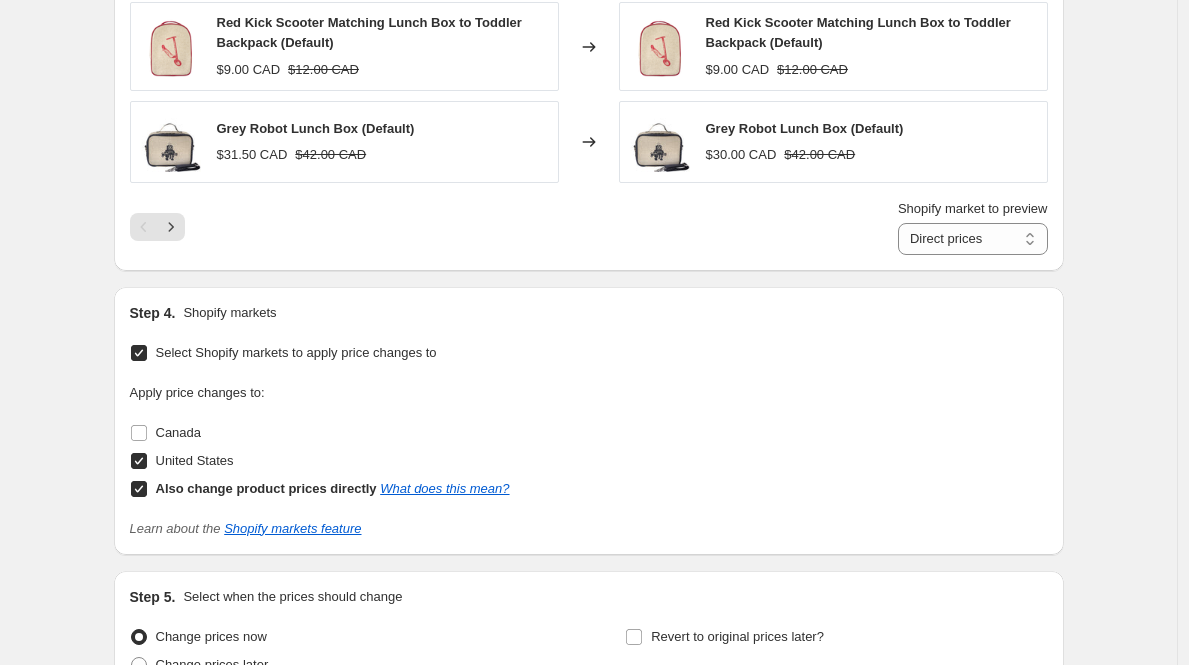 click on "Also change product prices directly" at bounding box center (266, 488) 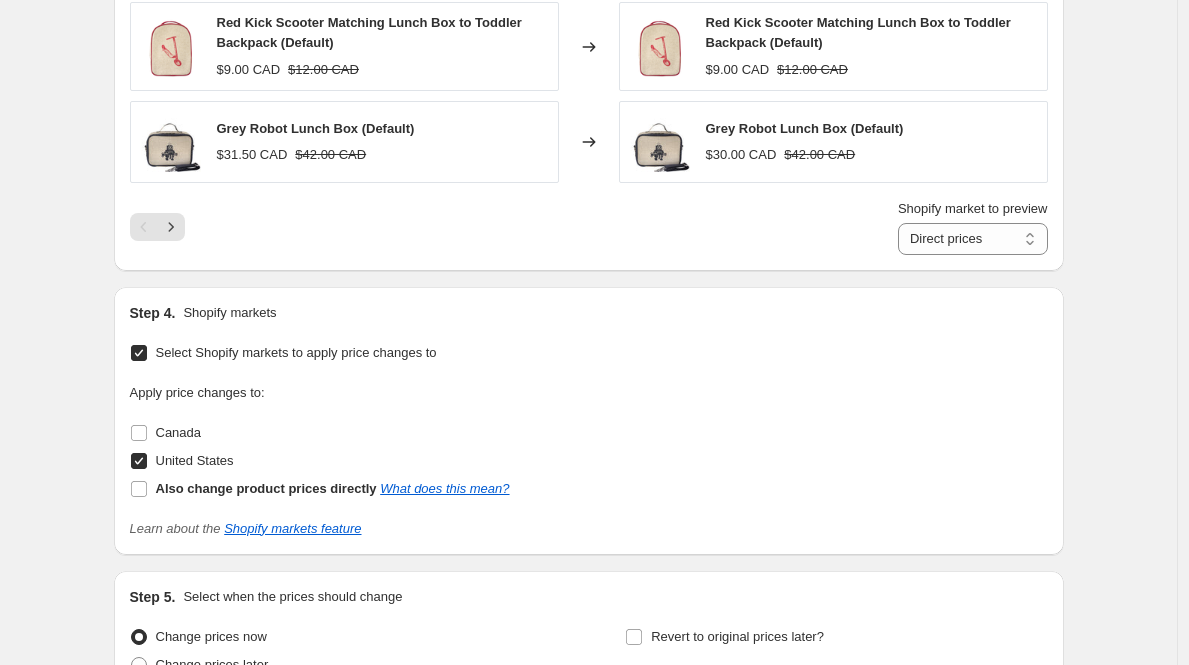 checkbox on "false" 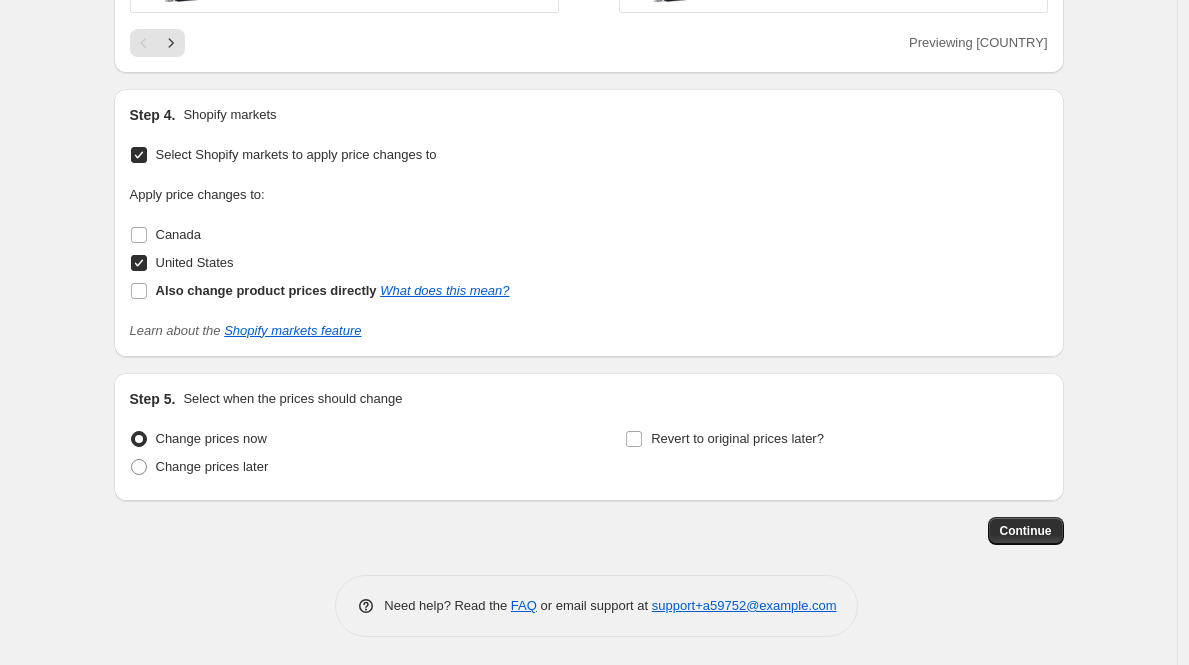 scroll, scrollTop: 1755, scrollLeft: 0, axis: vertical 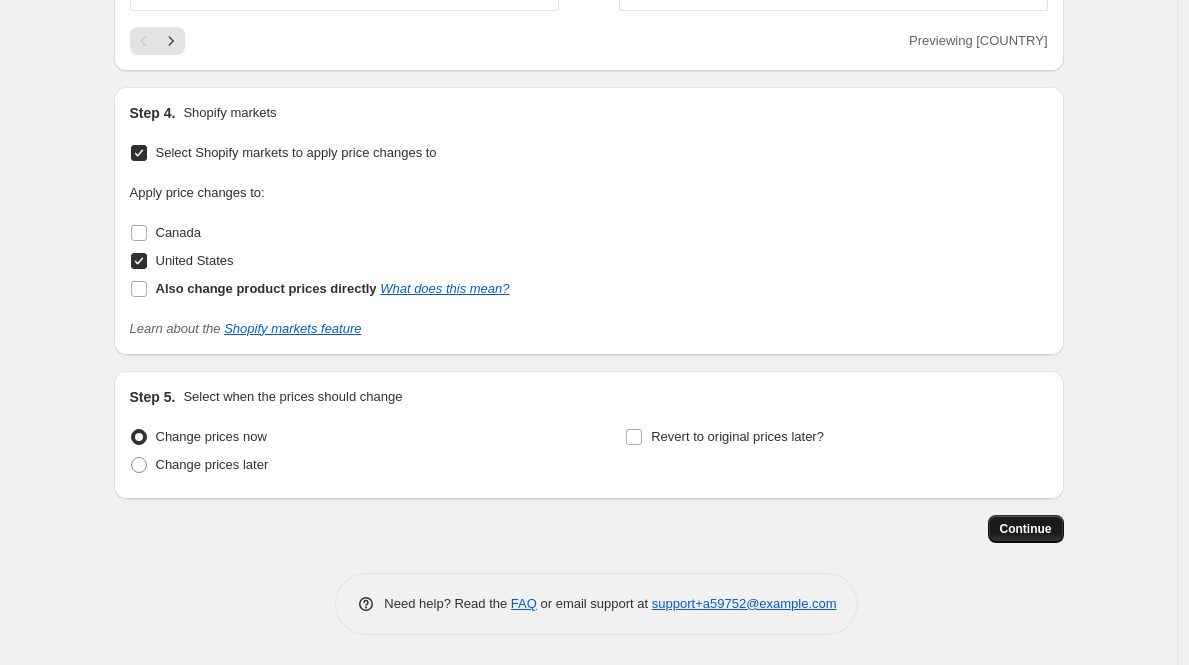 click on "Continue" at bounding box center (1026, 529) 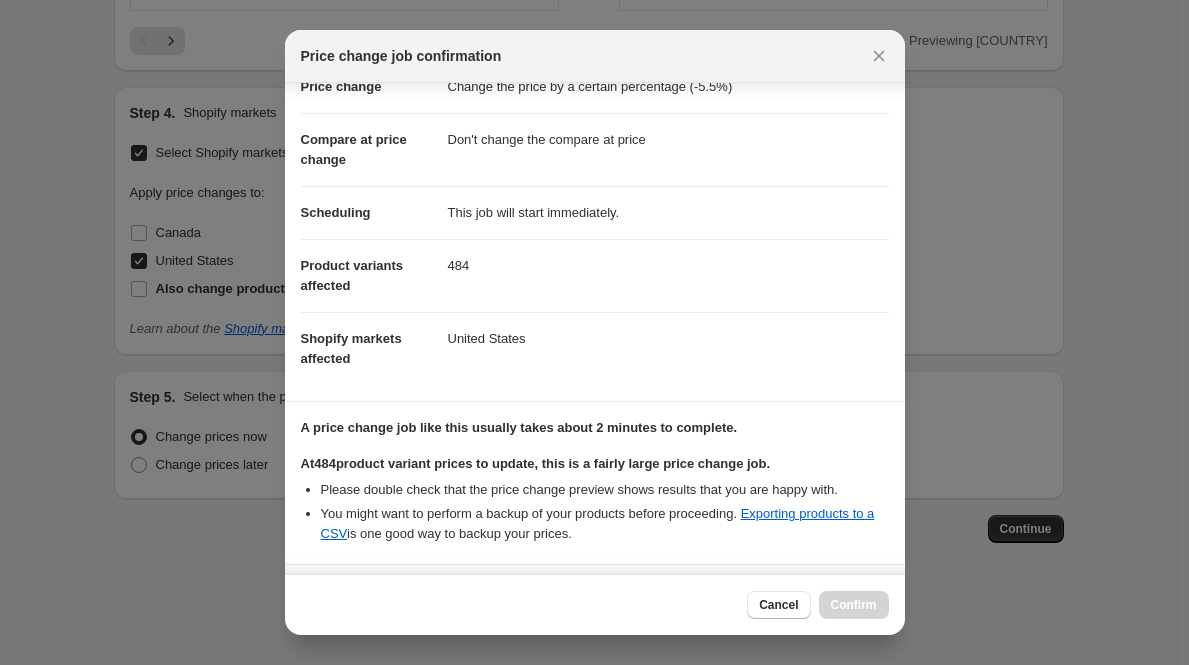 scroll, scrollTop: 257, scrollLeft: 0, axis: vertical 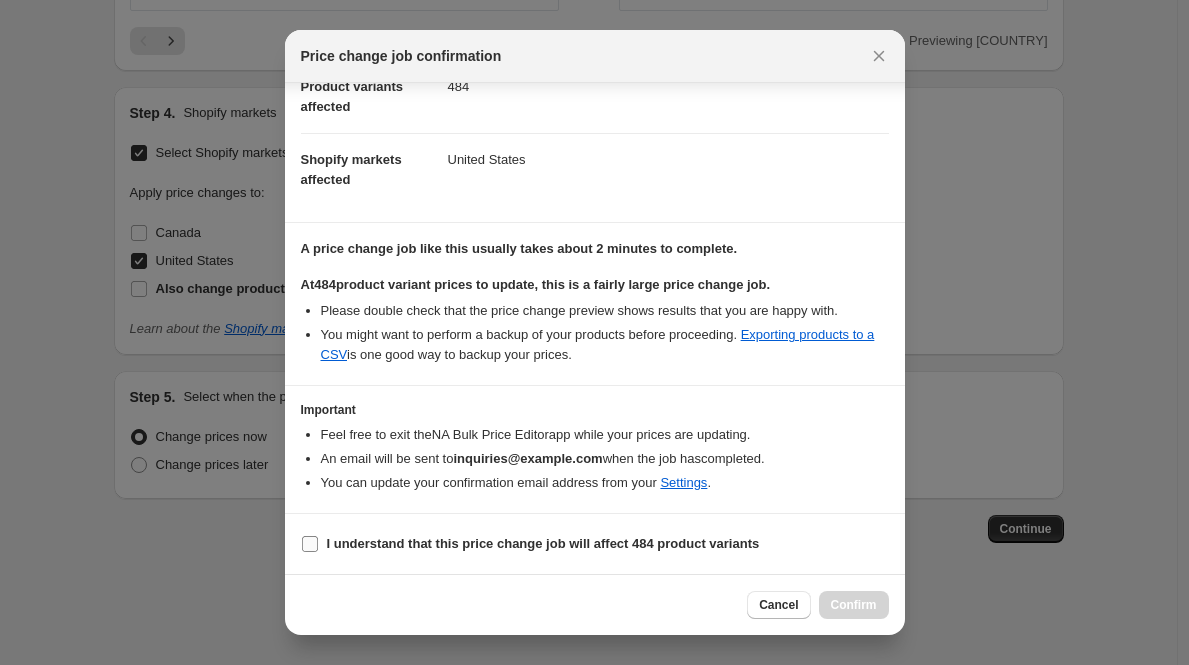 click on "I understand that this price change job will affect 484 product variants" at bounding box center (543, 543) 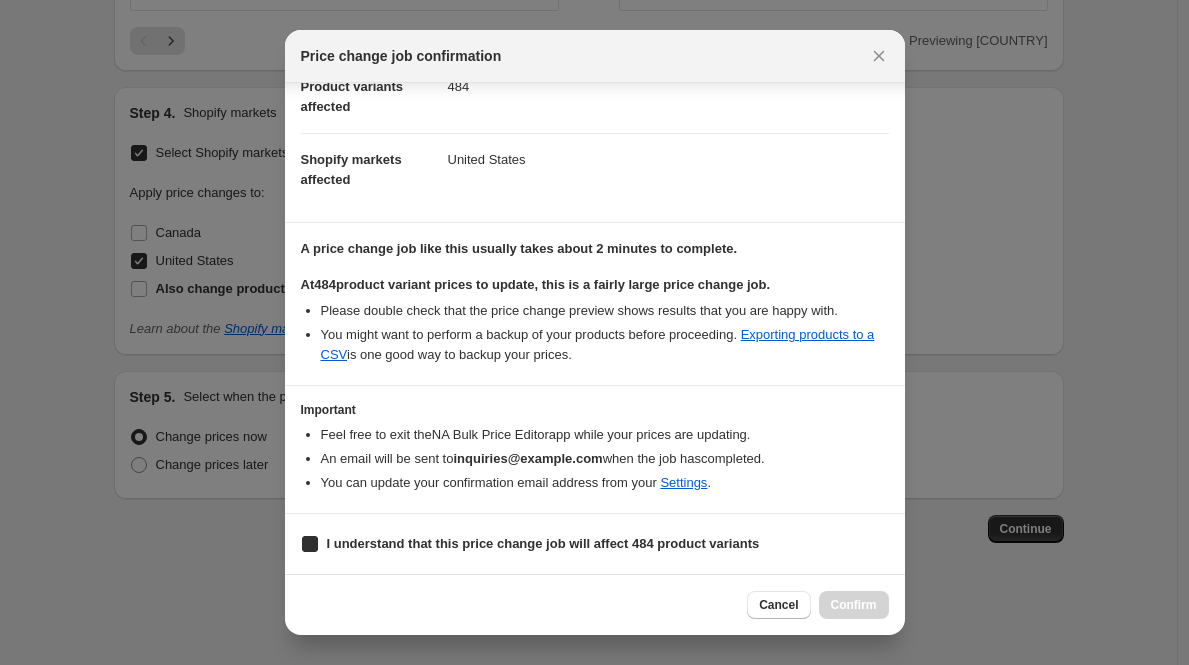 checkbox on "true" 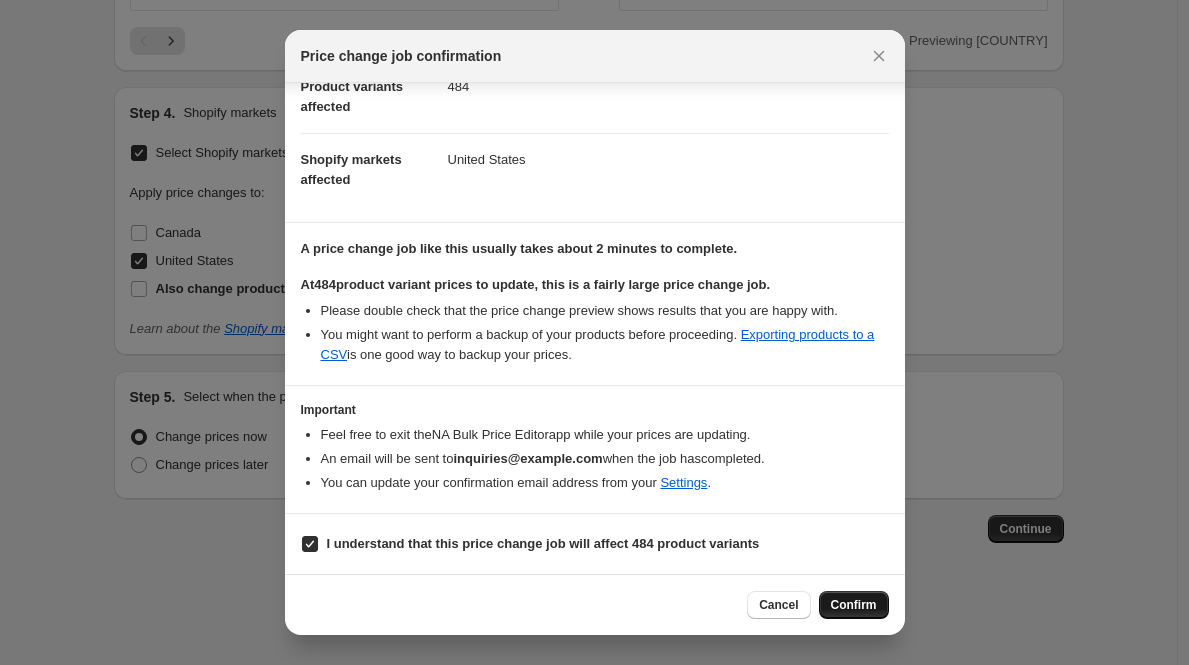 click on "Confirm" at bounding box center (854, 605) 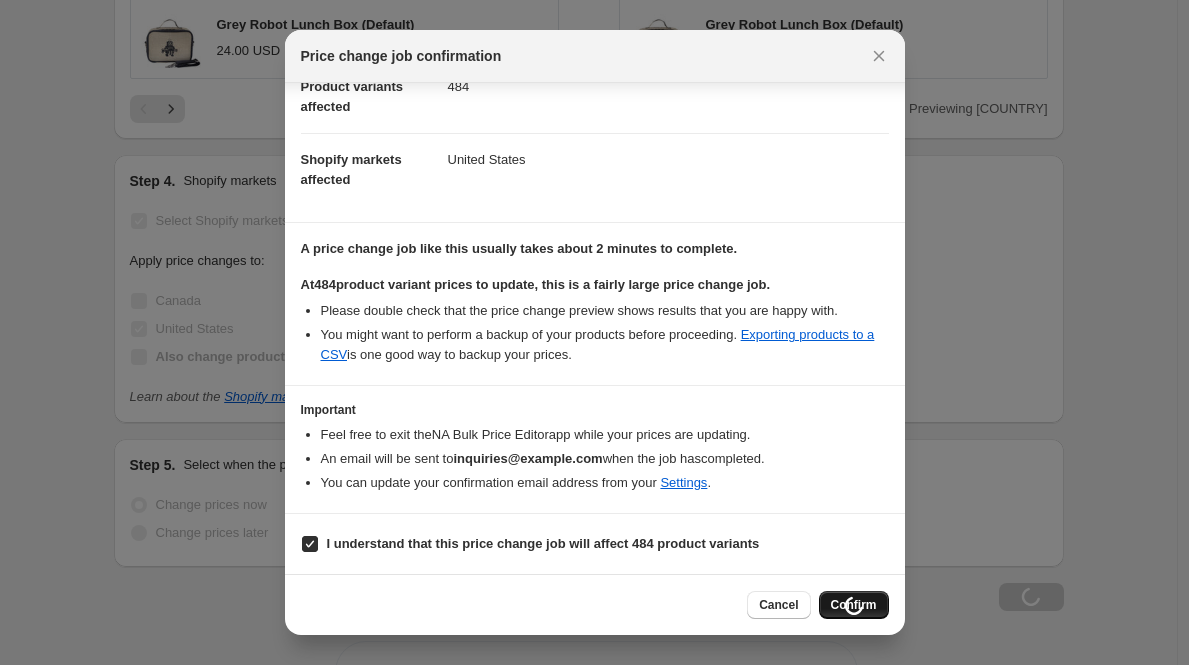 scroll, scrollTop: 1823, scrollLeft: 0, axis: vertical 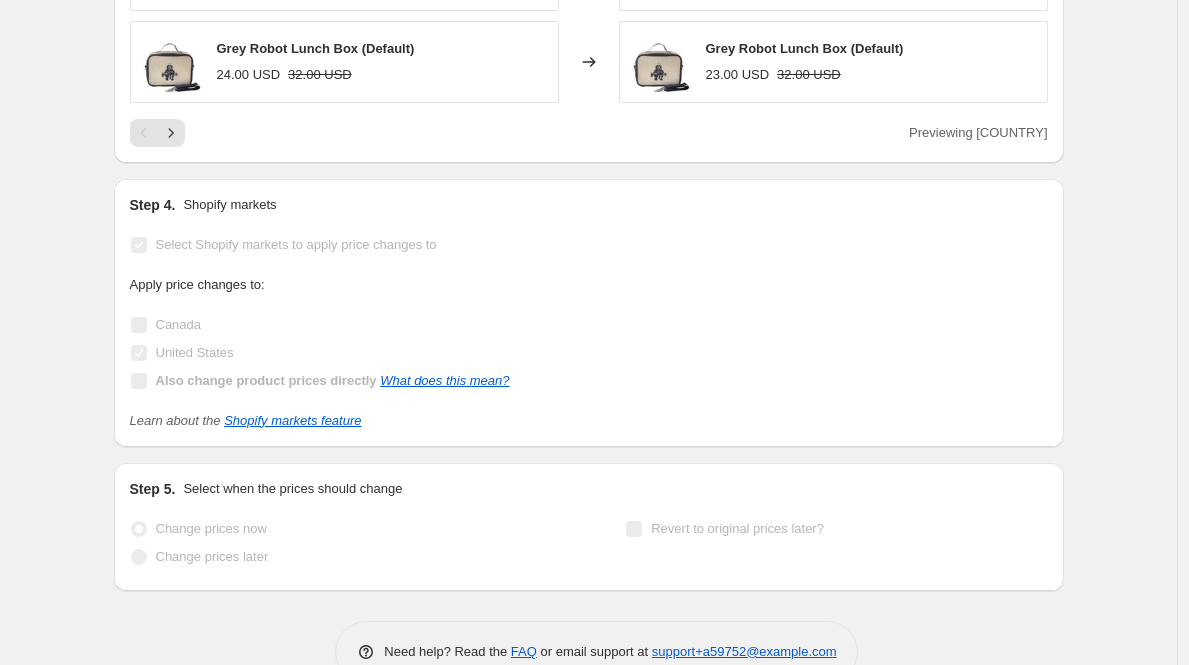 click on "USA August Sale. This page is ready USA August Sale Info Incomplete Queued Price change job in progress... The prices will begin updating shortly. This job cannot be edited because it is currently in progress. Step 1. Optionally give your price change job a title (eg "March [PERCENT]% off sale on boots") USA August Sale This title is just for internal use, customers won't see it Step 2. Select how the prices should change Use bulk price change rules Set product prices individually Use CSV upload Price Change type Change the price to a certain amount Change the price by a certain amount Change the price by a certain percentage Change the price to the current compare at price (price before sale) Change the price by a certain amount relative to the compare at price Change the price by a certain percentage relative to the compare at price Don't change the price Change the price by a certain percentage relative to the cost per item Change price to certain cost margin Change the price by a certain percentage Rounding" at bounding box center (588, -521) 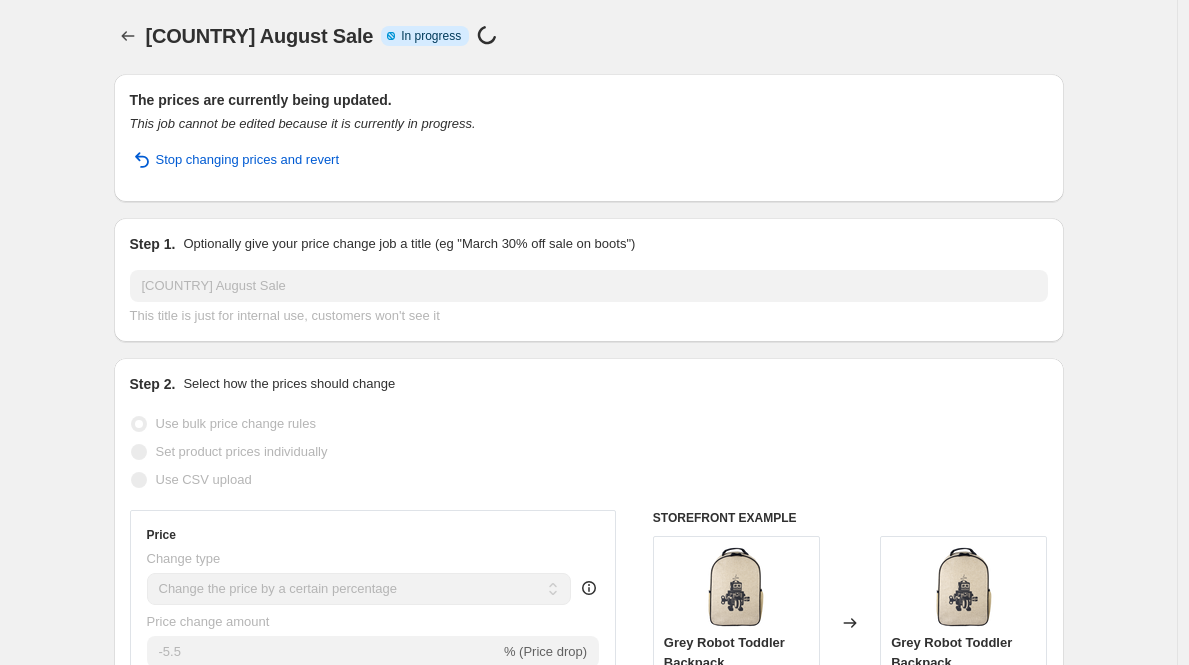 scroll, scrollTop: 0, scrollLeft: 0, axis: both 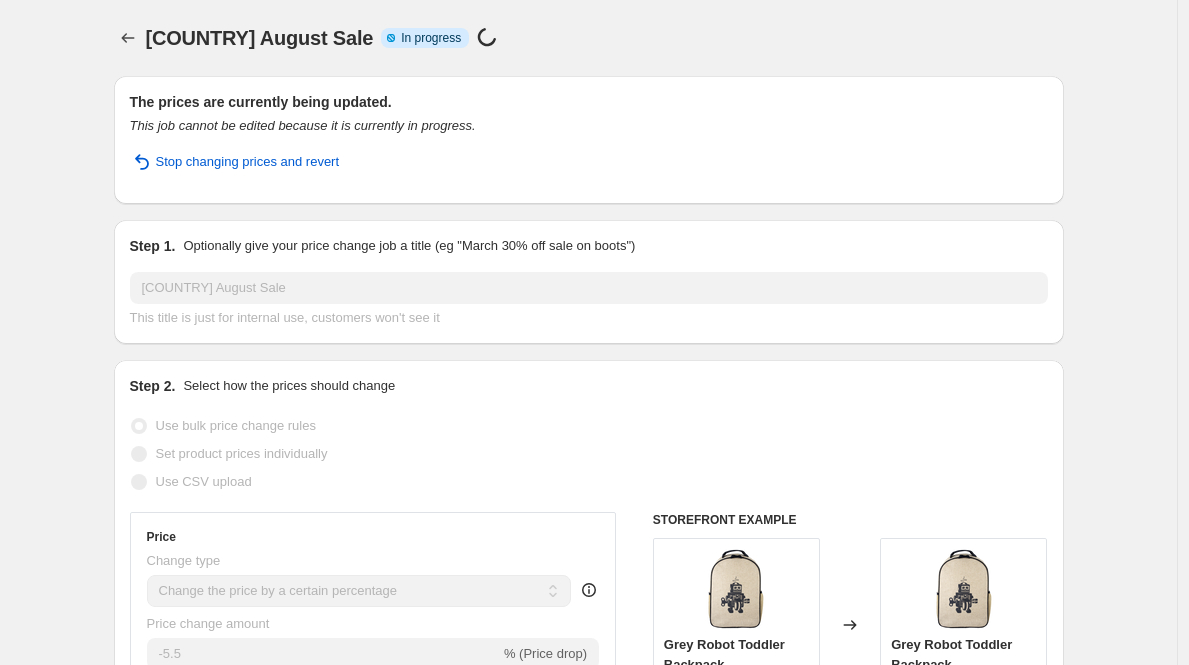 select on "percentage" 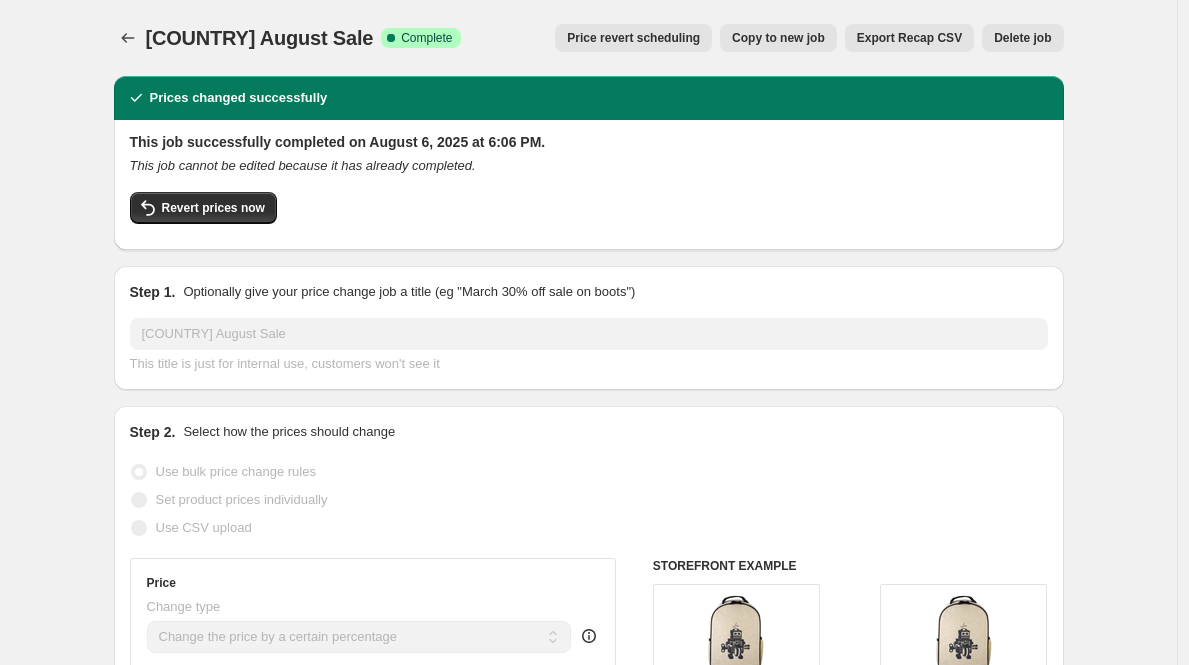 click on "[COUNTRY] August Sale. This page is ready [COUNTRY] August Sale Success Complete Complete Price revert scheduling Copy to new job Export Recap CSV Delete job More actions Price revert scheduling Copy to new job Export Recap CSV Delete job Prices changed successfully This job successfully completed on August 6, 2025 at 6:06 PM. This job cannot be edited because it has already completed. Revert prices now Step 1. Optionally give your price change job a title (eg "March 30% off sale on boots") [COUNTRY] August Sale This title is just for internal use, customers won't see it Step 2. Select how the prices should change Use bulk price change rules Set product prices individually Use CSV upload Price Change type Change the price to a certain amount Change the price by a certain amount Change the price by a certain percentage Change the price to the current compare at price (price before sale) Change the price by a certain amount relative to the compare at price Change the price by a certain percentage relative to the compare at price" at bounding box center [589, 1221] 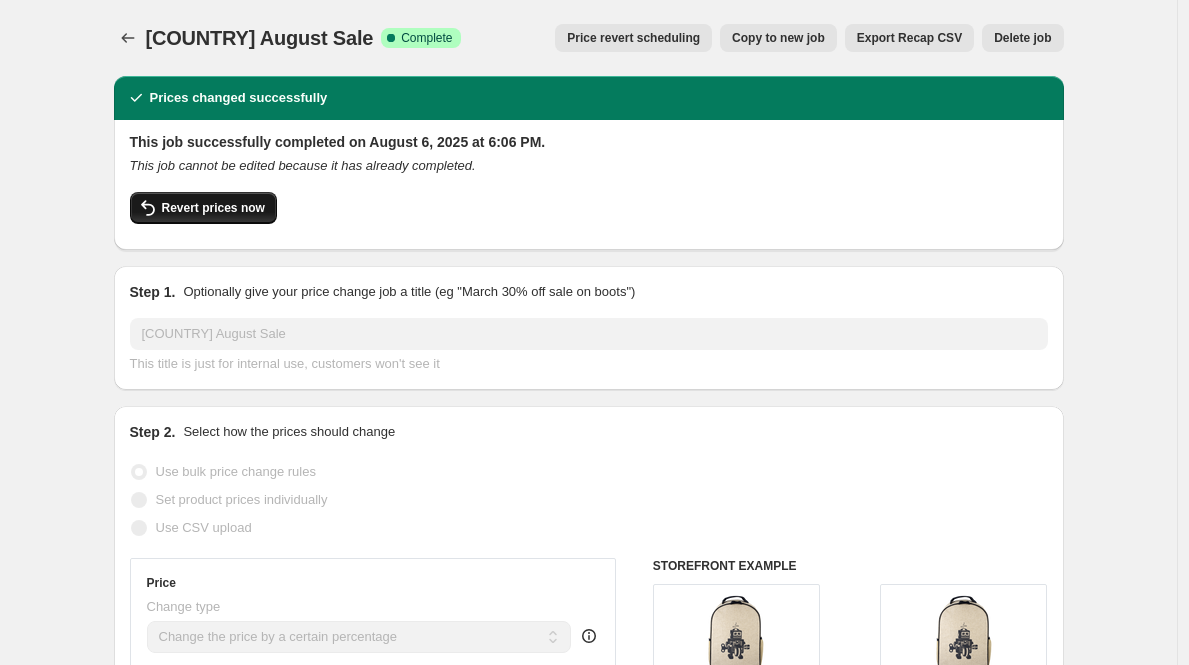 click on "Revert prices now" at bounding box center [203, 208] 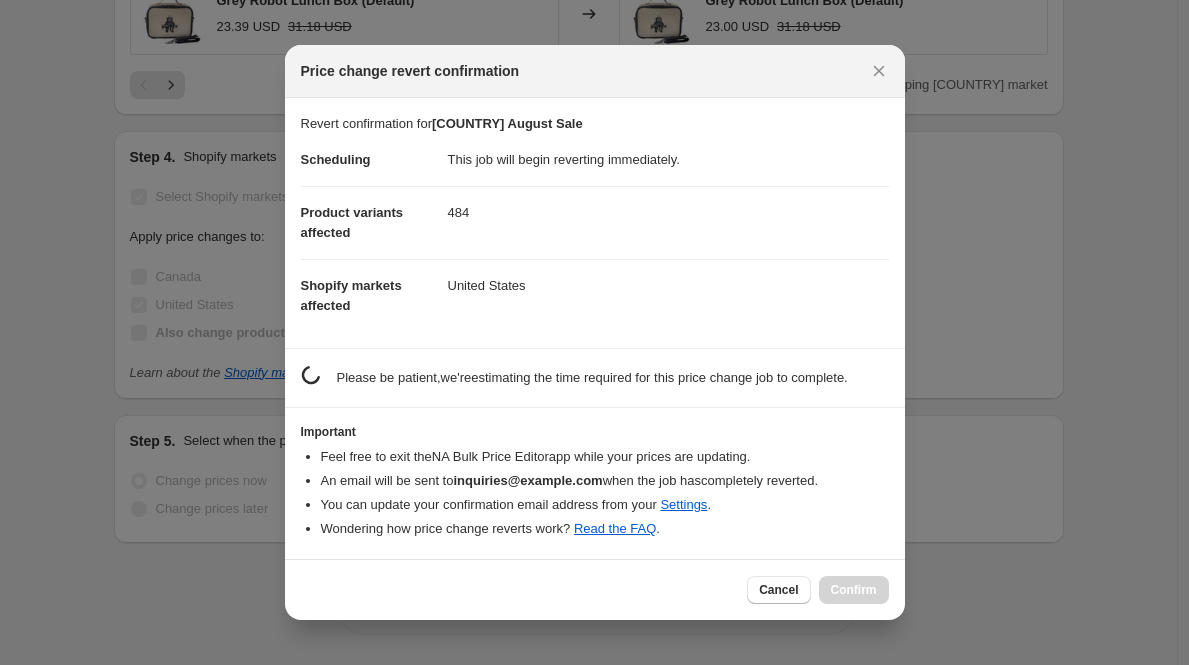 scroll, scrollTop: 0, scrollLeft: 0, axis: both 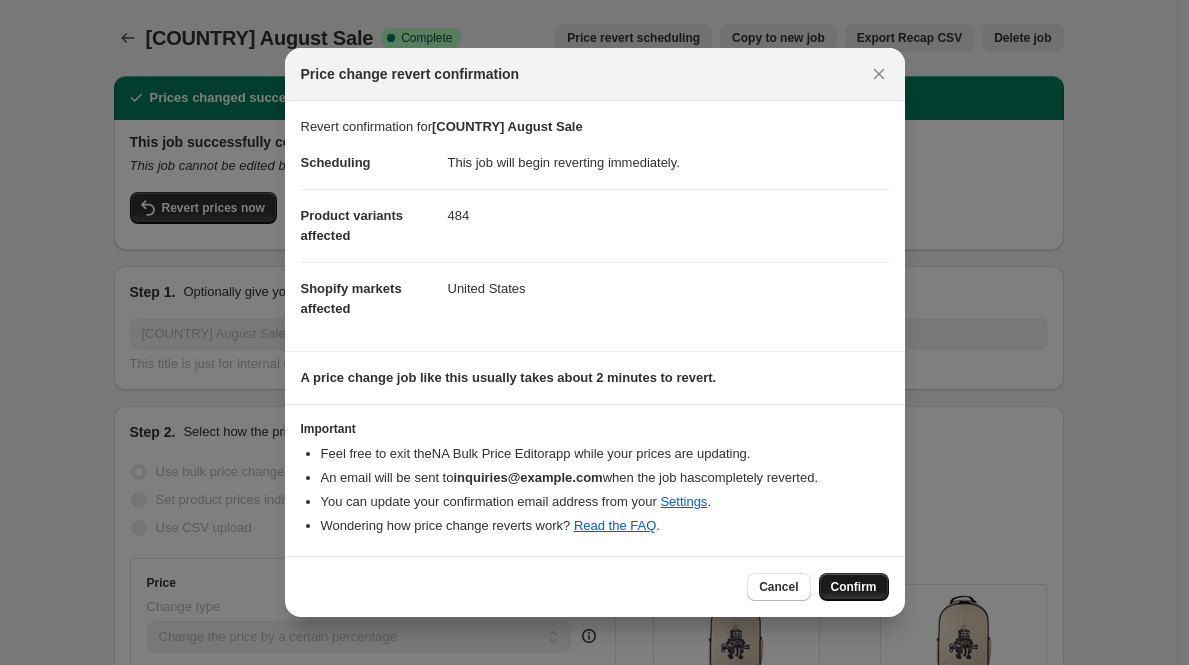 click on "Confirm" at bounding box center (854, 587) 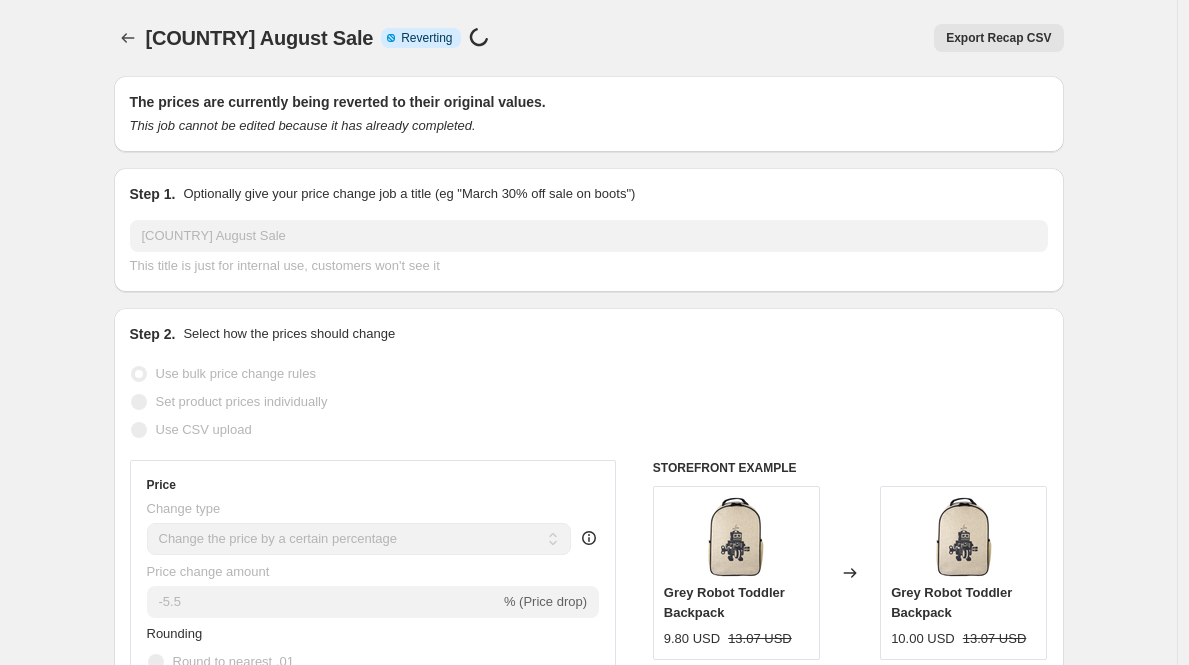 click on "[COUNTRY] August Sale. This page is ready [COUNTRY] August Sale Info Partially complete Reverting Price change job in progress... Export Recap CSV More actions Export Recap CSV The prices are currently being reverted to their original values. This job cannot be edited because it has already completed. Step 1. Optionally give your price change job a title (eg "March 30% off sale on boots") [COUNTRY] August Sale This title is just for internal use, customers won't see it Step 2. Select how the prices should change Use bulk price change rules Set product prices individually Use CSV upload Price Change type Change the price to a certain amount Change the price by a certain amount Change the price by a certain percentage Change the price to the current compare at price (price before sale) Change the price by a certain amount relative to the compare at price Change the price by a certain percentage relative to the compare at price Don't change the price Change the price by a certain percentage relative to the cost per item -5.5" at bounding box center [588, 1172] 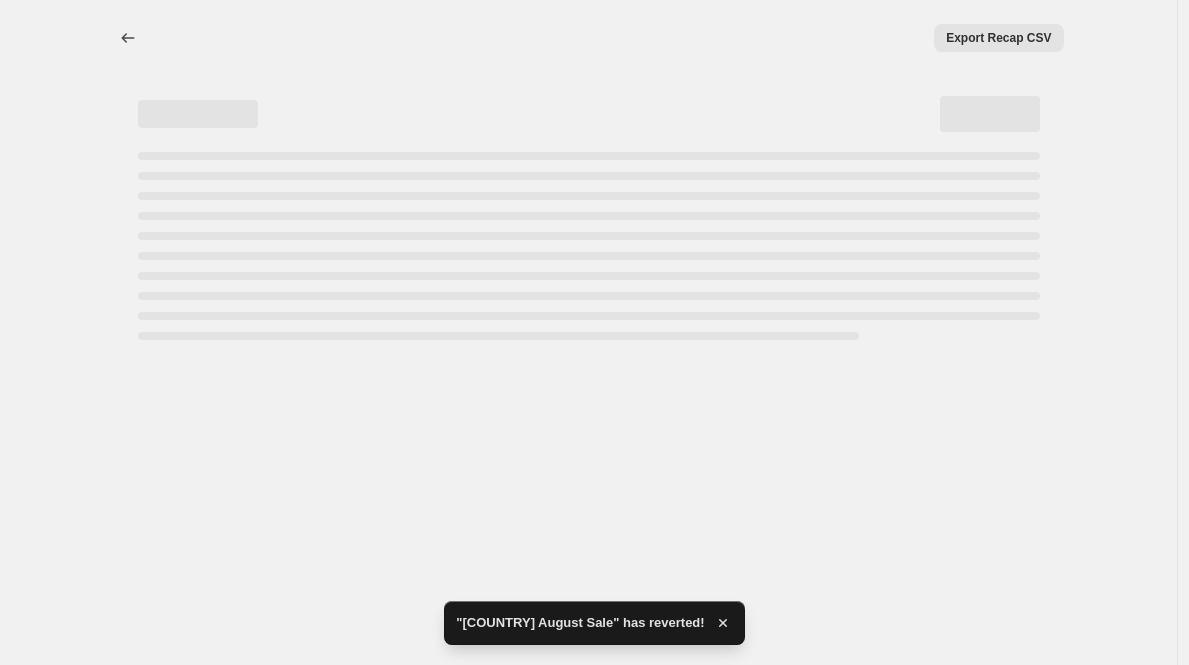 select on "percentage" 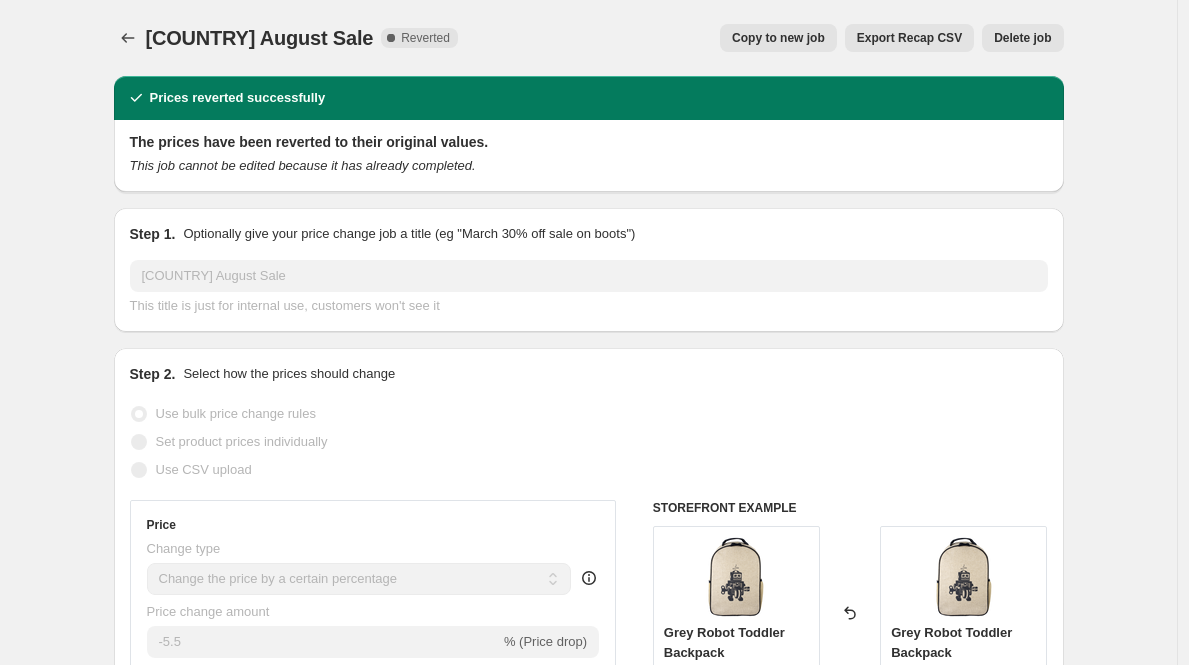 click on "[COUNTRY] August Sale. This page is ready [COUNTRY] August Sale Complete Reverted Copy to new job Export Recap CSV Delete job More actions Copy to new job Export Recap CSV Delete job Prices reverted successfully The prices have been reverted to their original values. This job cannot be edited because it has already completed. Step 1. Optionally give your price change job a title (eg "March 30% off sale on boots") [COUNTRY] August Sale This title is just for internal use, customers won't see it Step 2. Select how the prices should change Use bulk price change rules Set product prices individually Use CSV upload Price Change type Change the price to a certain amount Change the price by a certain amount Change the price by a certain percentage Change the price to the current compare at price (price before sale) Change the price by a certain amount relative to the compare at price Change the price by a certain percentage relative to the compare at price Don't change the price Change price to certain cost margin Price change amount" at bounding box center (588, 1192) 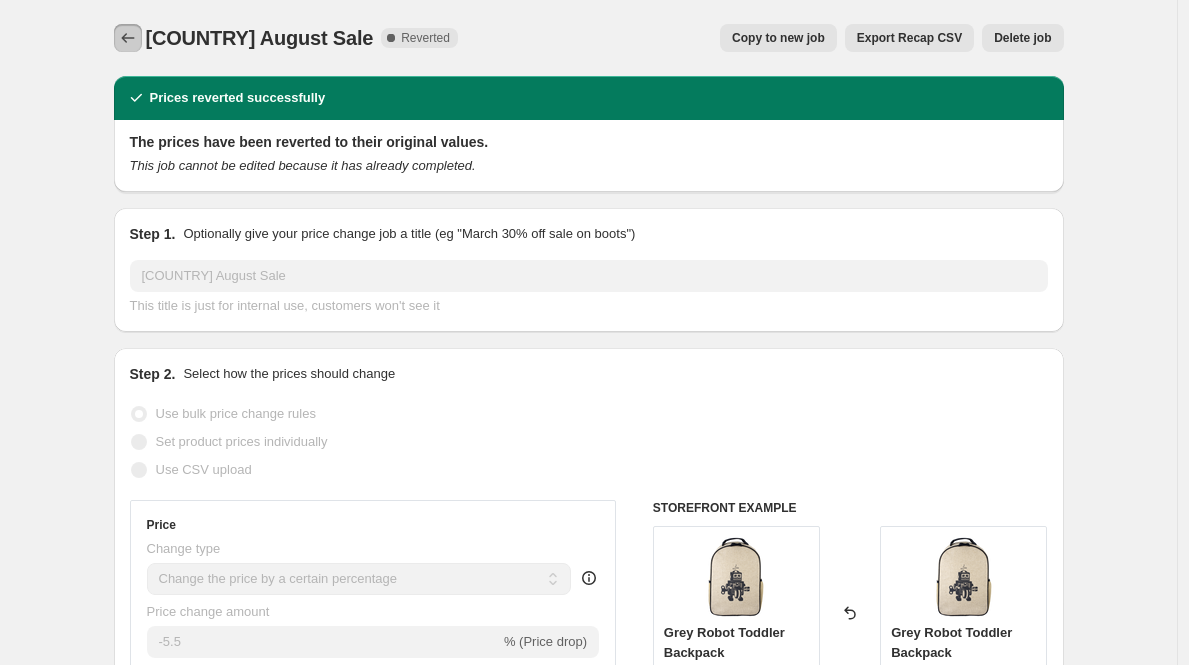 click 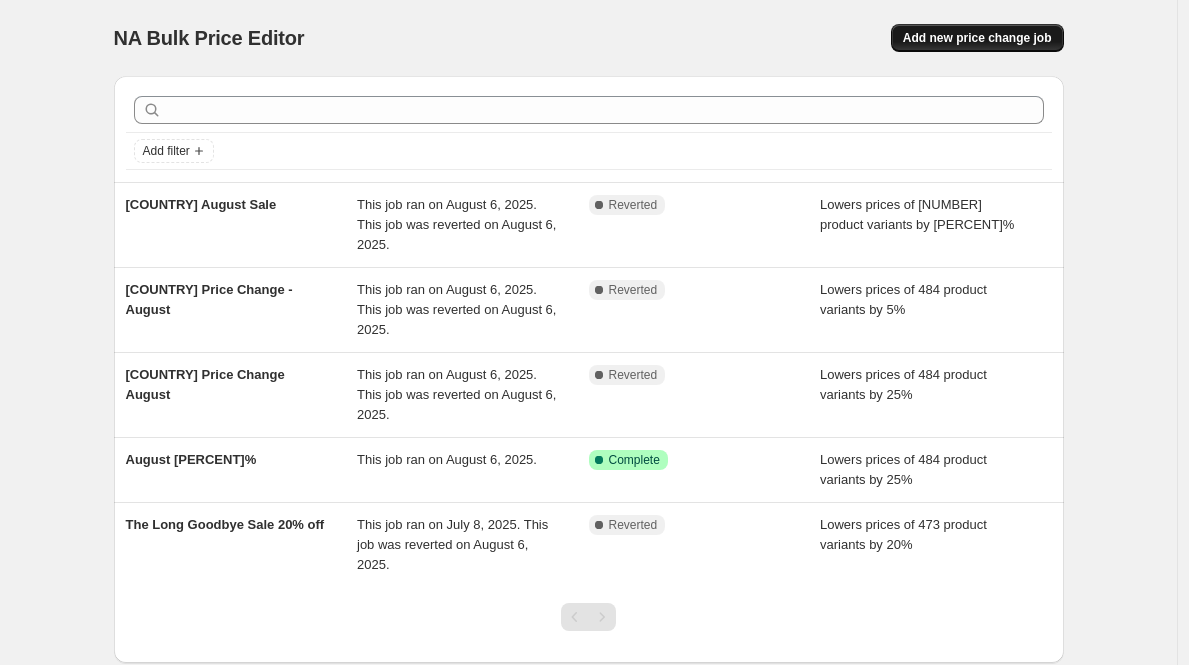 click on "Add new price change job" at bounding box center (977, 38) 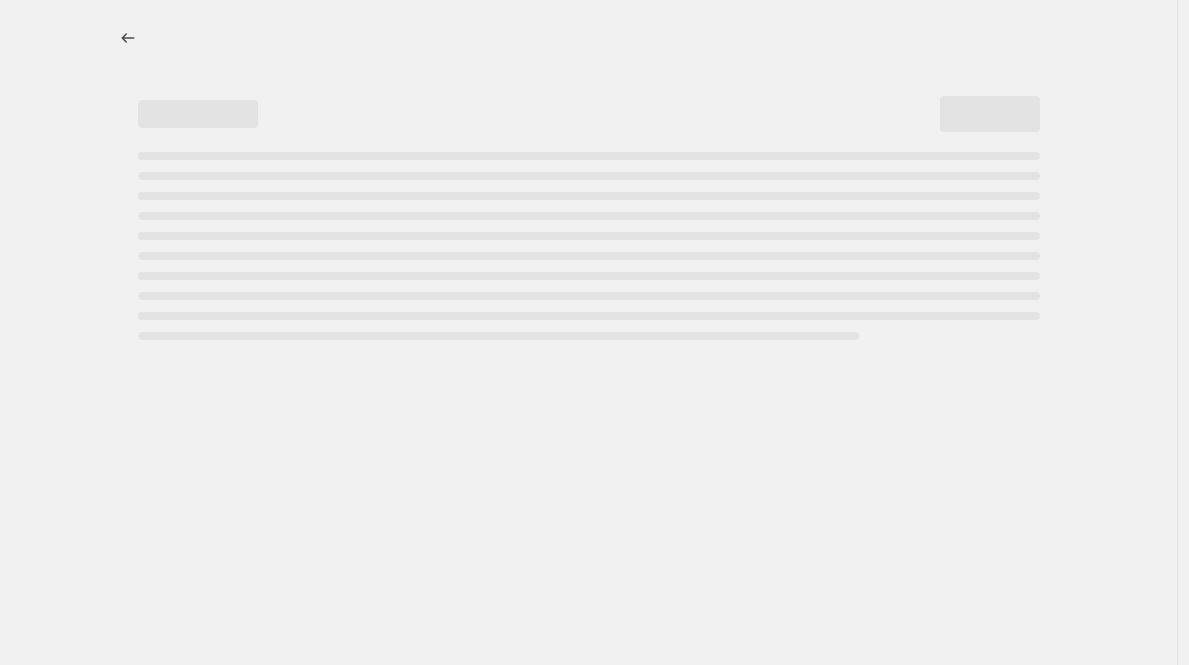 select on "percentage" 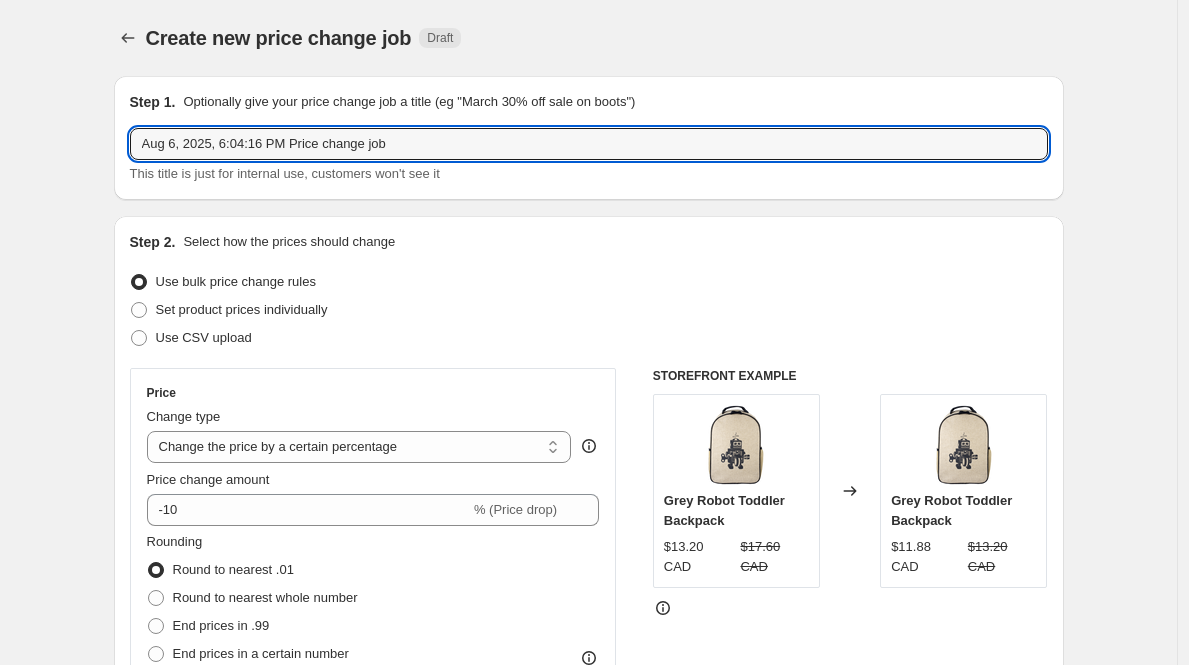 click on "Aug 6, 2025, 6:04:16 PM Price change job" at bounding box center [589, 144] 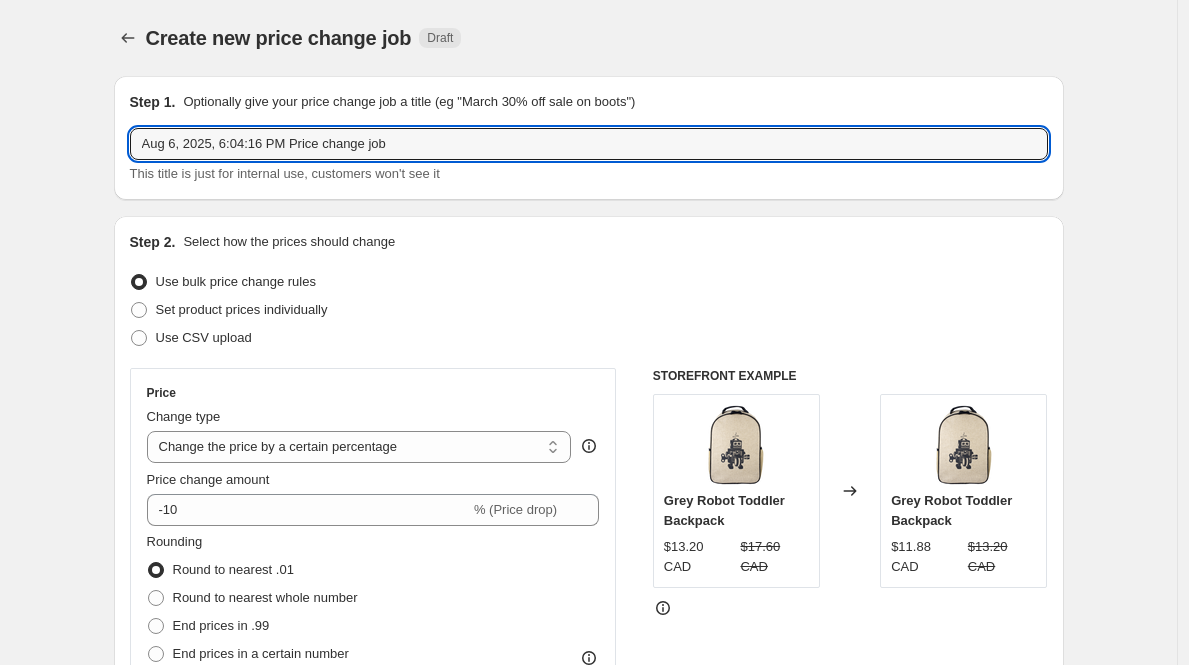 drag, startPoint x: 384, startPoint y: 143, endPoint x: 14, endPoint y: 131, distance: 370.19455 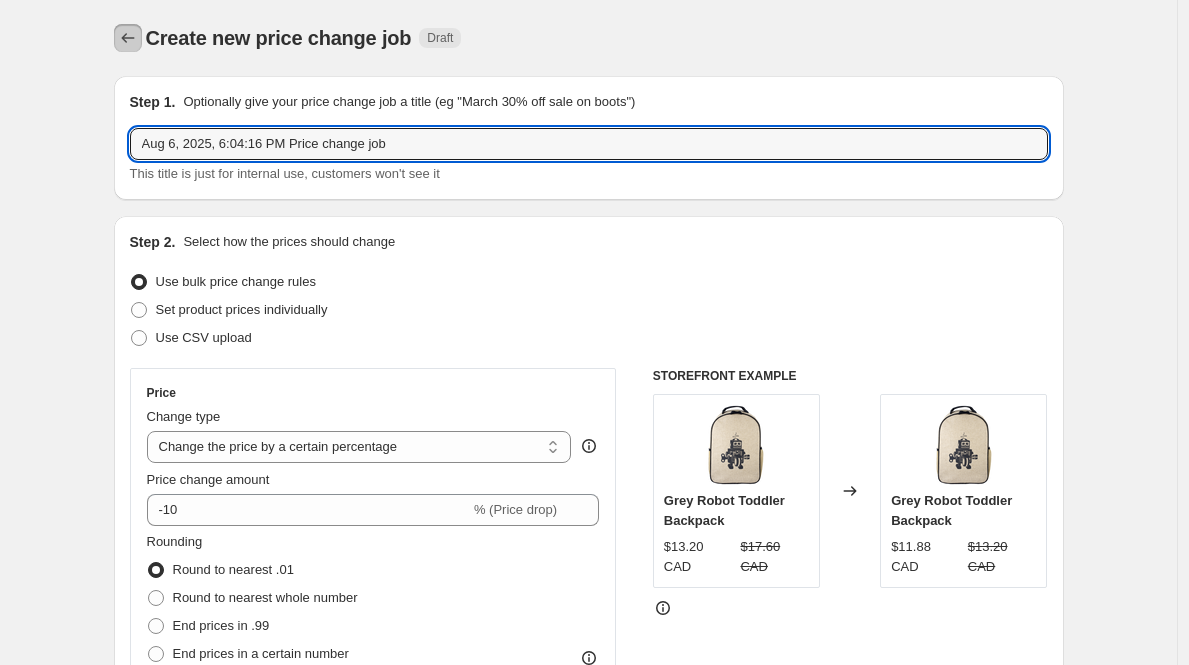 click 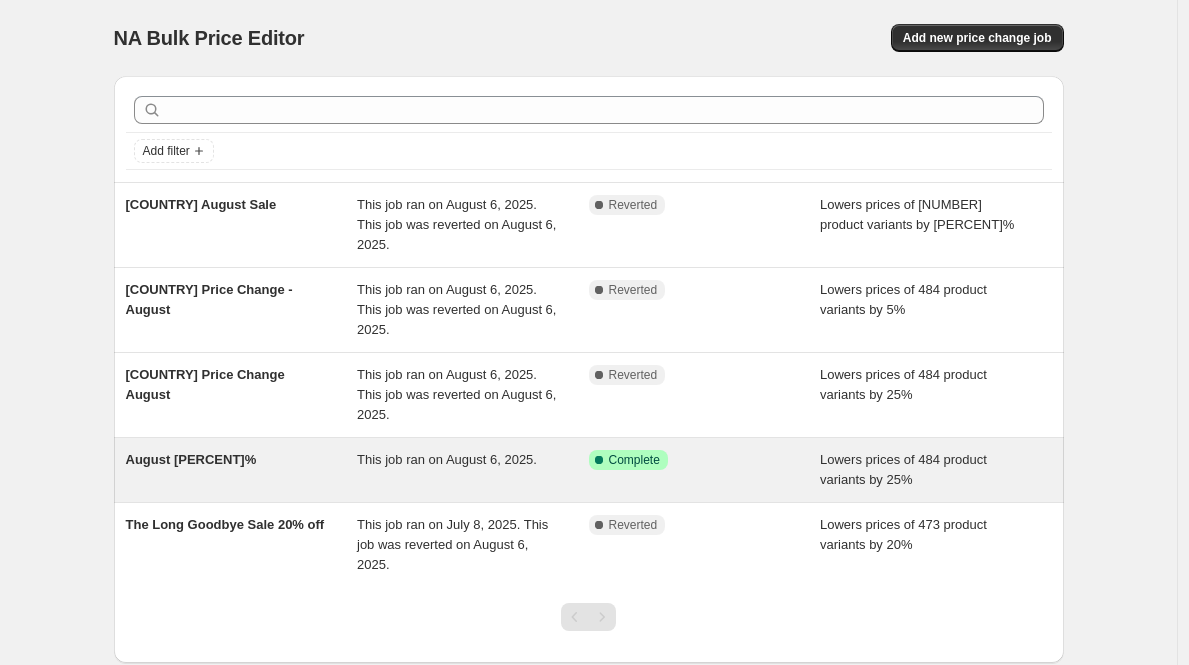 click on "August [PERCENT]%" at bounding box center (242, 470) 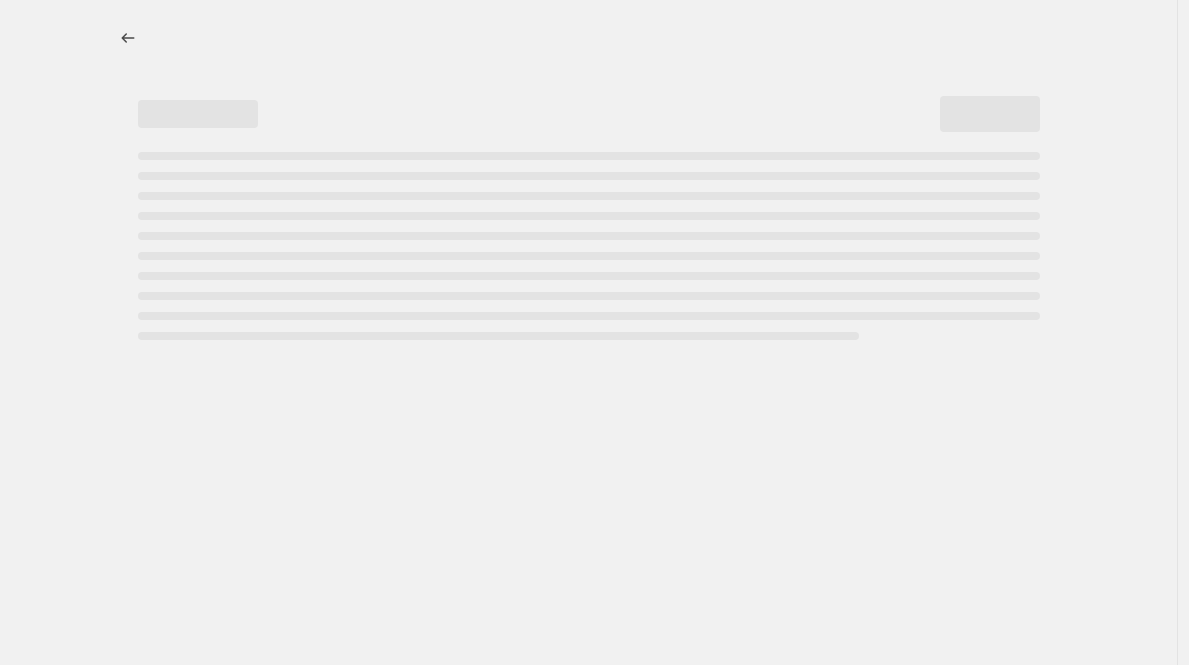 select on "percentage" 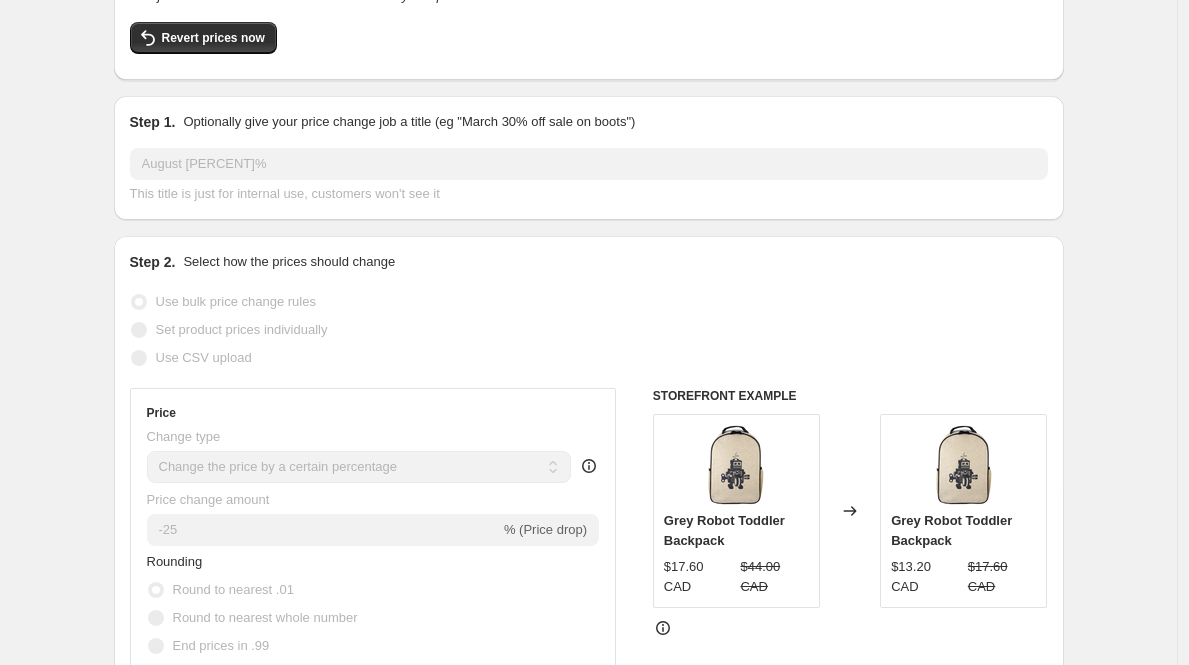 scroll, scrollTop: 0, scrollLeft: 0, axis: both 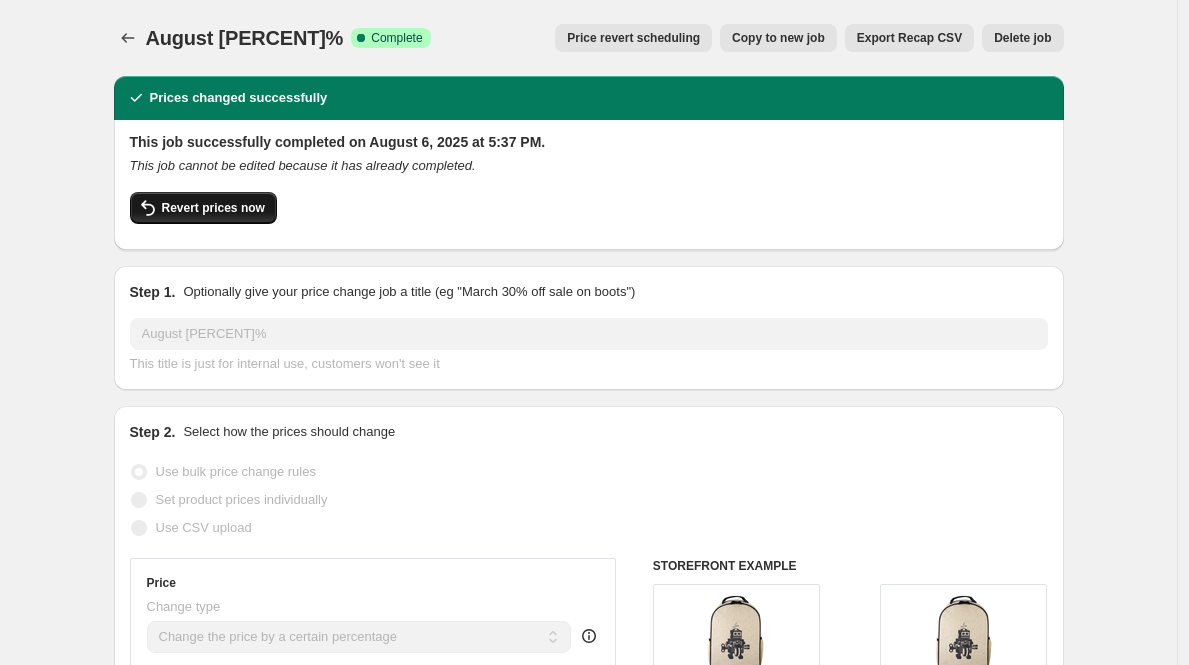 click on "Revert prices now" at bounding box center (213, 208) 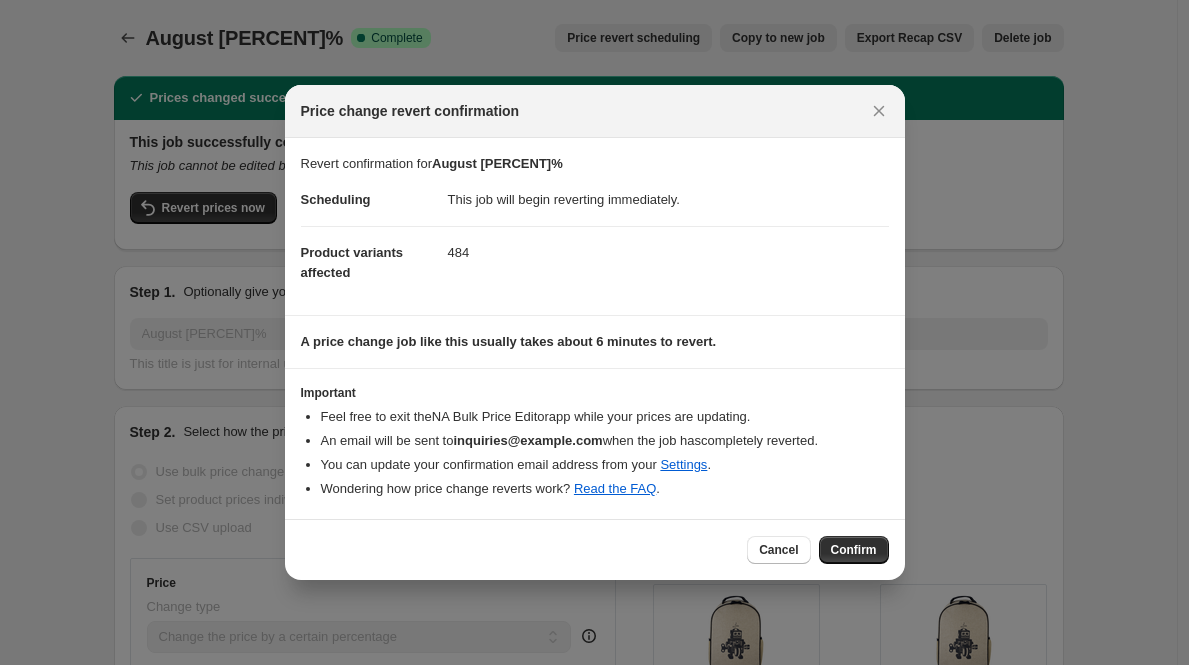click on "An email will be sent to inquiries@example.com when the job has completely reverted ." at bounding box center [605, 441] 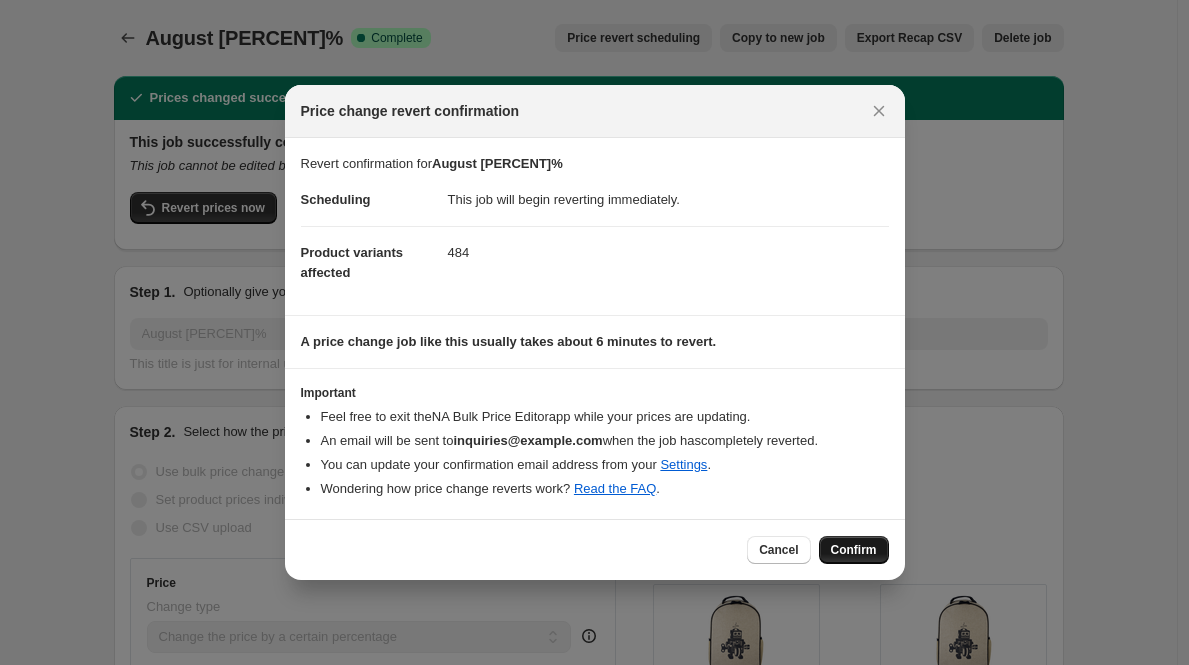 click on "Confirm" at bounding box center [854, 550] 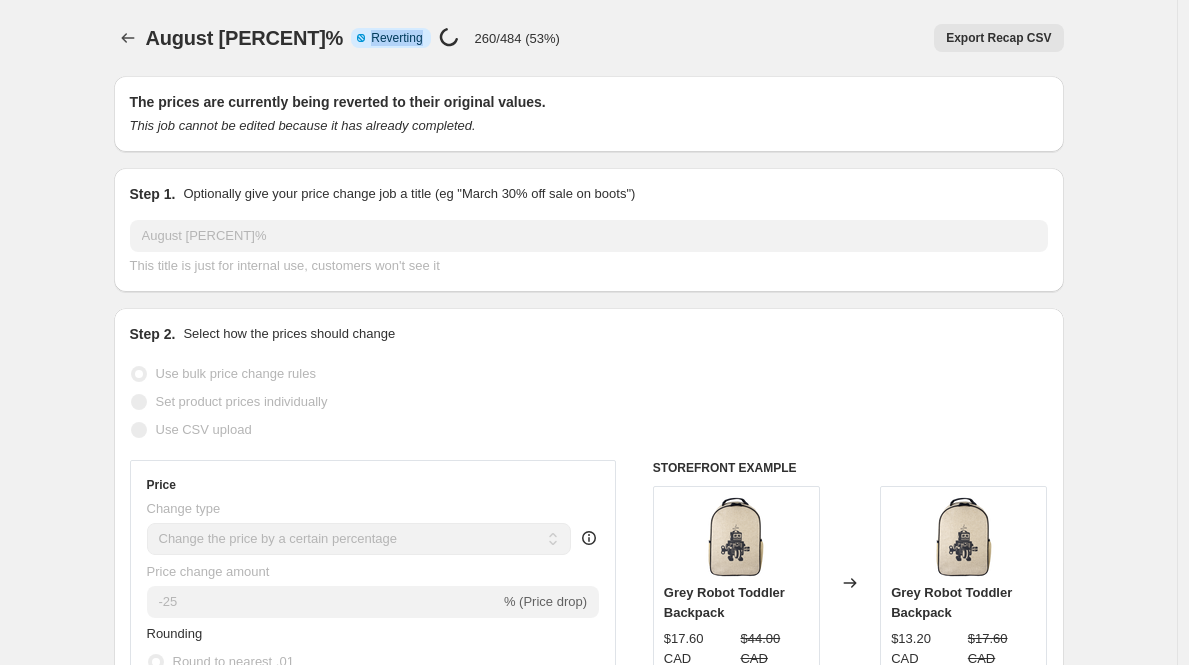 drag, startPoint x: 296, startPoint y: 36, endPoint x: 356, endPoint y: 42, distance: 60.299255 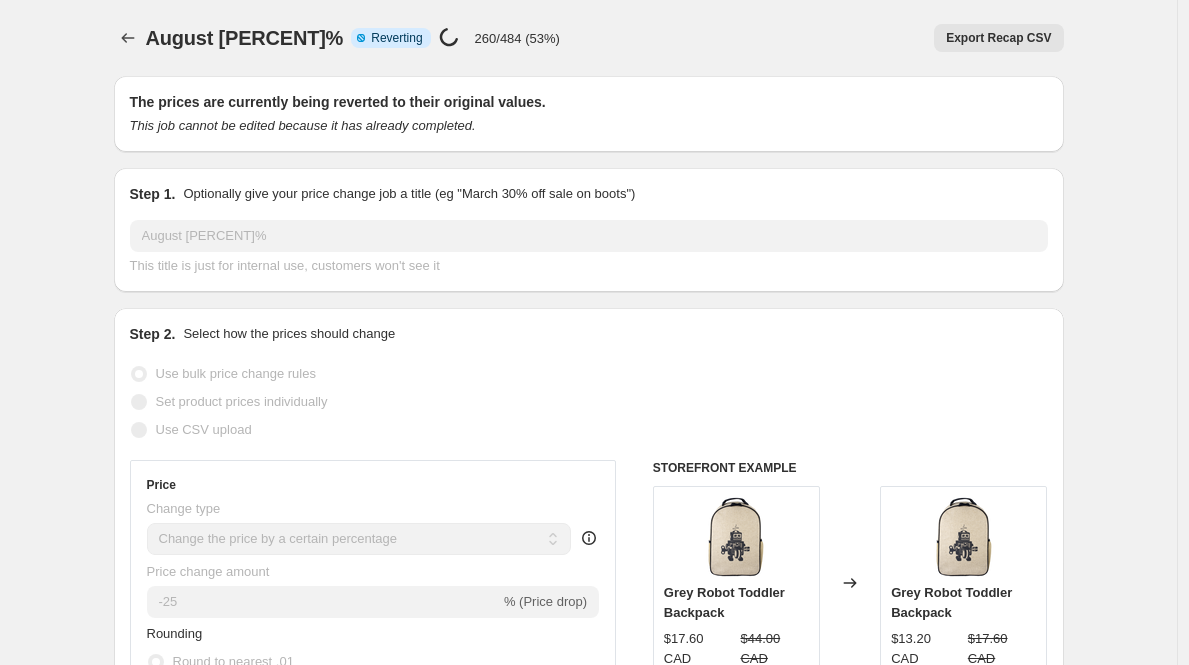 click on "August [PERCENT]%. This page is ready August [PERCENT]% Info Partially complete Reverting Price change job in progress... Export Recap CSV More actions Export Recap CSV" at bounding box center [589, 38] 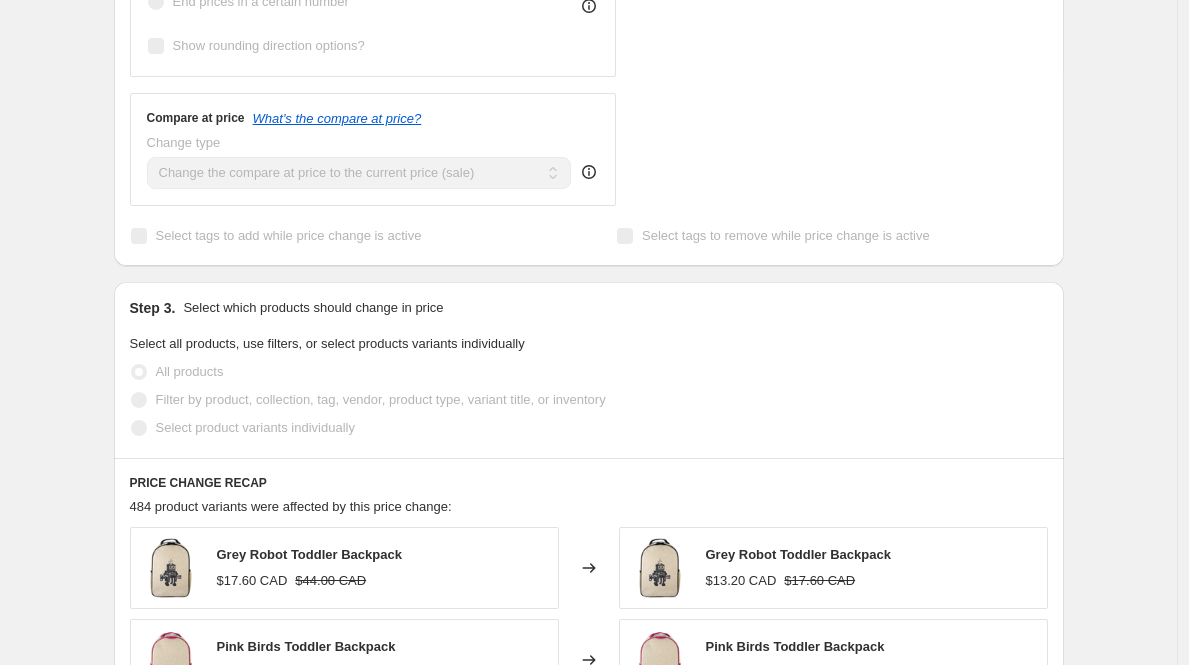 scroll, scrollTop: 935, scrollLeft: 0, axis: vertical 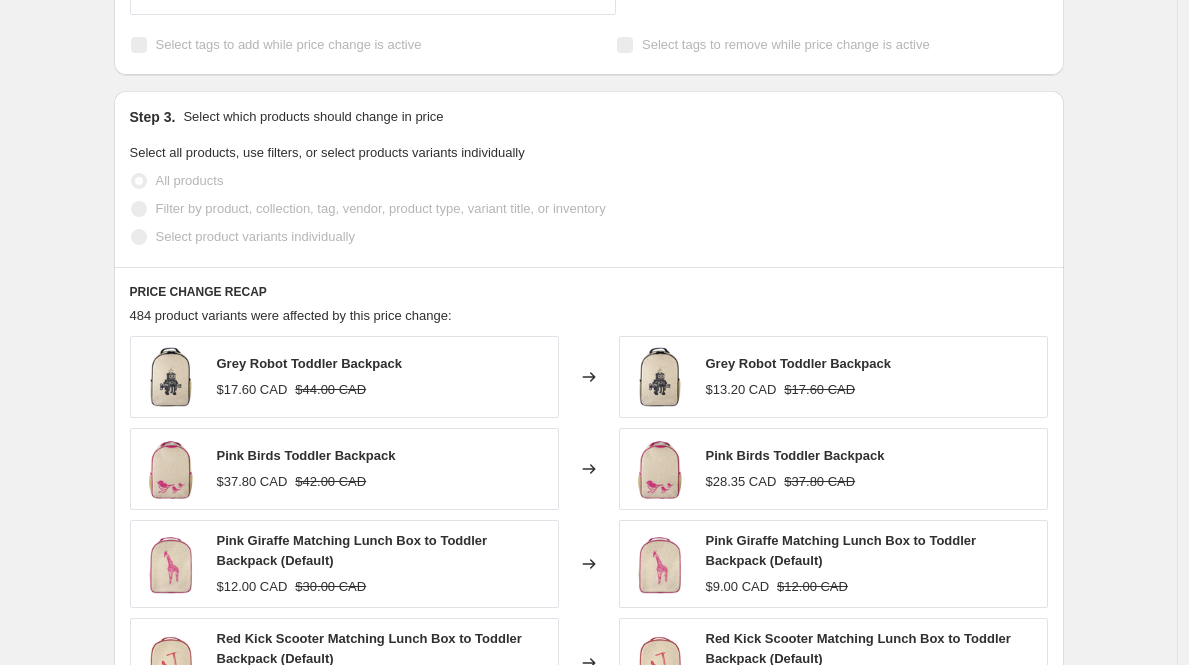 click on "August [PERCENT]%. This page is ready August [PERCENT]% Info Partially complete Reverting Price change job in progress... Export Recap CSV More actions Export Recap CSV The prices are currently being reverted to their original values. This job cannot be edited because it has already completed. Step 1. Optionally give your price change job a title (eg "March [PERCENT]% off sale on boots") August [PERCENT]% This title is just for internal use, customers won't see it Step 2. Select how the prices should change Use bulk price change rules Set product prices individually Use CSV upload Price Change type Change the price to a certain amount Change the price by a certain amount Change the price by a certain percentage Change the price to the current compare at price (price before sale) Change the price by a certain amount relative to the compare at price Change the price by a certain percentage relative to the compare at price Don't change the price Change the price by a certain percentage relative to the cost per item -[PERCENT] FAQ" at bounding box center (589, 151) 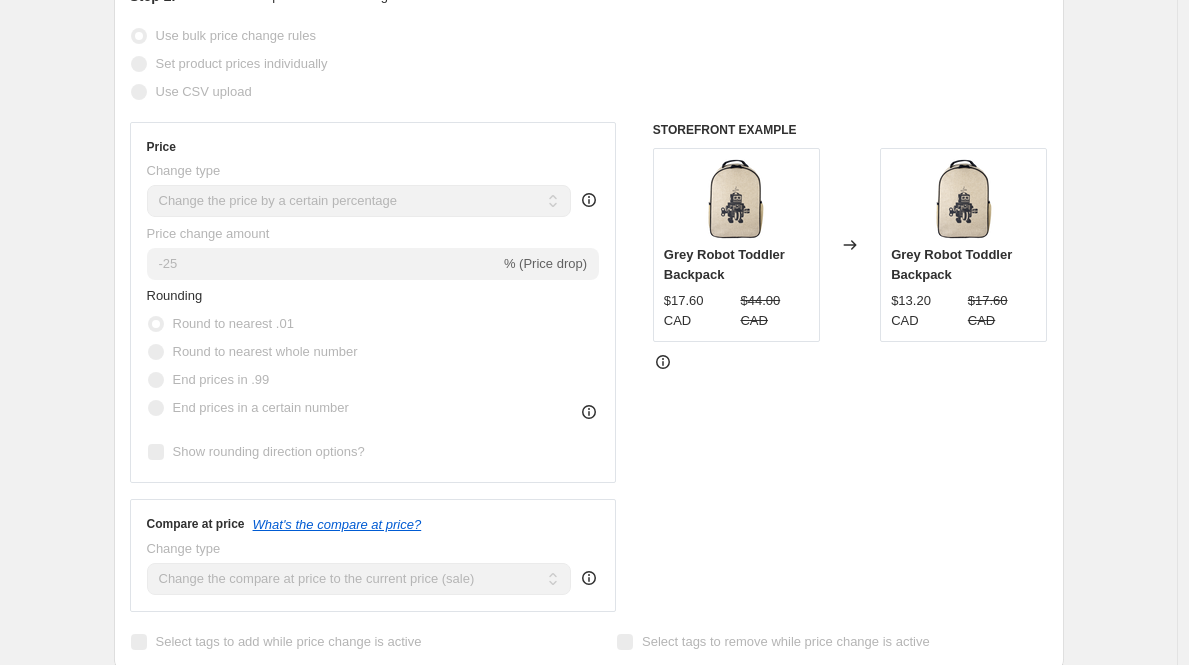 scroll, scrollTop: 0, scrollLeft: 0, axis: both 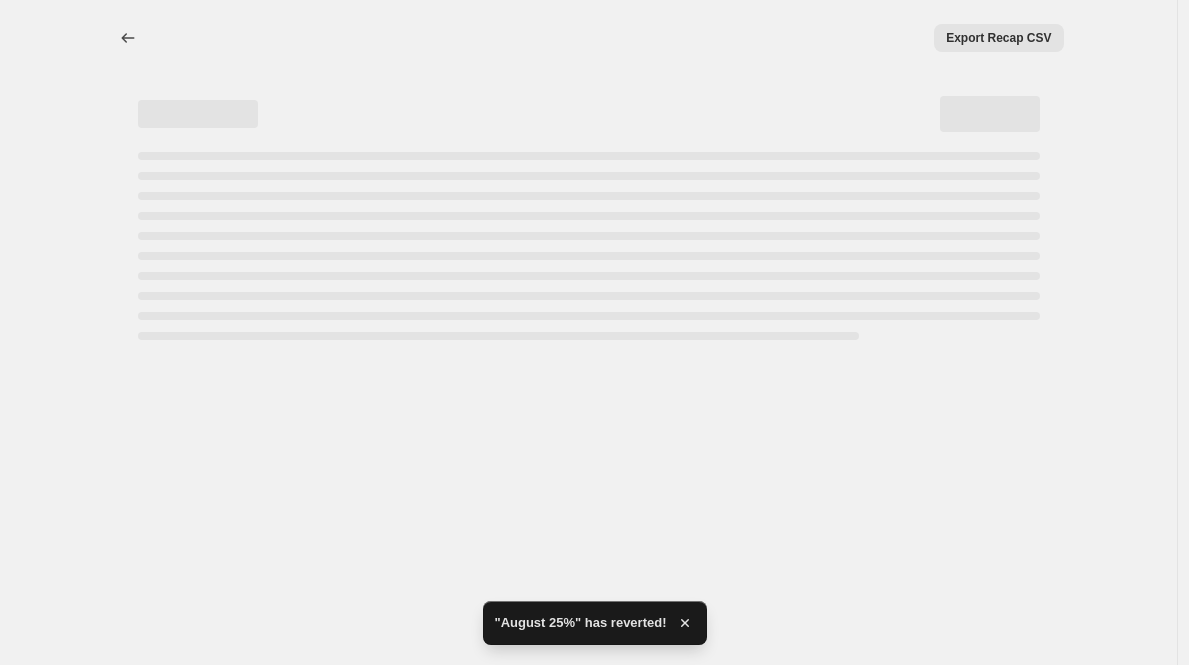 select on "percentage" 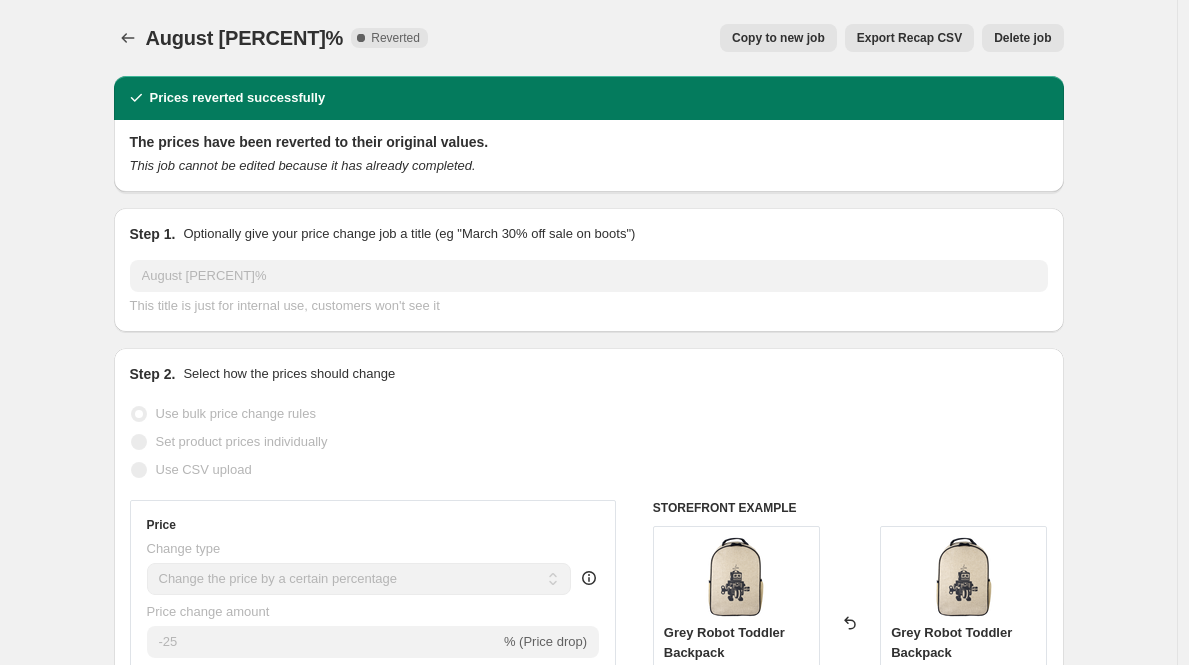click on "Prices reverted successfully The prices have been reverted to their original values. This job cannot be edited because it has already completed. Step 1. Optionally give your price change job a title (eg "March [PERCENT]% off sale on boots") August [PERCENT]% This title is just for internal use, customers won't see it Step 2. Select how the prices should change Use bulk price change rules Set product prices individually Use CSV upload Price Change type Change the price to a certain amount Change the price by a certain amount Change the price by a certain percentage Change the price to the current compare at price (price before sale) Change the price by a certain amount relative to the compare at price Change the price by a certain percentage relative to the compare at price Don't change the price Change the price by a certain percentage relative to the cost per item Change price to certain cost margin Change the price by a certain percentage Price change amount -[PERCENT] % (Price drop) Rounding Round to nearest .01 Change type" at bounding box center (581, 1075) 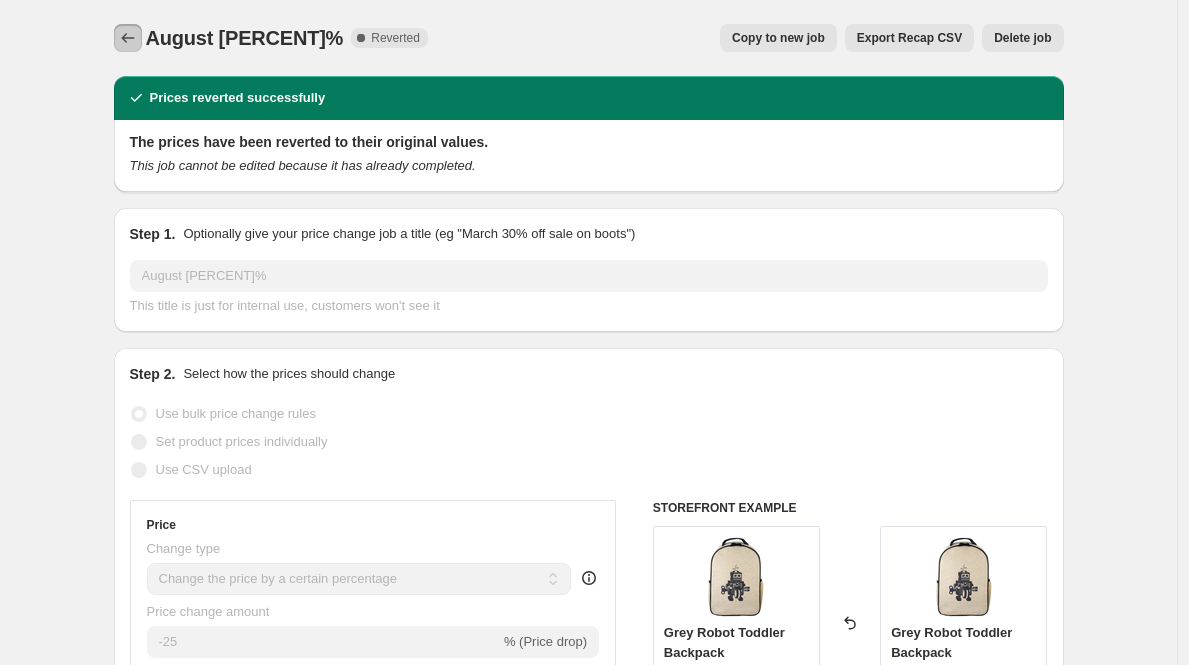 click 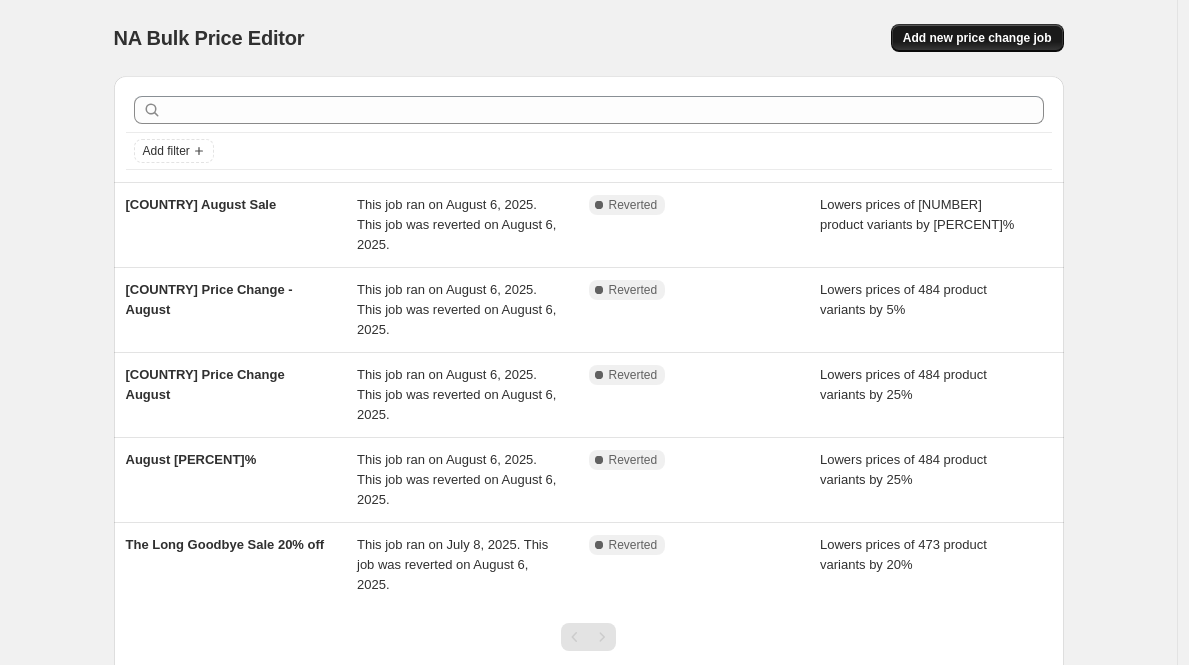 click on "Add new price change job" at bounding box center (977, 38) 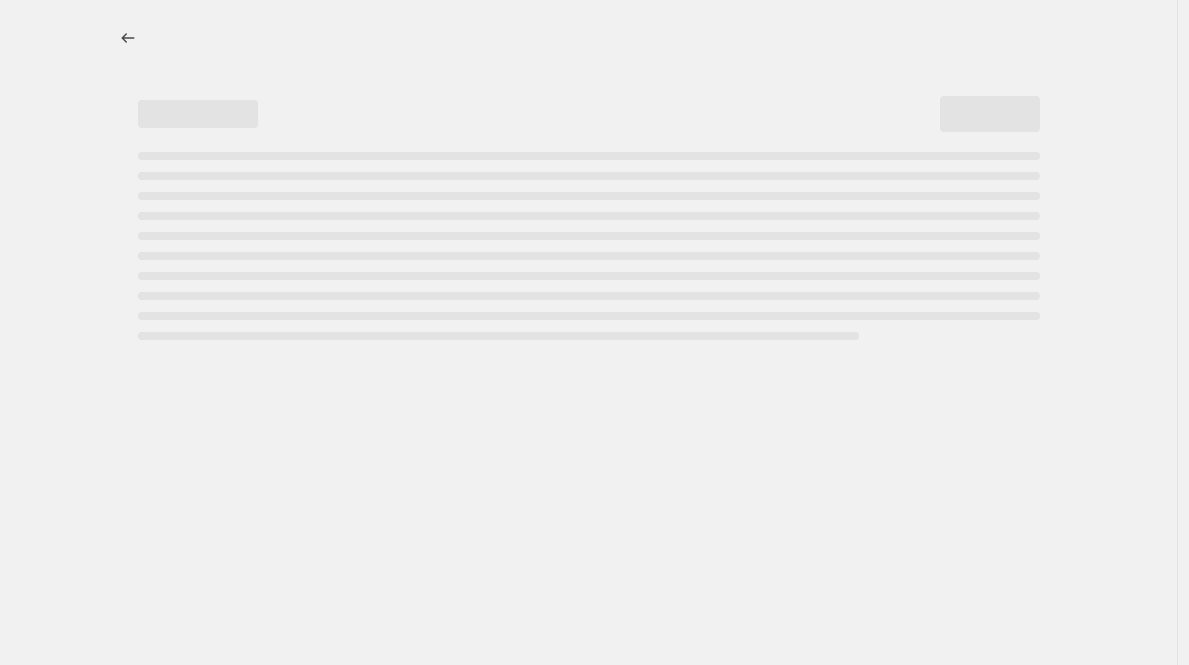 select on "percentage" 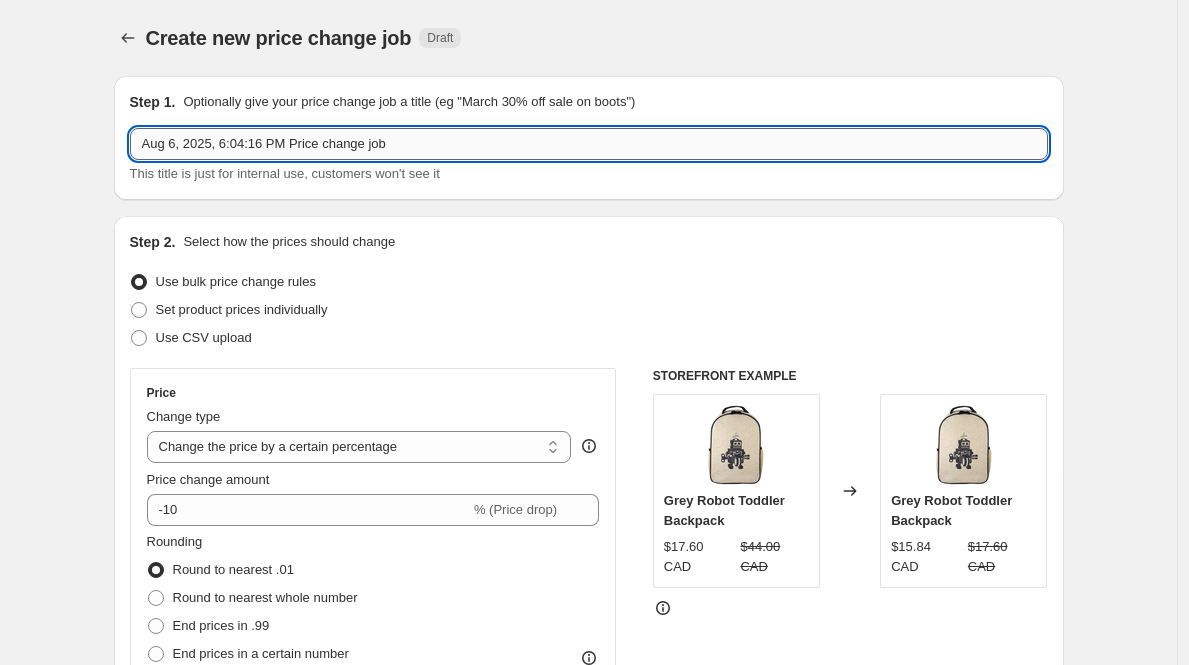 click on "Aug 6, 2025, 6:04:16 PM Price change job" at bounding box center (589, 144) 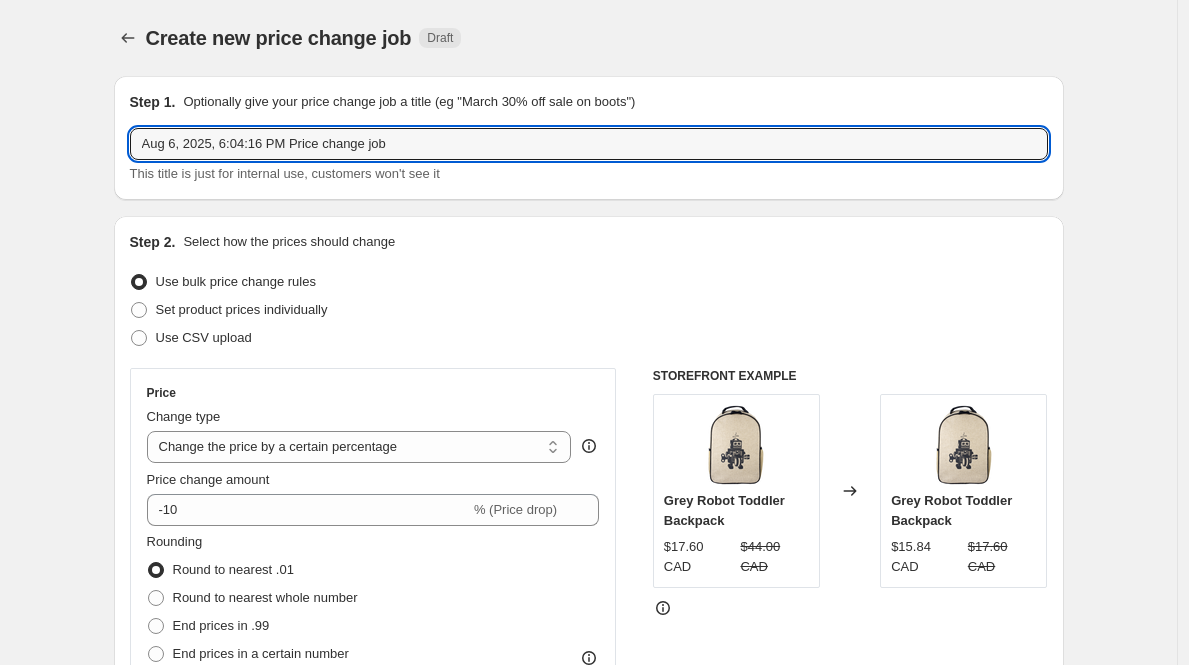 drag, startPoint x: 466, startPoint y: 149, endPoint x: 102, endPoint y: 121, distance: 365.07535 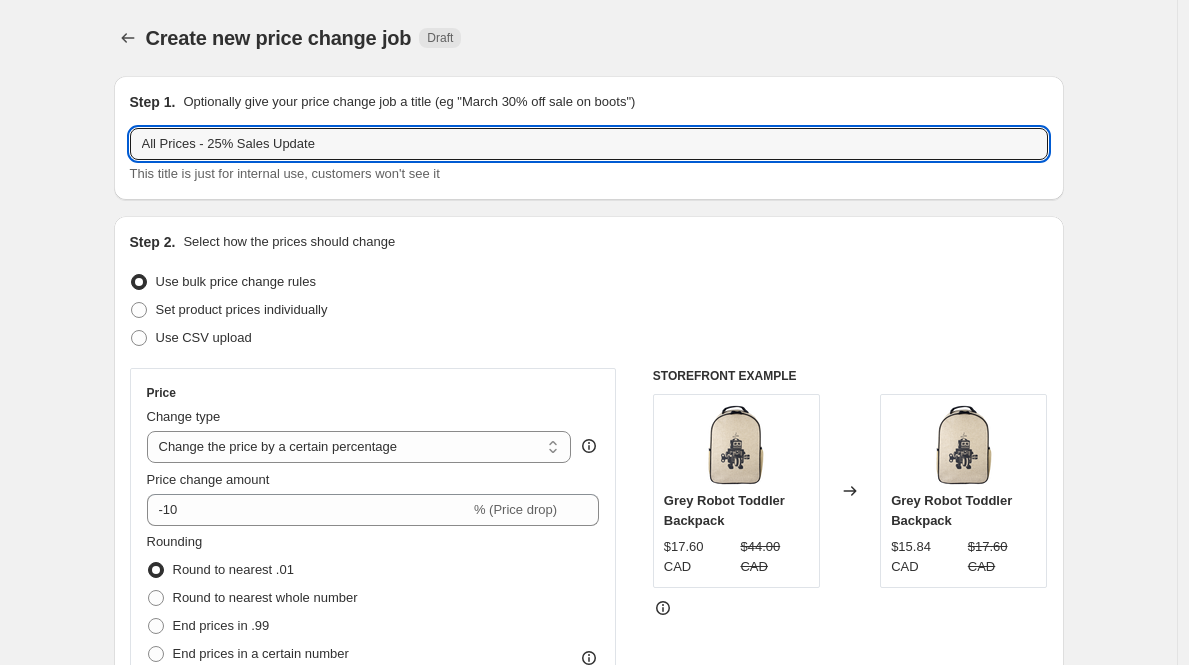 type on "All Prices - 25% Sales Update" 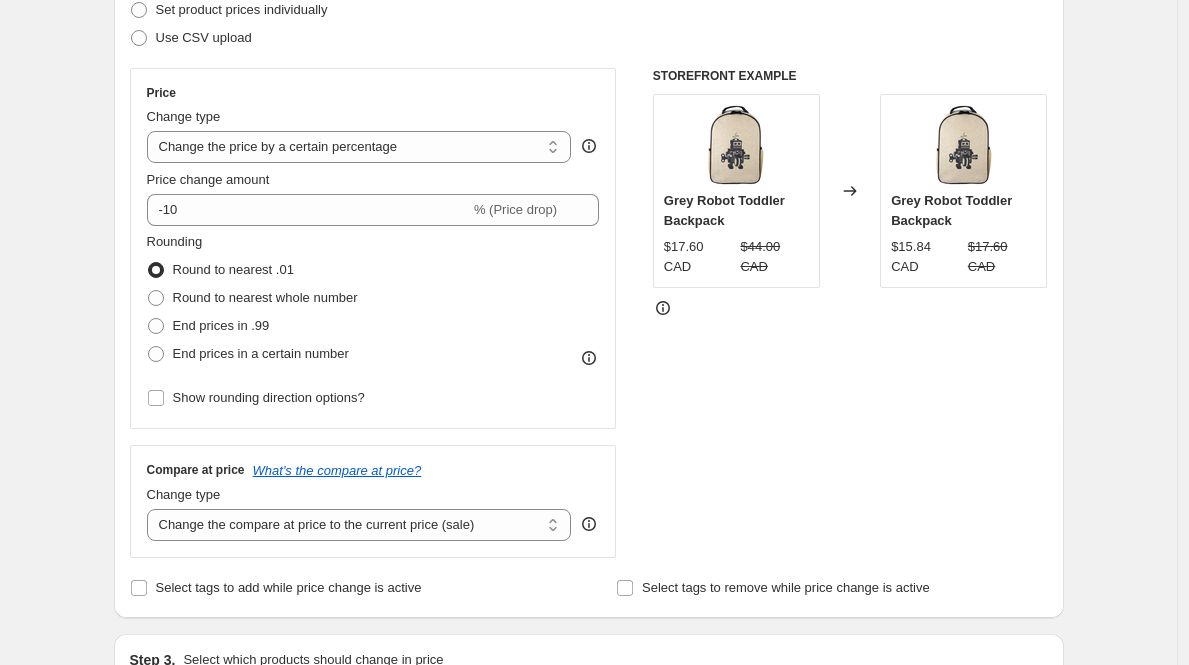 scroll, scrollTop: 433, scrollLeft: 0, axis: vertical 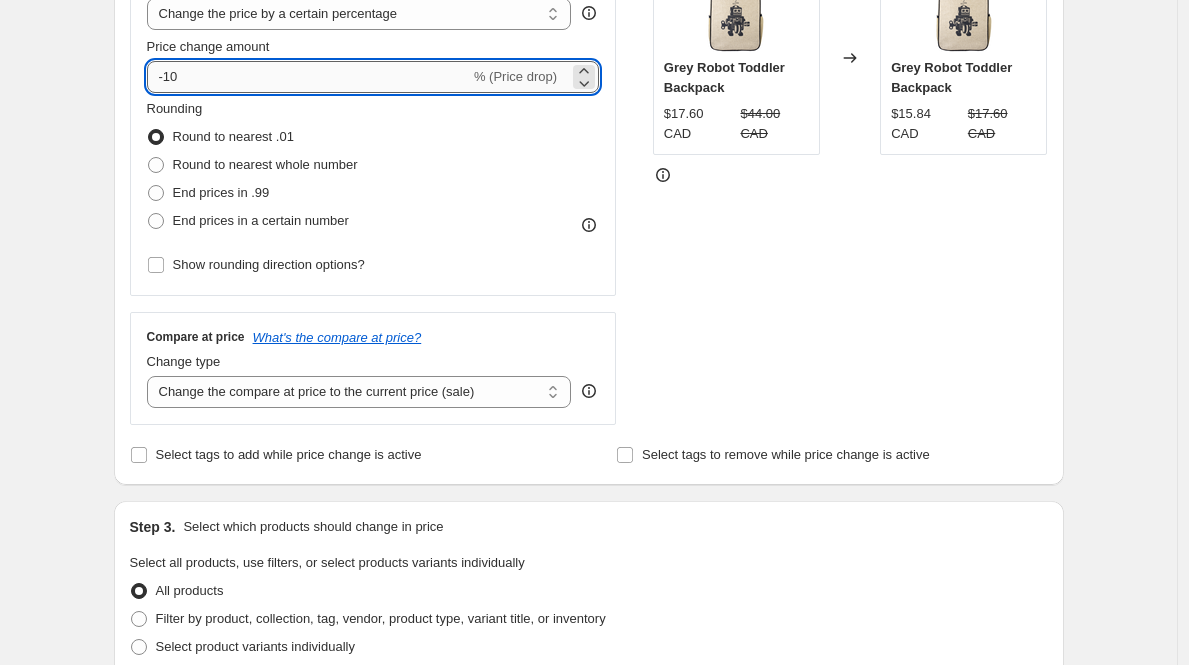 click on "-10" at bounding box center (308, 77) 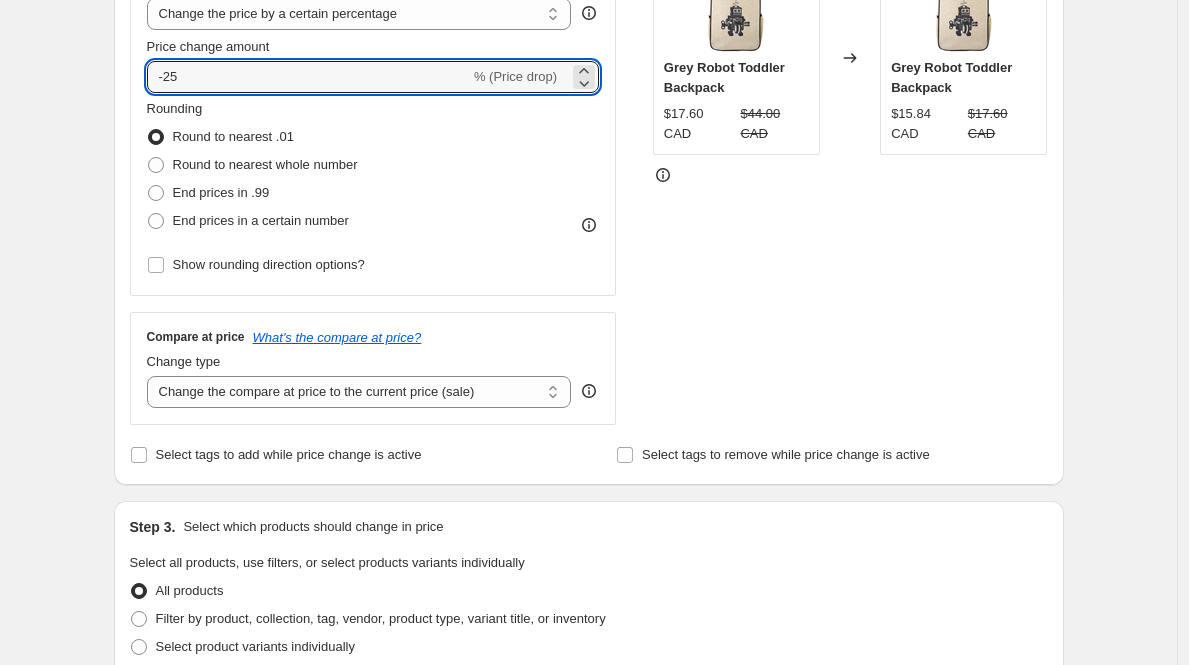 type on "-25" 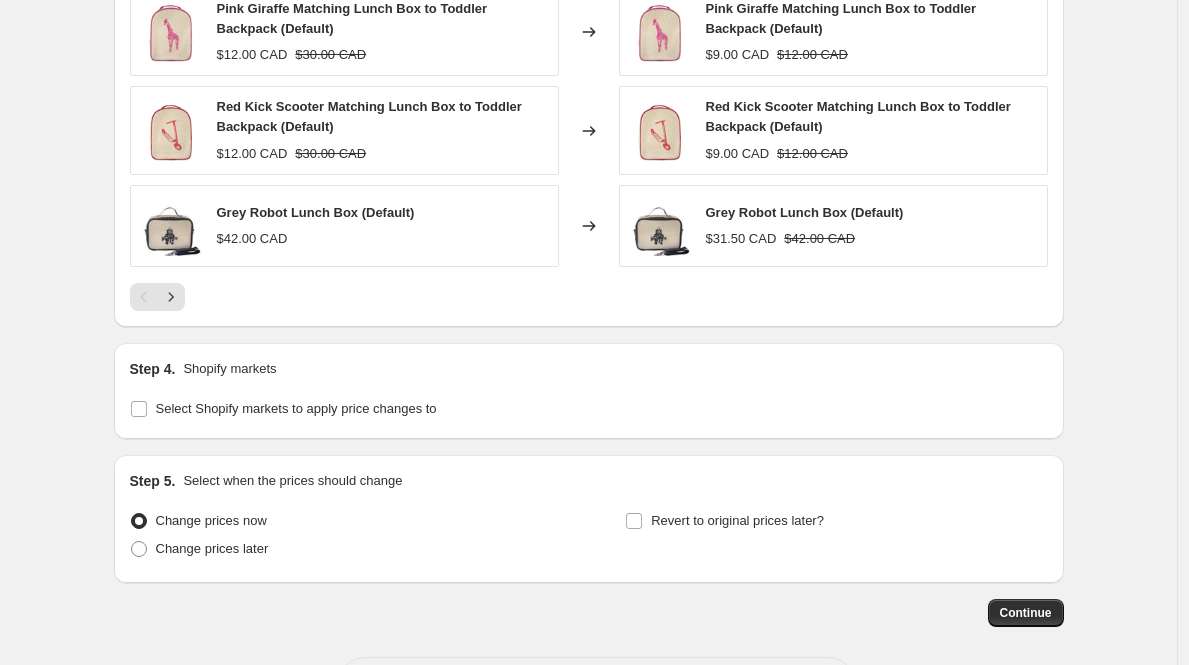 scroll, scrollTop: 1459, scrollLeft: 0, axis: vertical 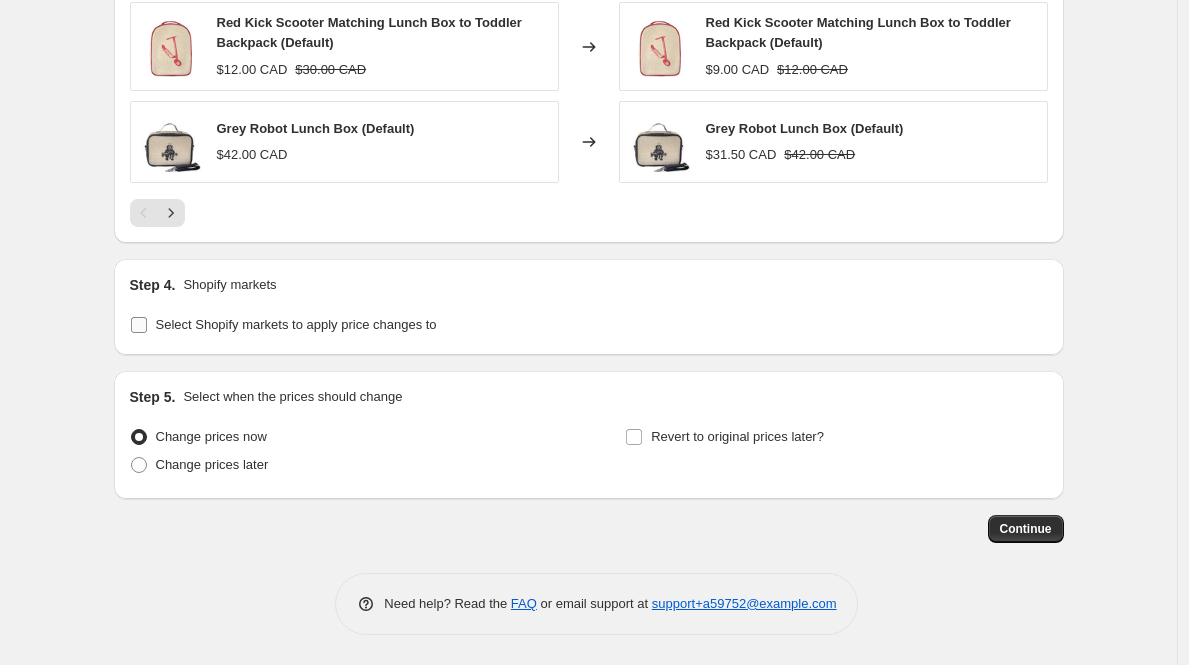 click on "Select Shopify markets to apply price changes to" at bounding box center (296, 324) 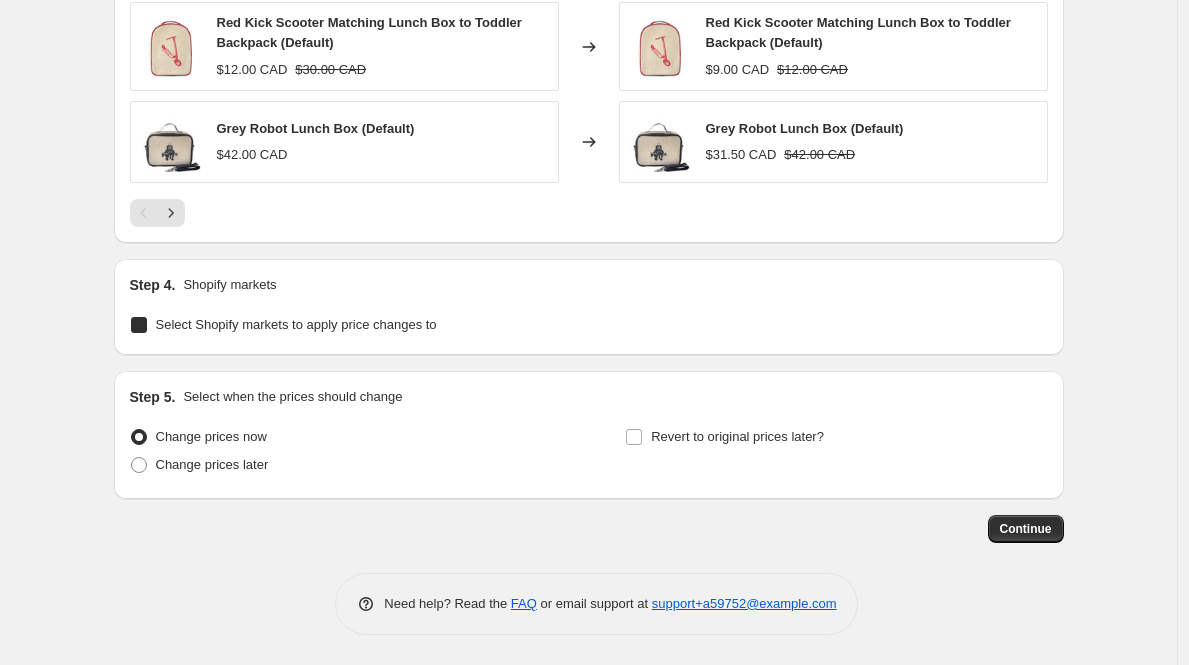 checkbox on "true" 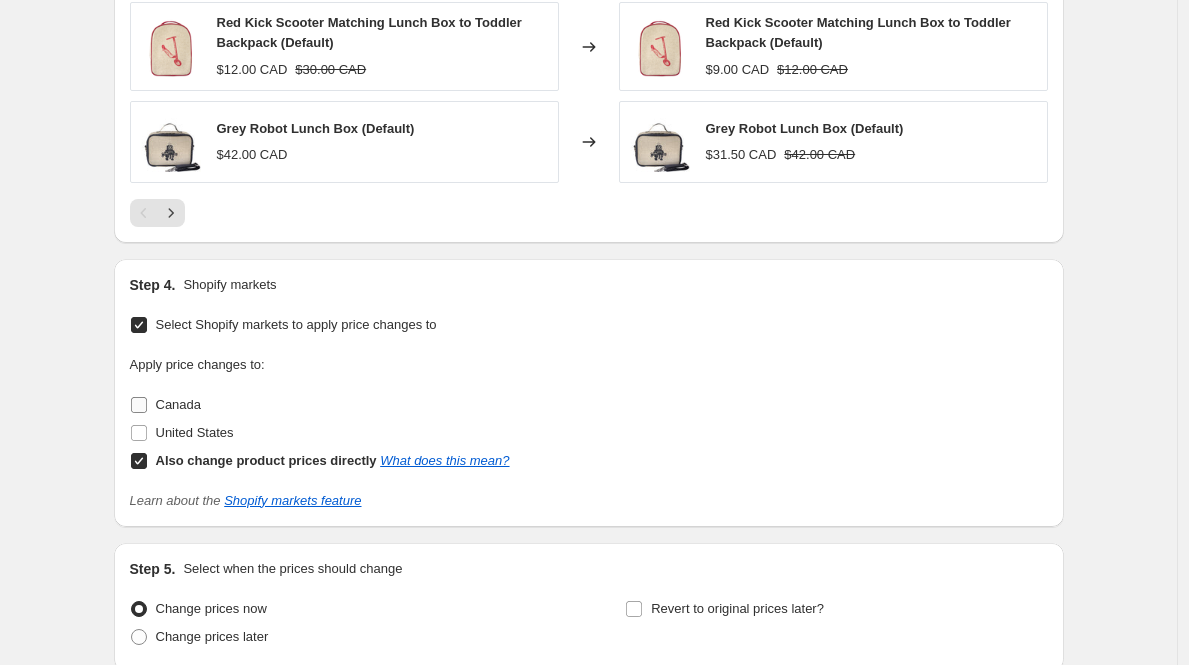 click on "Canada" at bounding box center (320, 405) 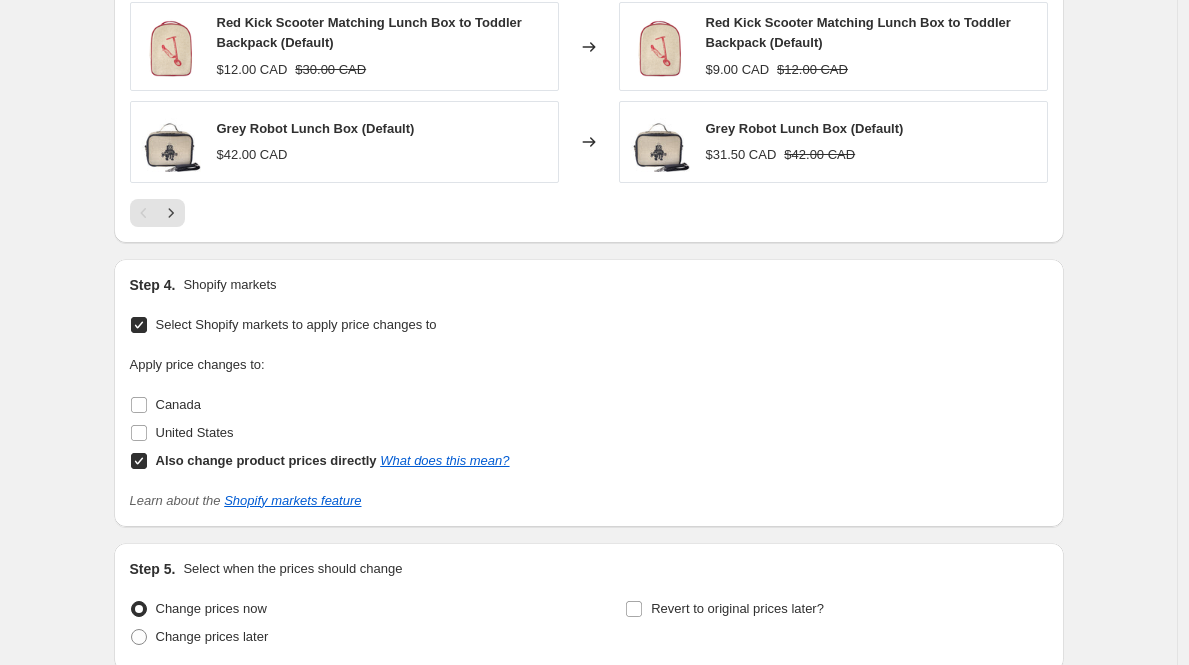 drag, startPoint x: 192, startPoint y: 407, endPoint x: 212, endPoint y: 427, distance: 28.284271 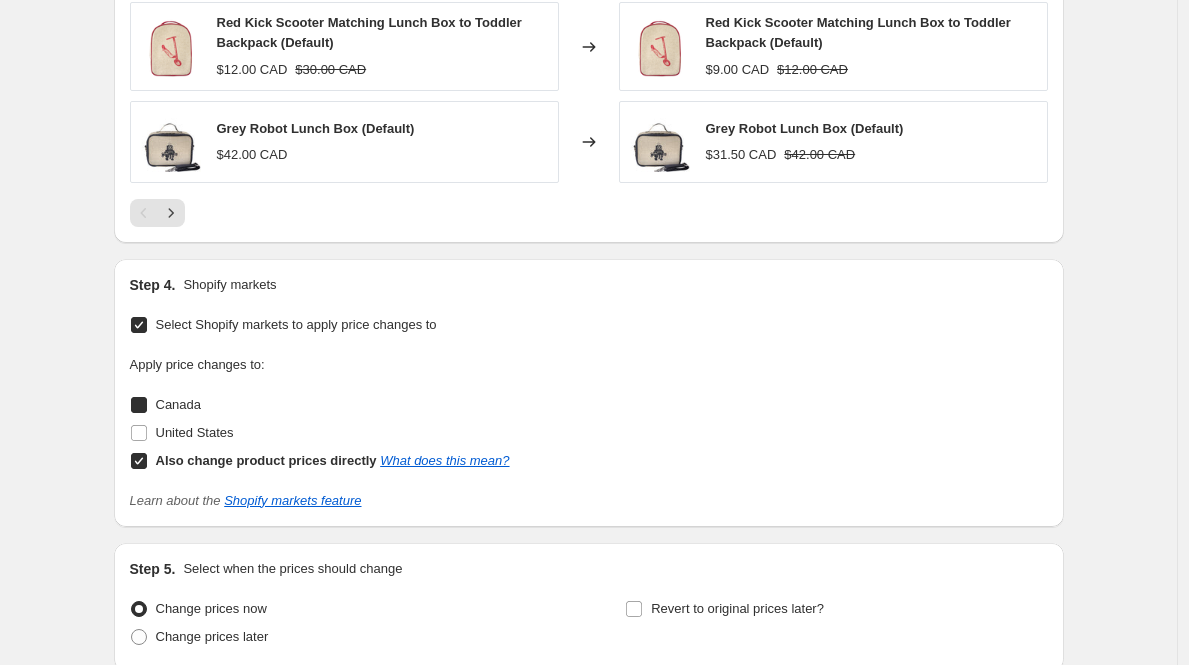 checkbox on "true" 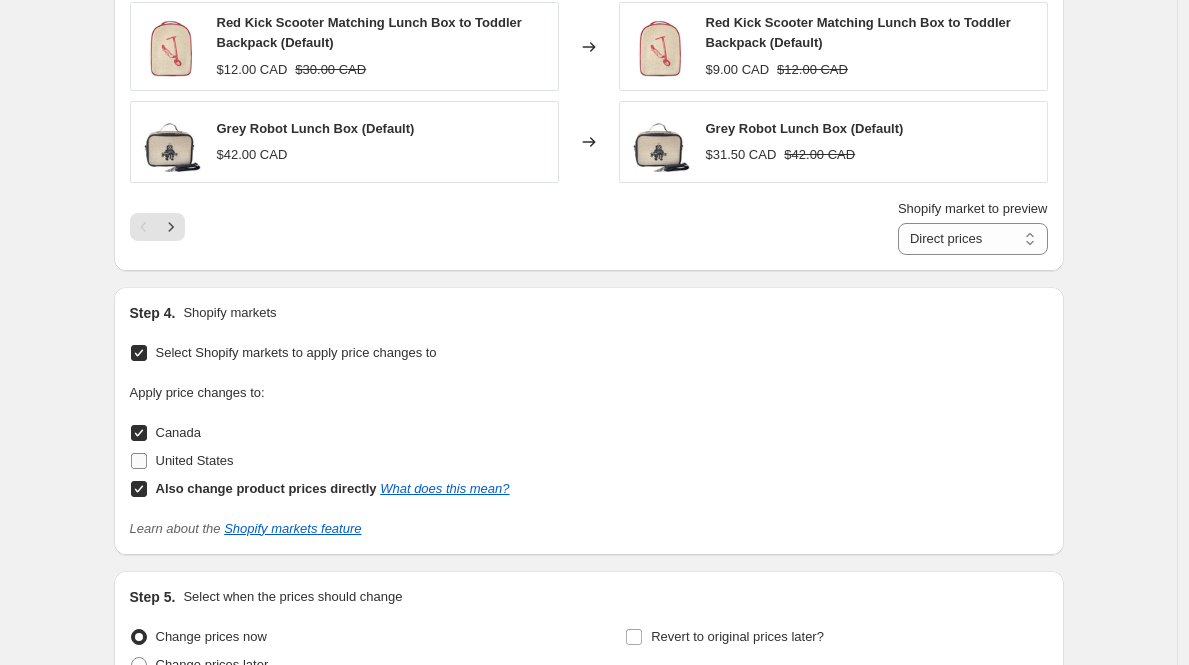 click on "United States" at bounding box center [195, 460] 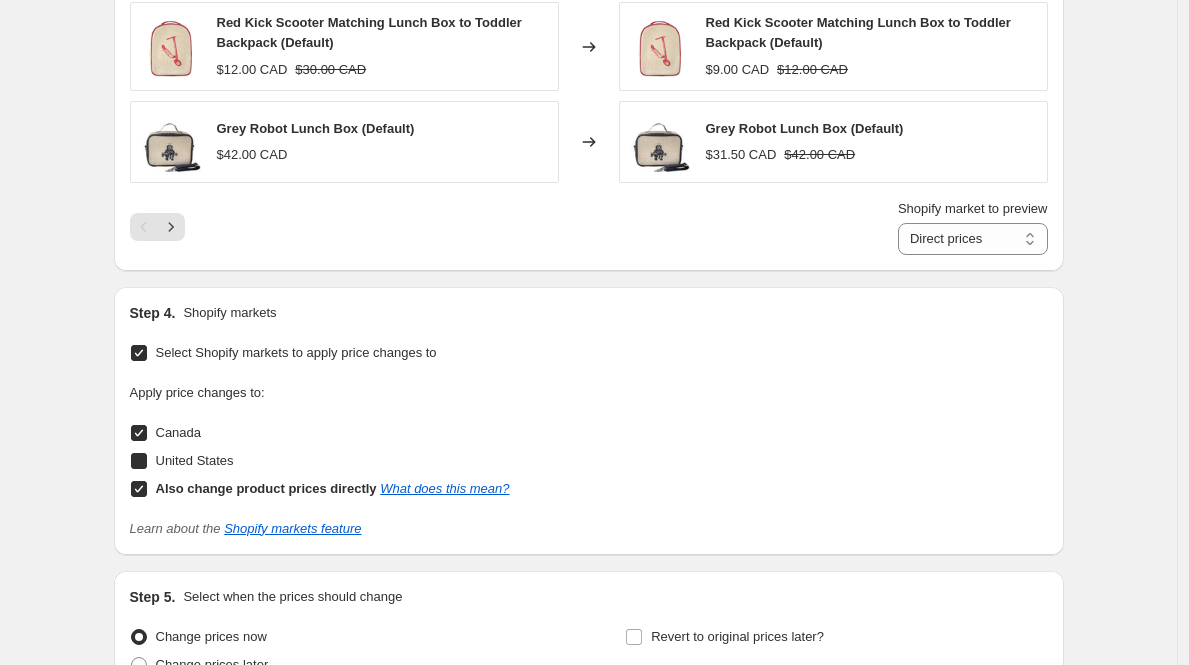 checkbox on "true" 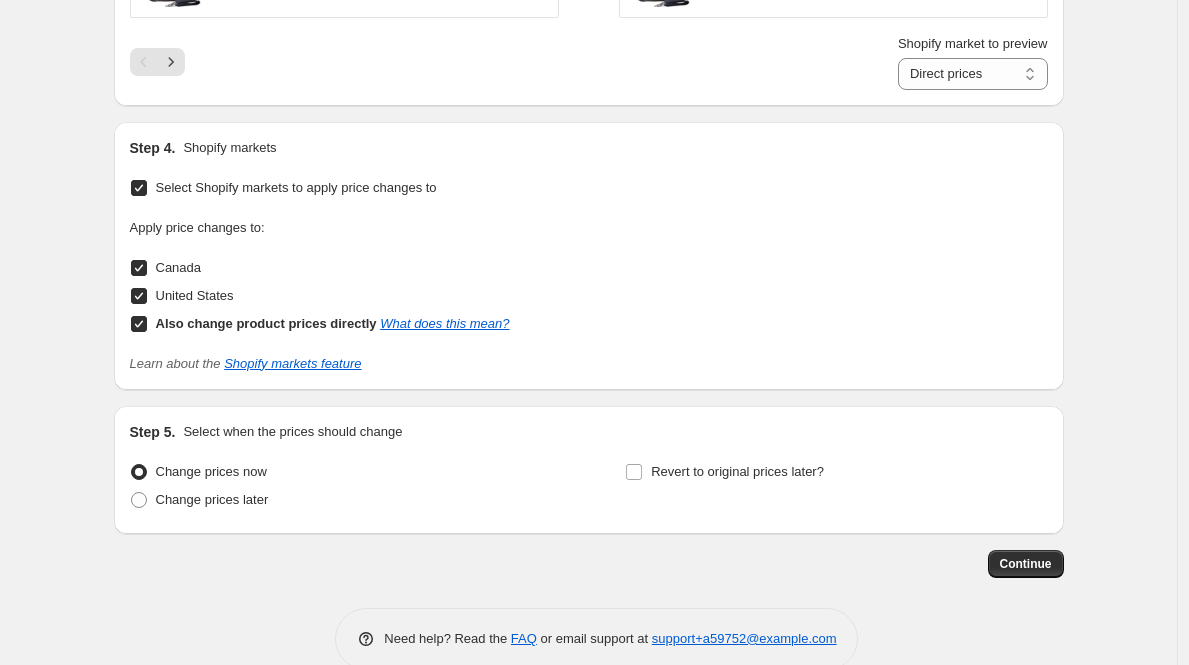 scroll, scrollTop: 1659, scrollLeft: 0, axis: vertical 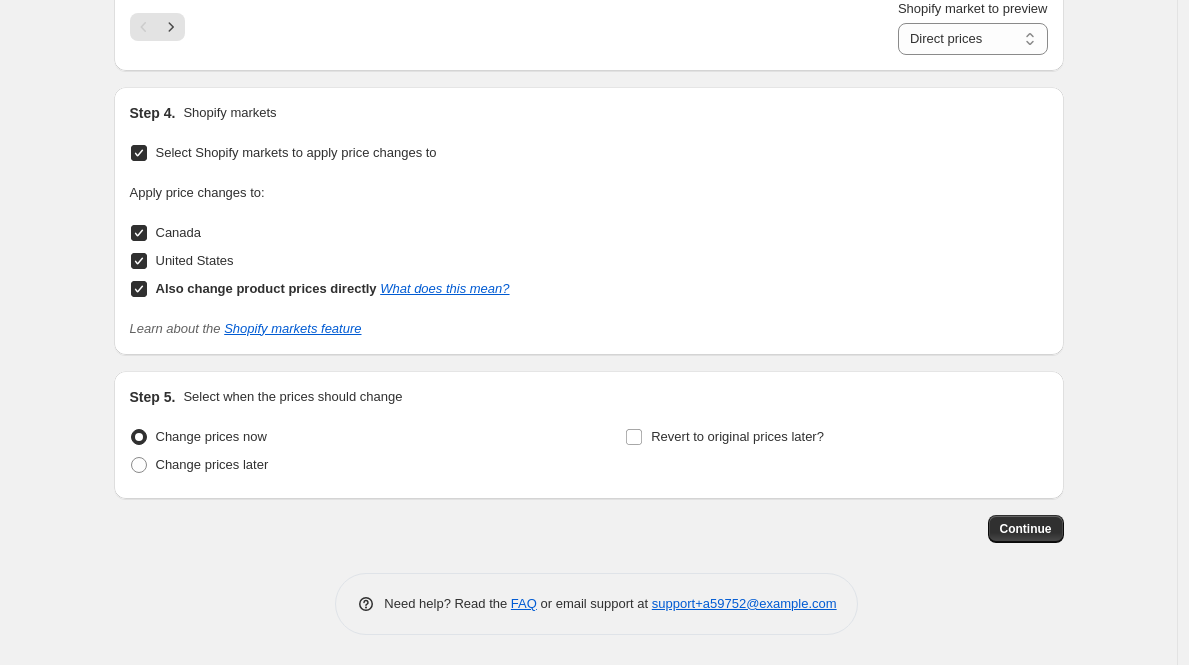 click on "Create new price change job. This page is ready Create new price change job Draft Step 1. Optionally give your price change job a title (eg "March [PERCENT]% off sale on boots") All Prices - [PERCENT]% Sales Update This title is just for internal use, customers won't see it Step 2. Select how the prices should change Use bulk price change rules Set product prices individually Use CSV upload Price Change type Change the price to a certain amount Change the price by a certain amount Change the price by a certain percentage Change the price to the current compare at price (price before sale) Change the price by a certain amount relative to the compare at price Change the price by a certain percentage relative to the compare at price Don't change the price Change the price by a certain percentage relative to the cost per item Change price to certain cost margin Change the price by a certain percentage Price change amount -[PERCENT] % (Price drop) Rounding Round to nearest .01 Round to nearest whole number End prices in .99 [CURRENCY][PRICE]" at bounding box center [588, -497] 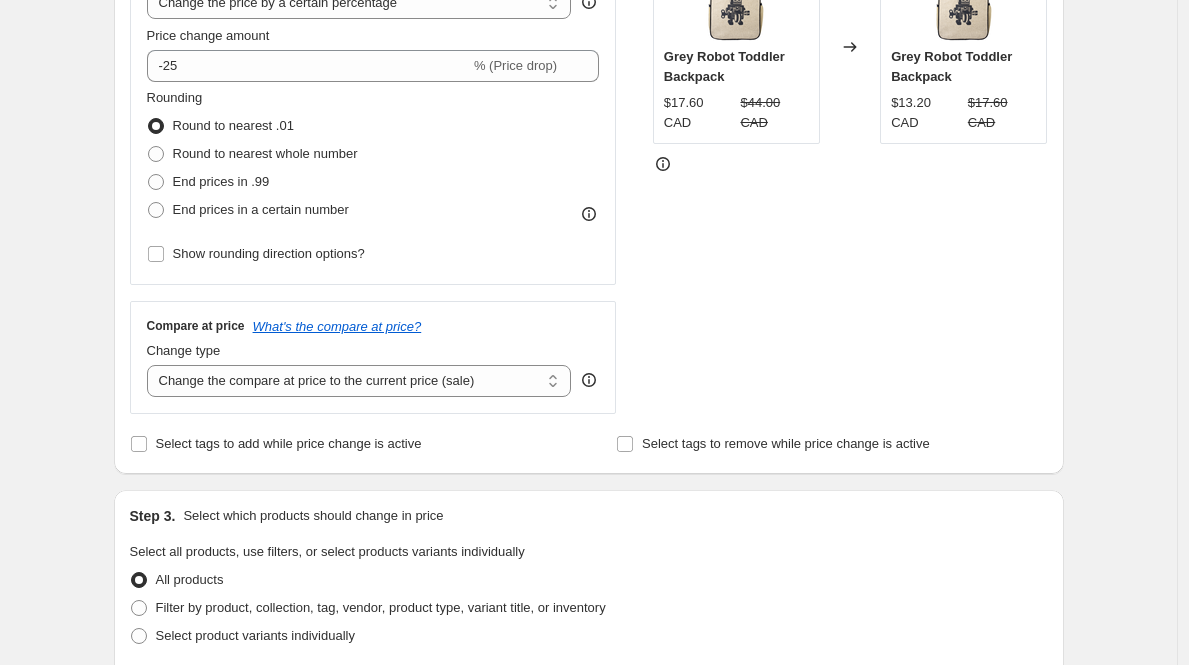 scroll, scrollTop: 0, scrollLeft: 0, axis: both 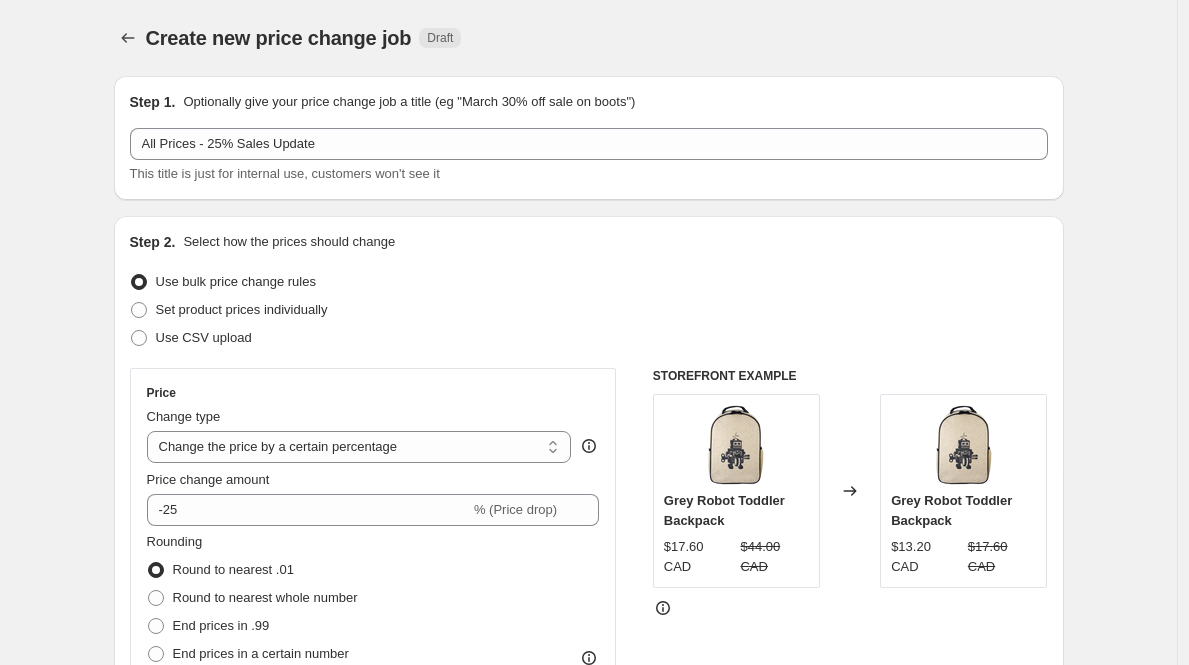 click on "Create new price change job. This page is ready Create new price change job Draft" at bounding box center (589, 38) 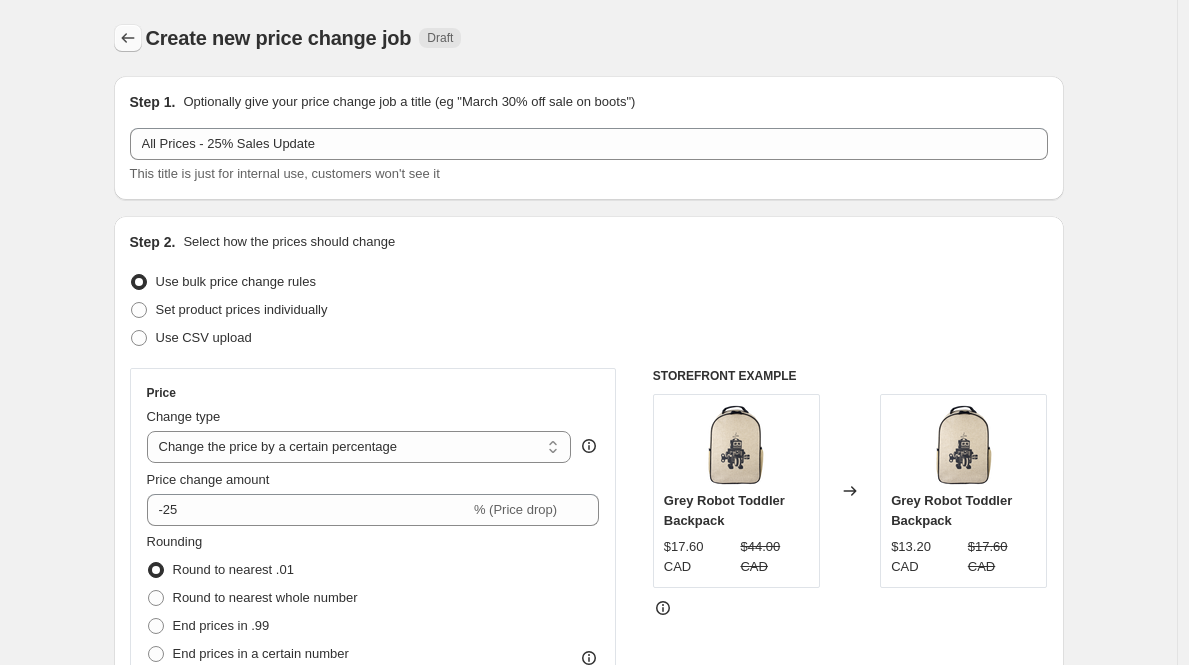 click 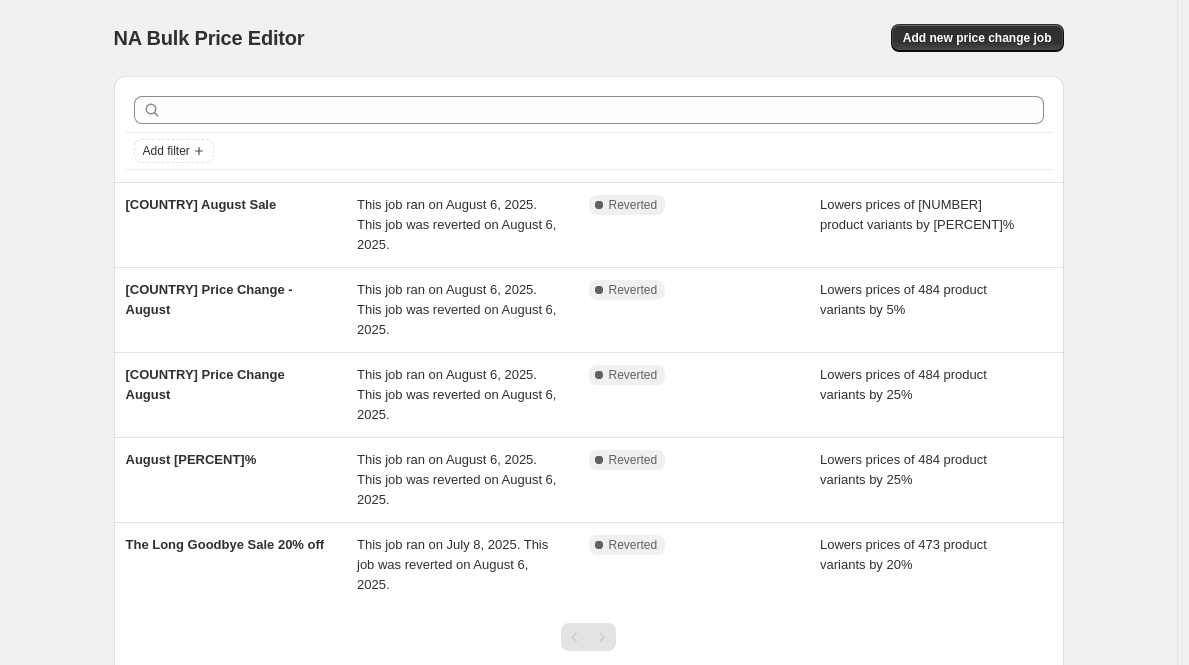 click on "NA Bulk Price Editor. This page is ready NA Bulk Price Editor Add new price change job Add filter USA August Sale This job ran on August [DATE], [YEAR]. This job was reverted on August [DATE], [YEAR]. Complete Reverted USA Price Change - August This job ran on August [DATE], [YEAR]. This job was reverted on August [DATE], [YEAR]. Complete Reverted USA Price Change August This job ran on August [DATE], [YEAR]. This job was reverted on August [DATE], [YEAR]. Complete Reverted Lowers prices of [NUMBER] product variants by [PERCENT]% August [PERCENT]% This job ran on August [DATE], [YEAR]. This job was reverted on August [DATE], [YEAR]. Complete Reverted Lowers prices of [NUMBER] product variants by [PERCENT]% The Long Goodbye Sale [PERCENT]% off This job ran on July [DATE], [YEAR]. This job was reverted on August [DATE], [YEAR]. Complete Reverted Lowers prices of [NUMBER] product variants by [PERCENT]% Need help? Read the FAQ or email support at support+[ID]@northern-apps.com" at bounding box center [589, 402] 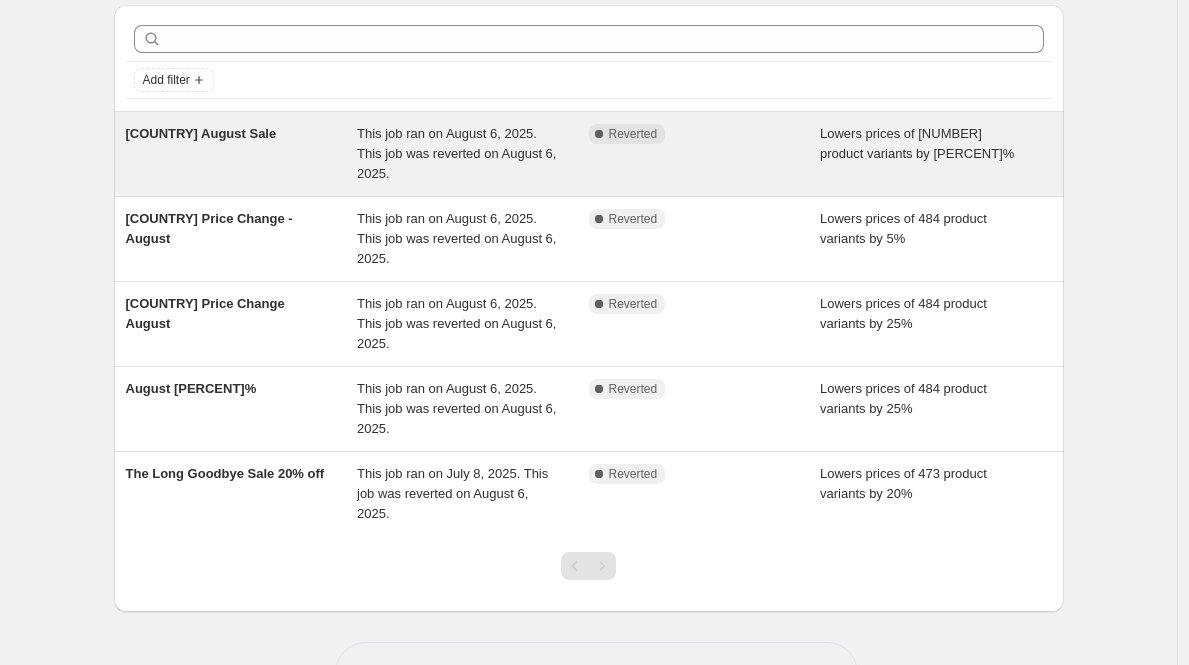 scroll, scrollTop: 0, scrollLeft: 0, axis: both 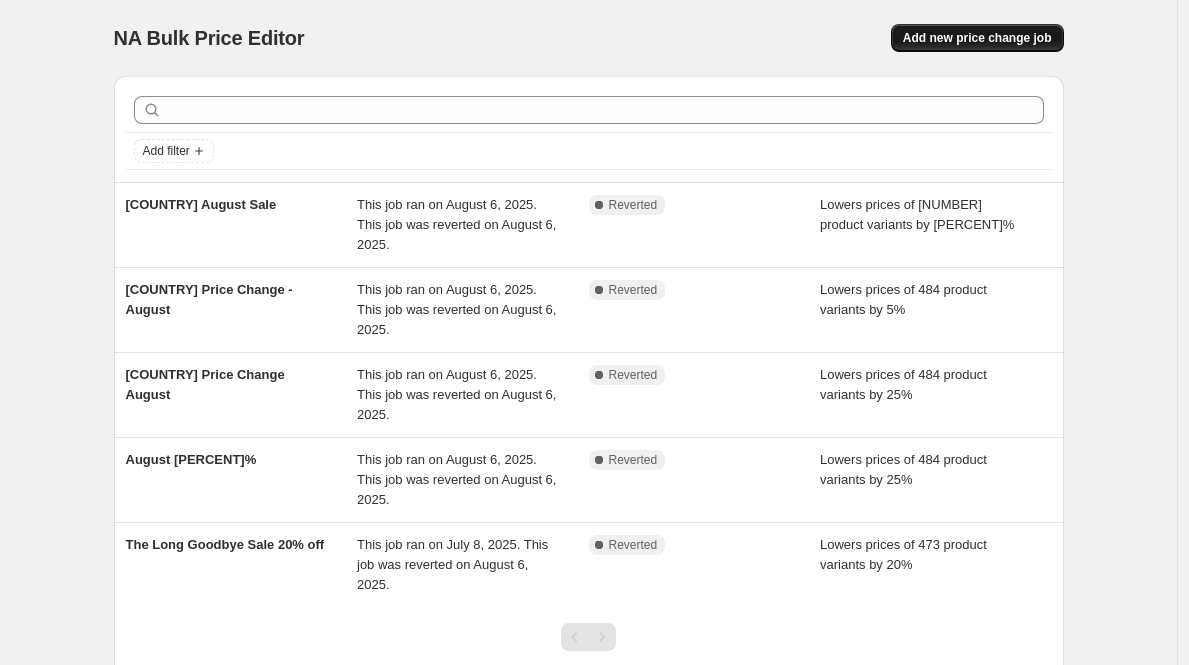 click on "Add new price change job" at bounding box center (977, 38) 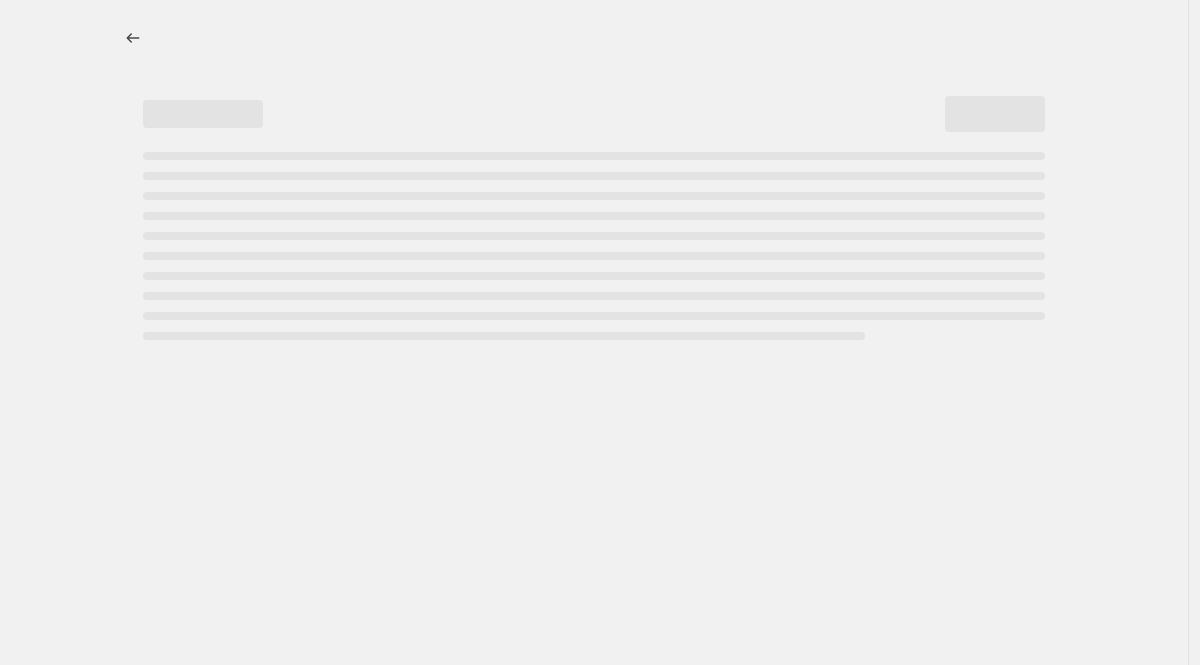 select on "percentage" 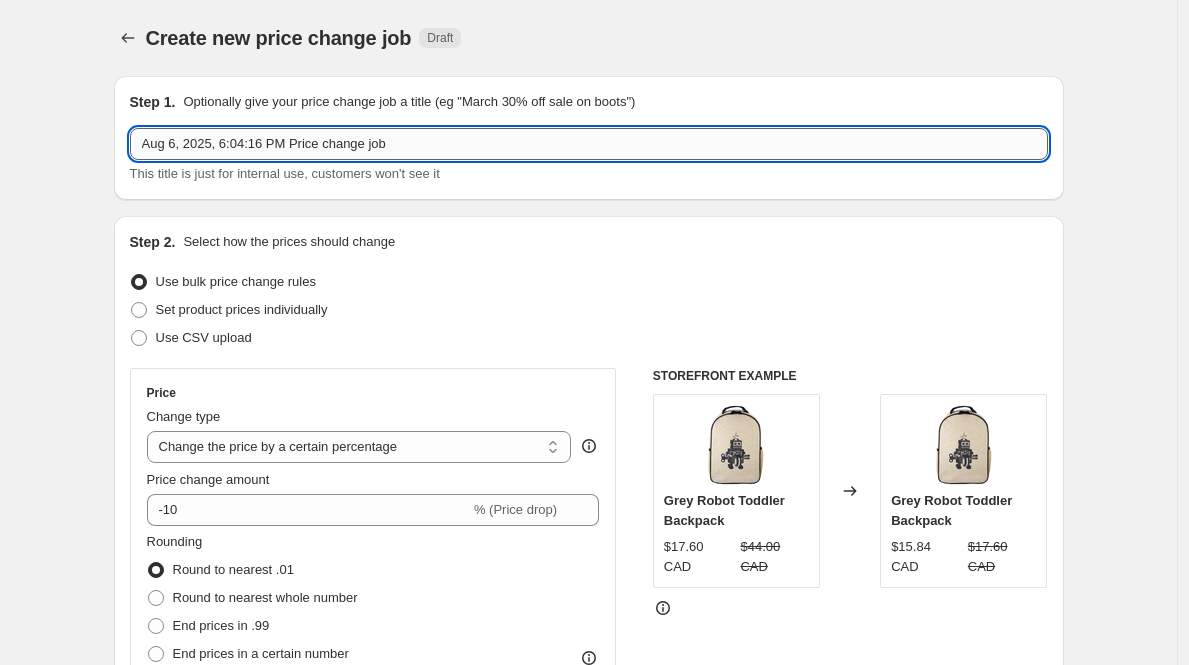 click on "Aug 6, 2025, 6:04:16 PM Price change job" at bounding box center [589, 144] 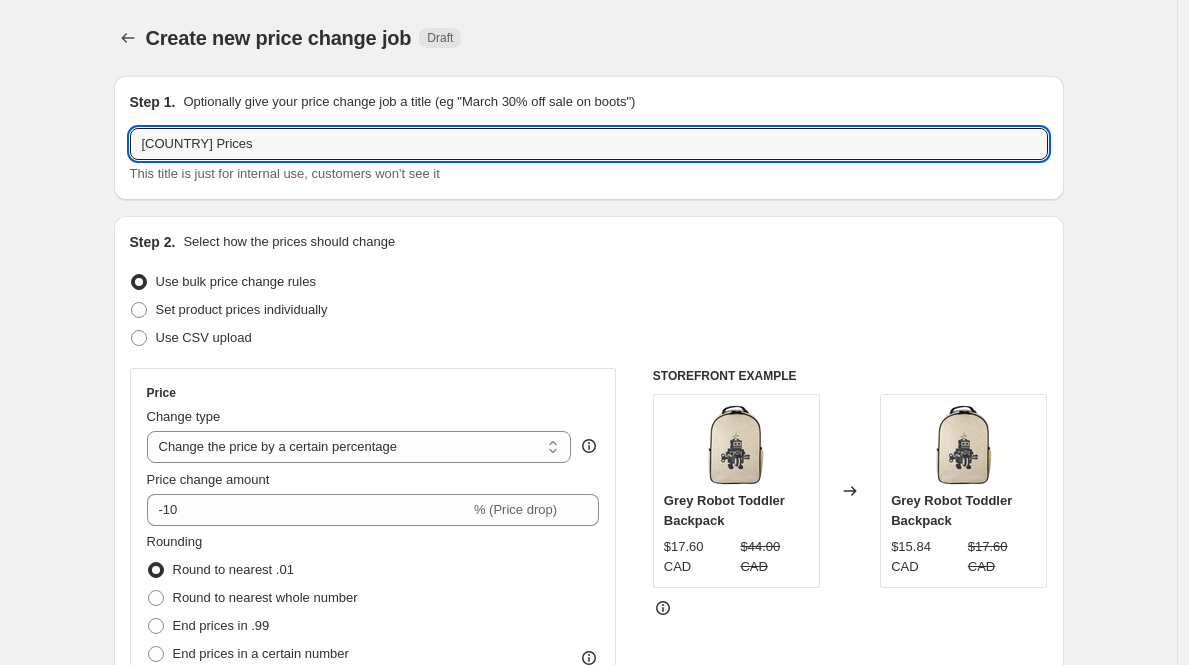 type on "[COUNTRY] Prices" 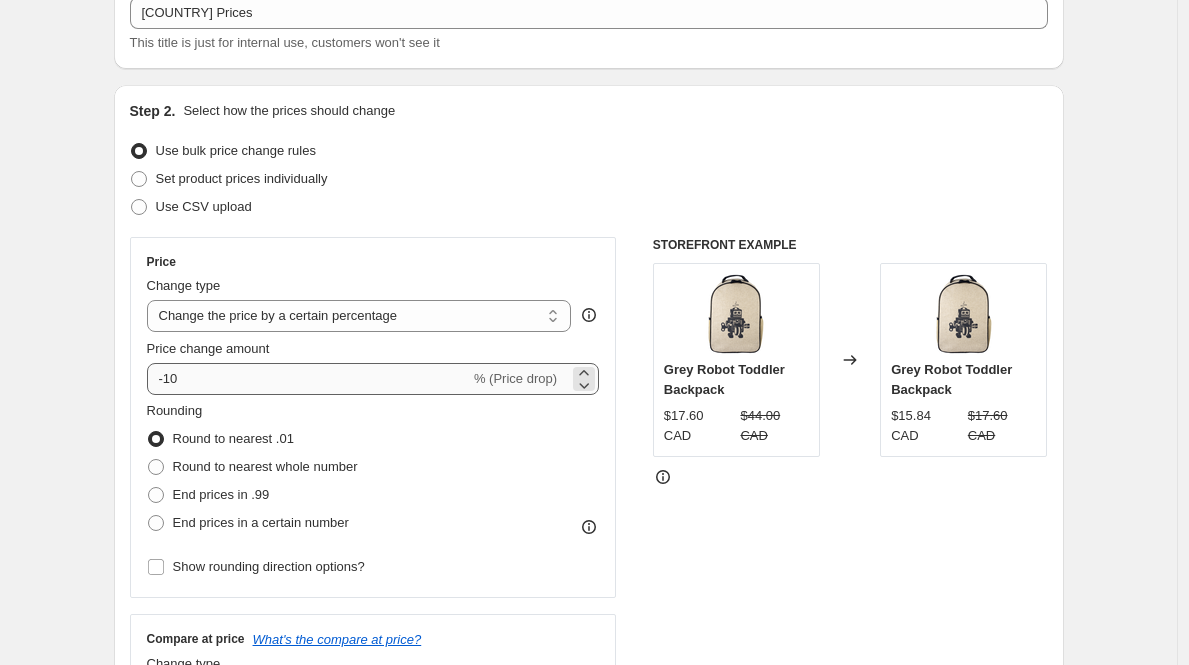 scroll, scrollTop: 136, scrollLeft: 0, axis: vertical 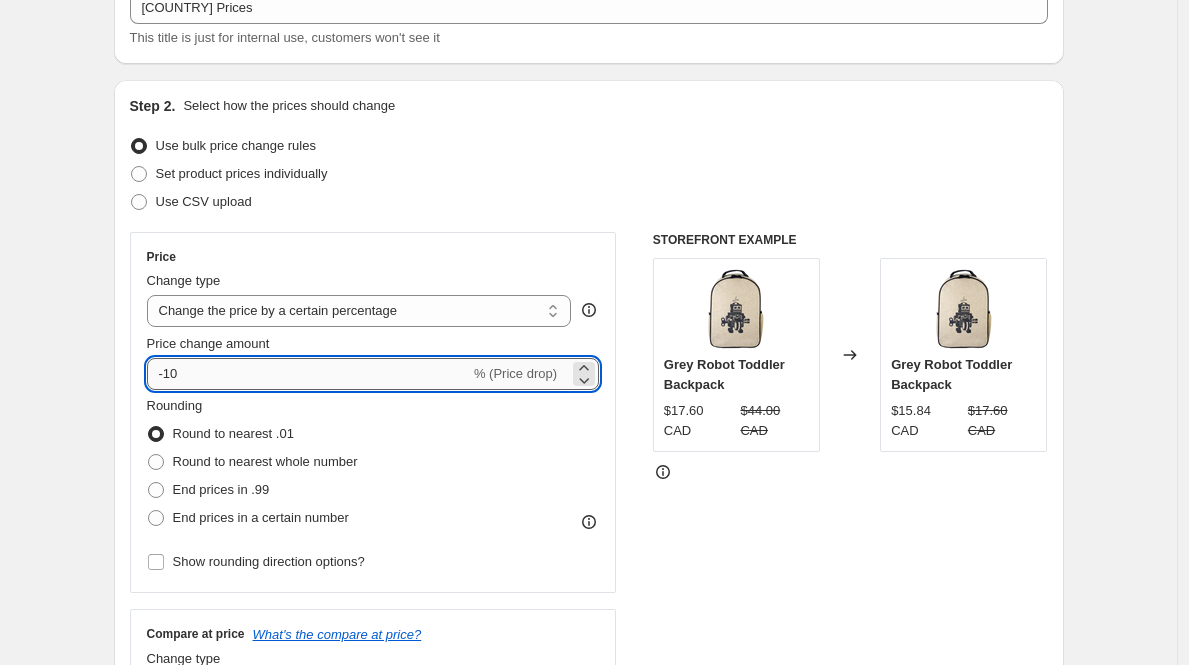 click on "-10" at bounding box center [308, 374] 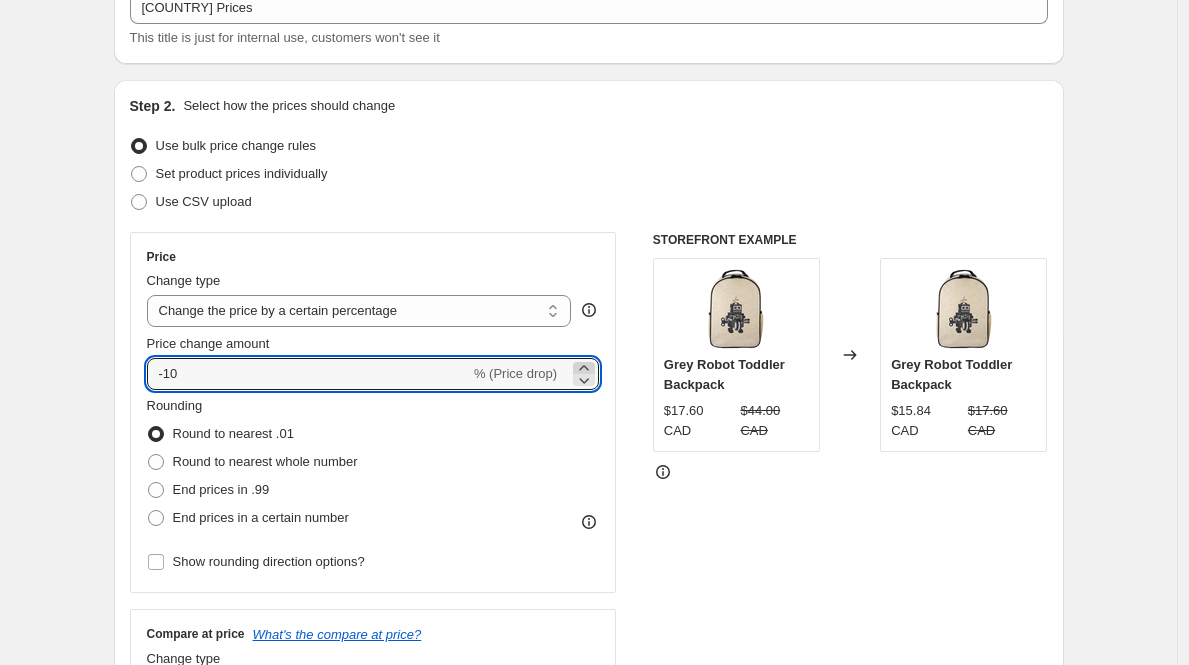 click 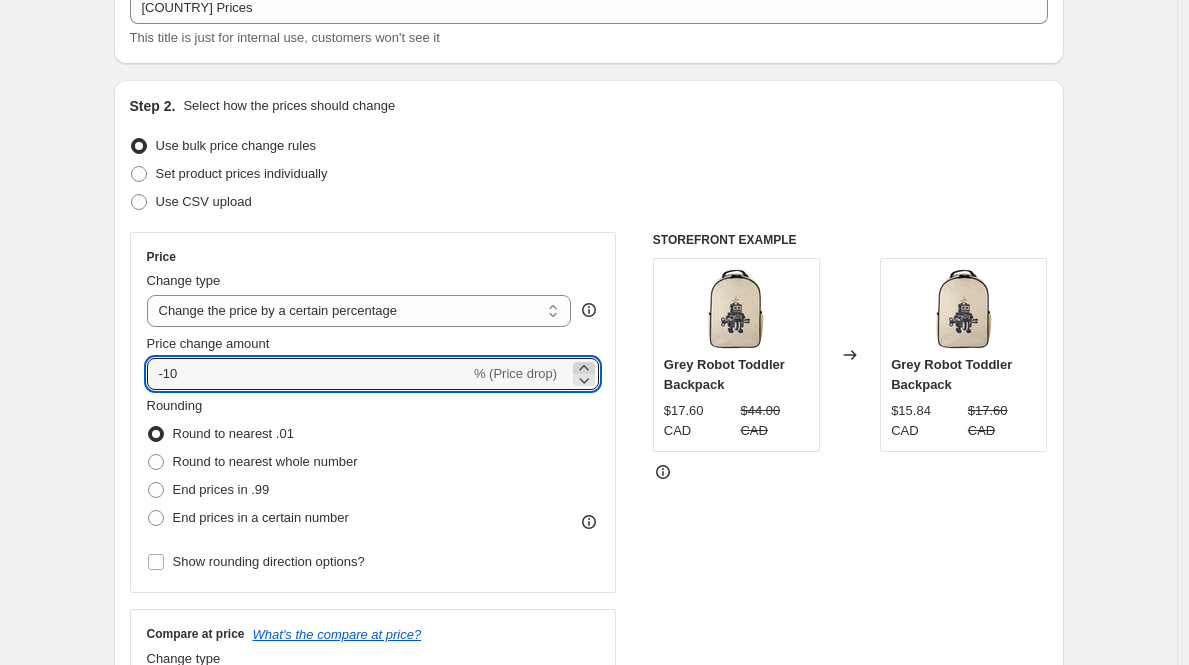 type on "-9" 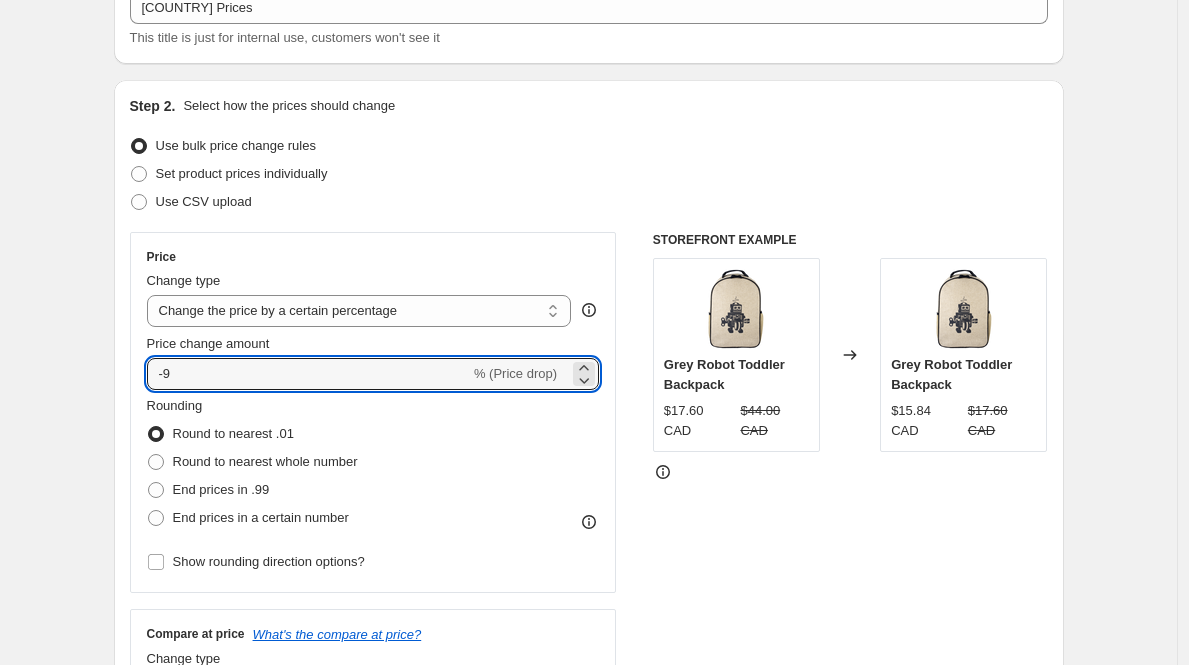 drag, startPoint x: 225, startPoint y: 377, endPoint x: 125, endPoint y: 371, distance: 100.17984 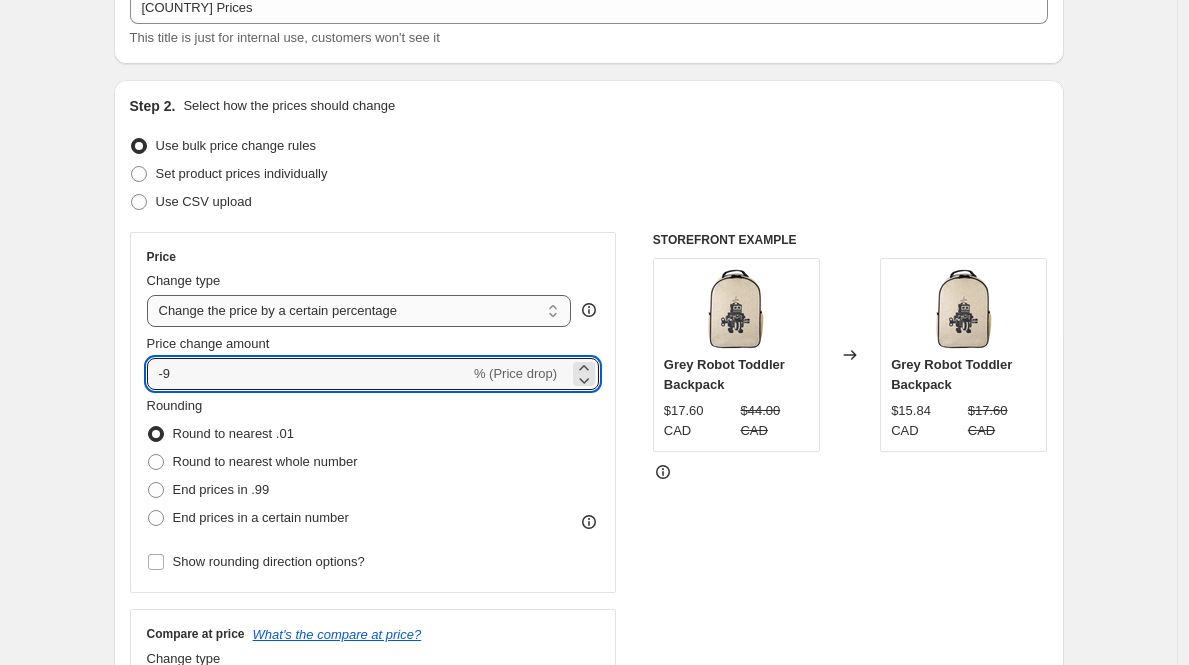 click on "Change the price to a certain amount Change the price by a certain amount Change the price by a certain percentage Change the price to the current compare at price (price before sale) Change the price by a certain amount relative to the compare at price Change the price by a certain percentage relative to the compare at price Don't change the price Change the price by a certain percentage relative to the cost per item Change price to certain cost margin" at bounding box center [359, 311] 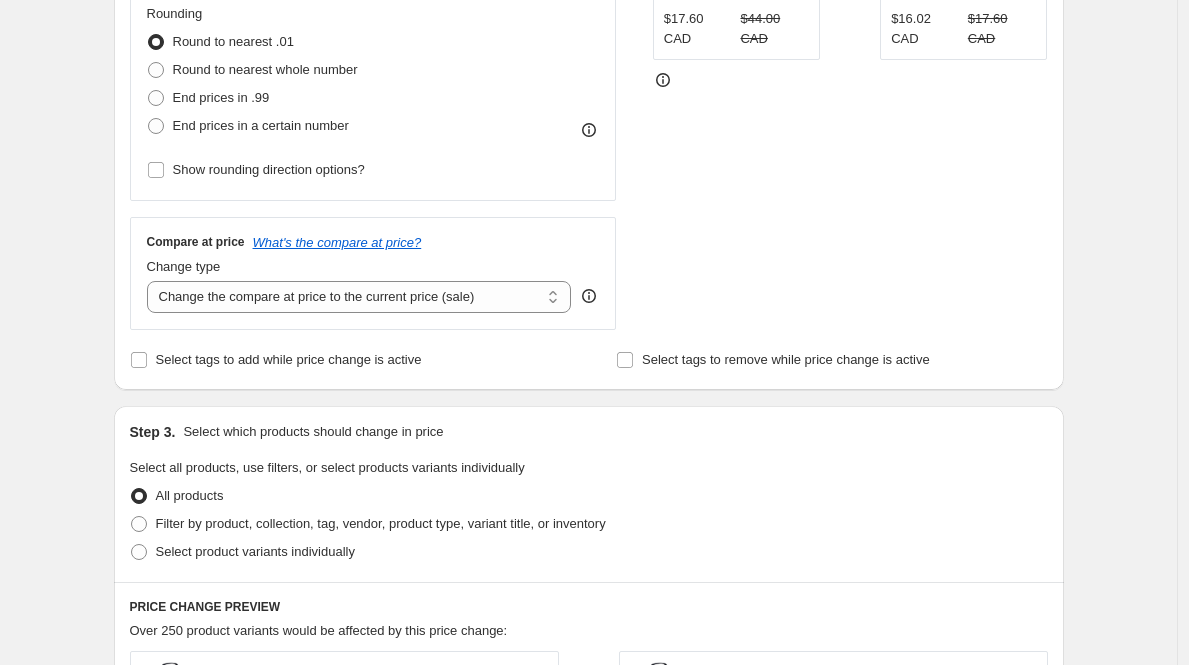 scroll, scrollTop: 545, scrollLeft: 0, axis: vertical 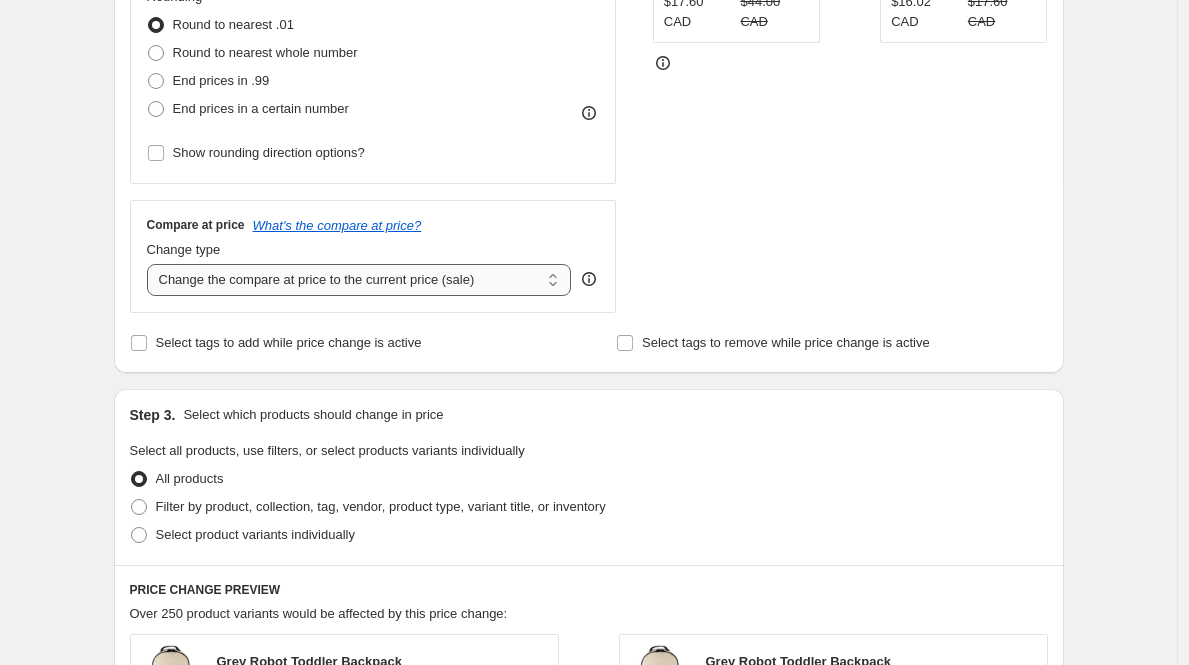 click on "Change the compare at price to the current price (sale) Change the compare at price to a certain amount Change the compare at price by a certain amount Change the compare at price by a certain percentage Change the compare at price by a certain amount relative to the actual price Change the compare at price by a certain percentage relative to the actual price Don't change the compare at price Remove the compare at price" at bounding box center [359, 280] 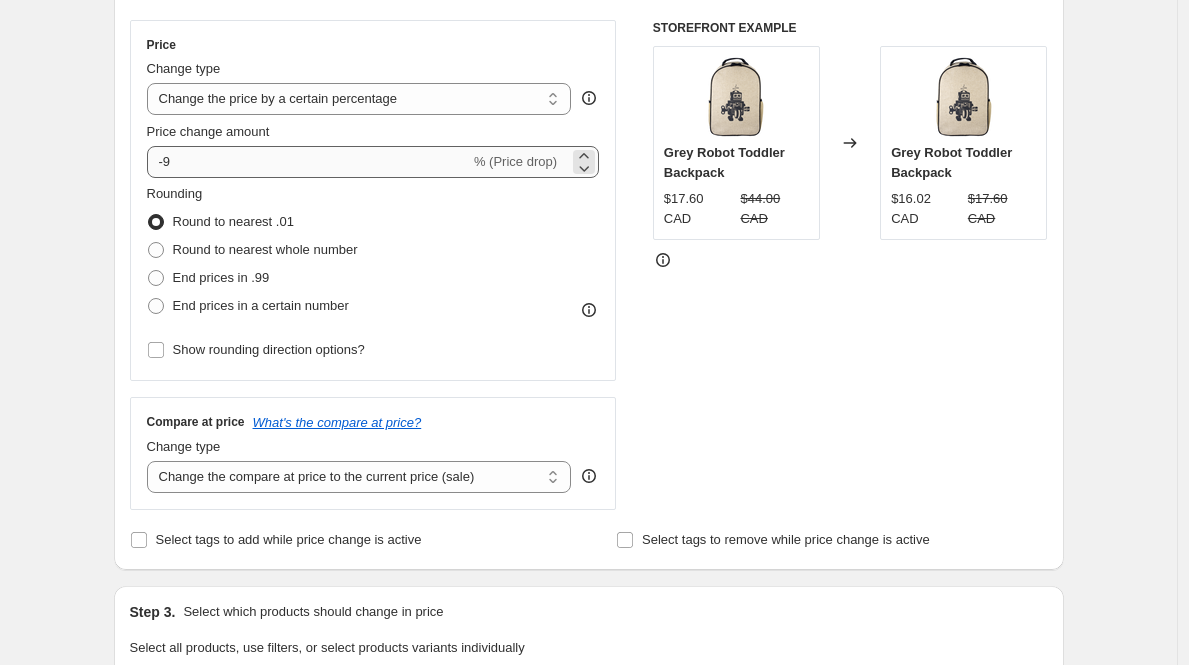 scroll, scrollTop: 330, scrollLeft: 0, axis: vertical 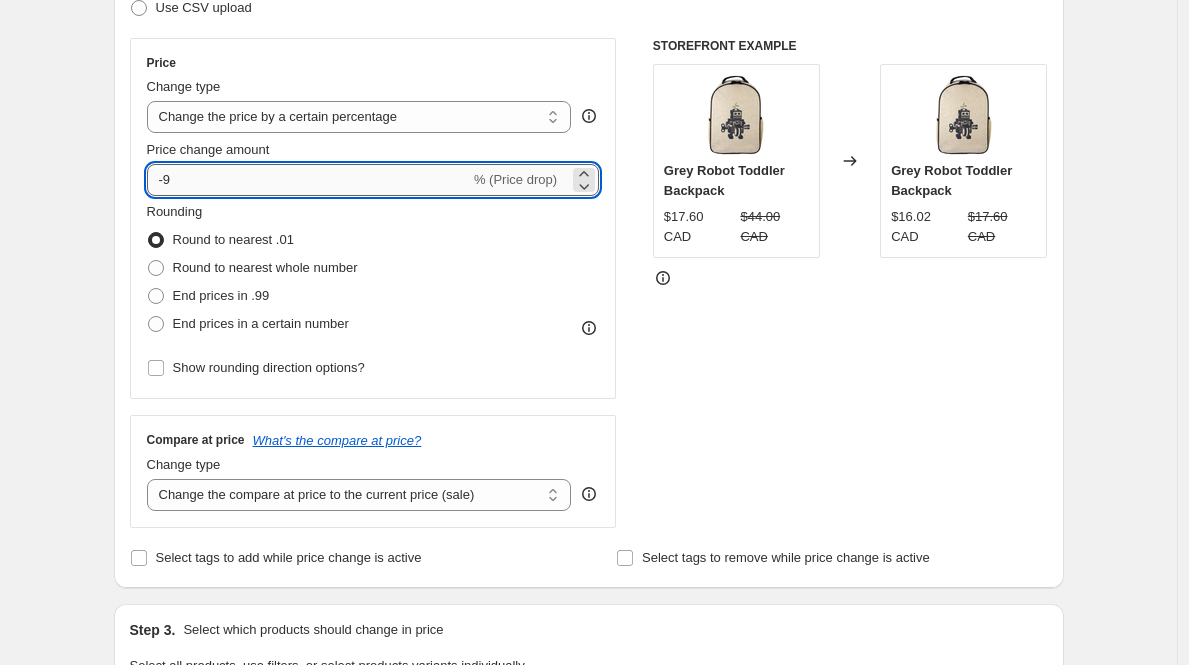 click on "-9" at bounding box center (308, 180) 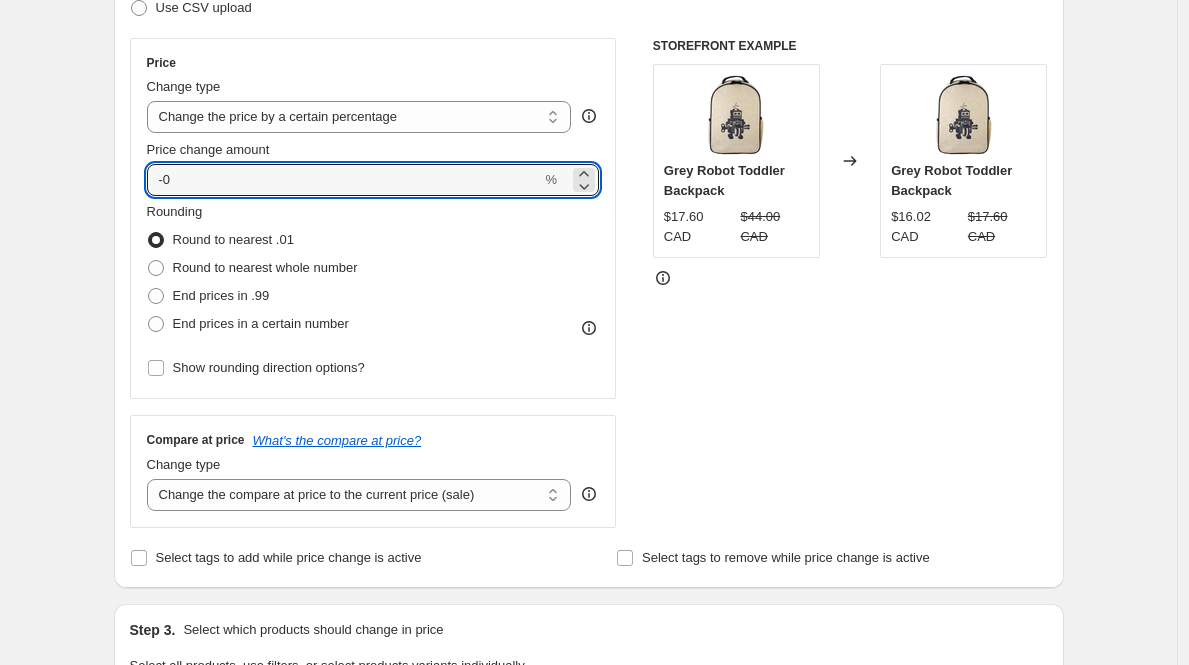 type on "-0" 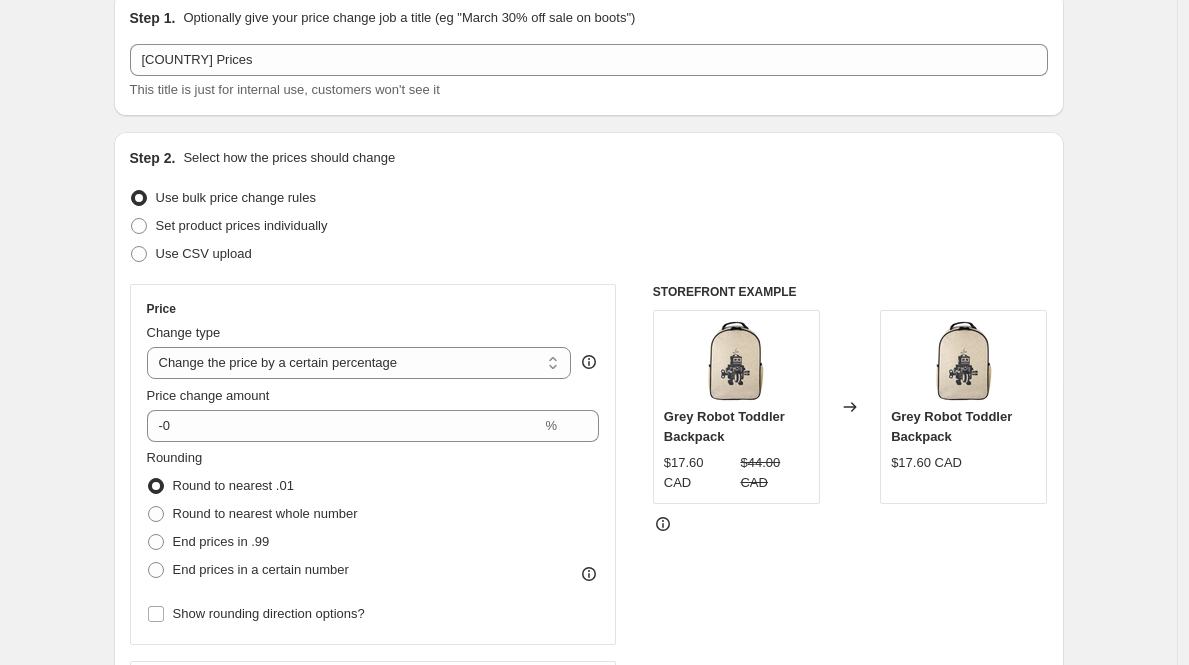 scroll, scrollTop: 0, scrollLeft: 0, axis: both 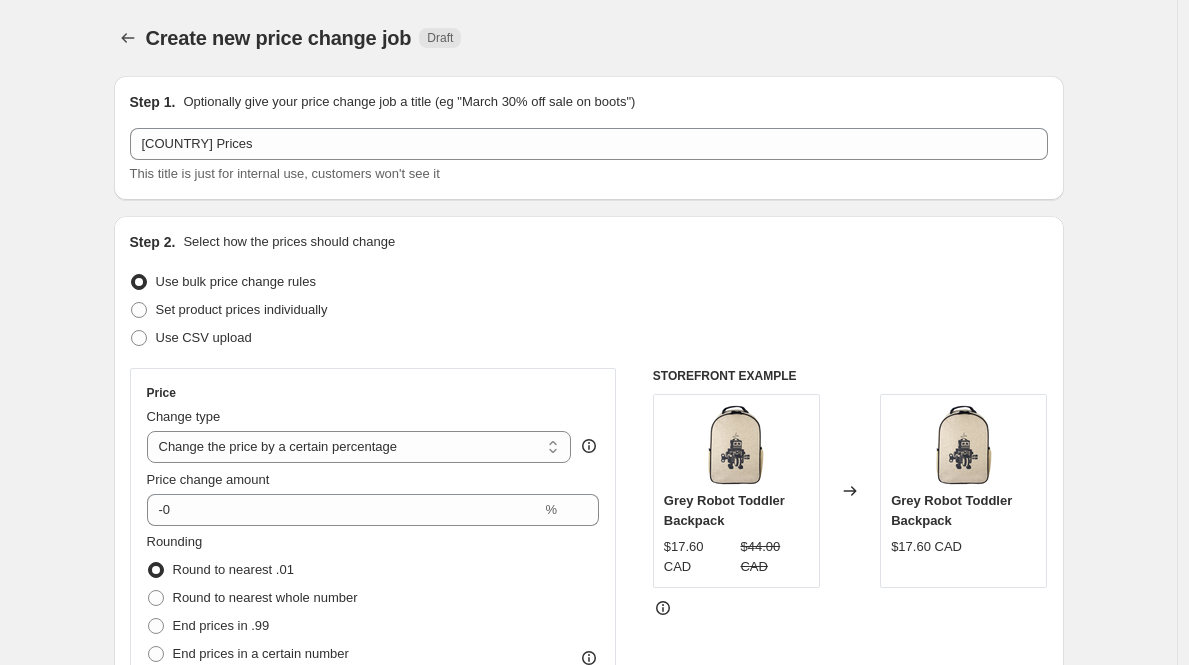 drag, startPoint x: 93, startPoint y: 217, endPoint x: 86, endPoint y: 204, distance: 14.764823 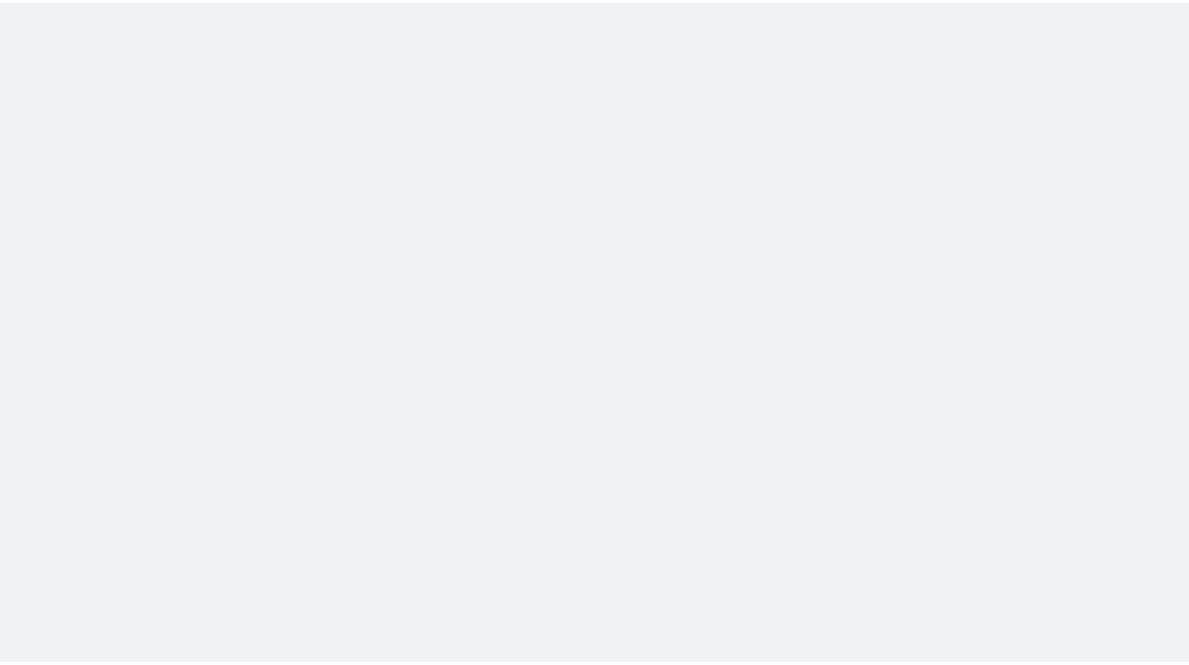 scroll, scrollTop: 0, scrollLeft: 0, axis: both 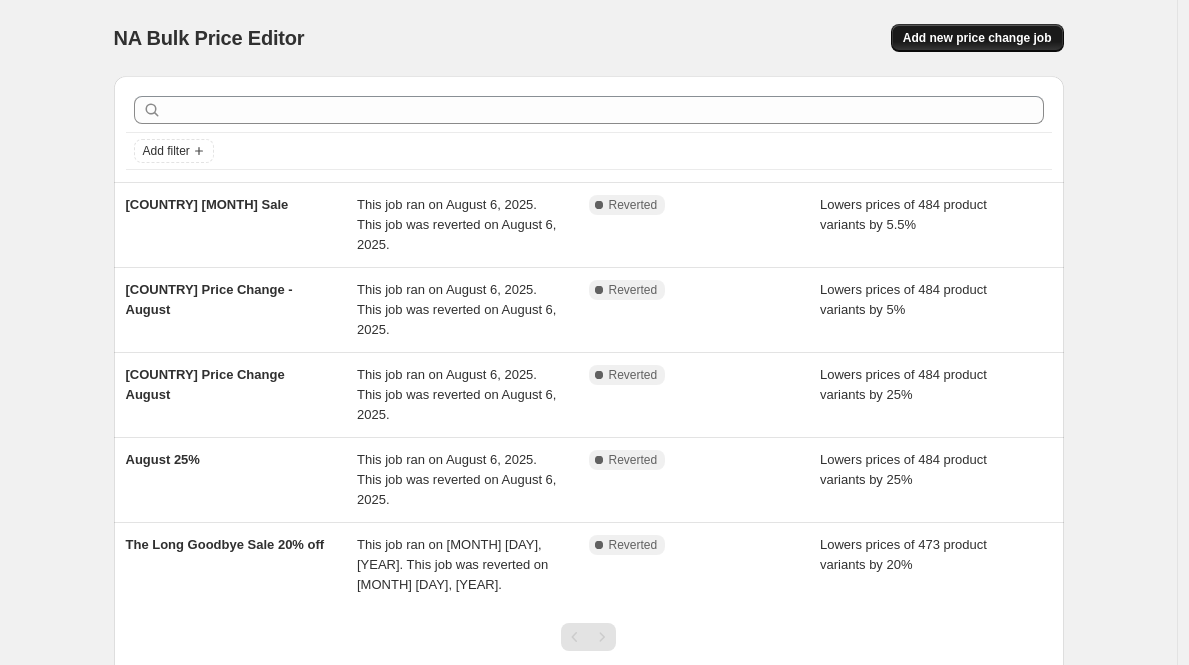 click on "Add new price change job" at bounding box center [977, 38] 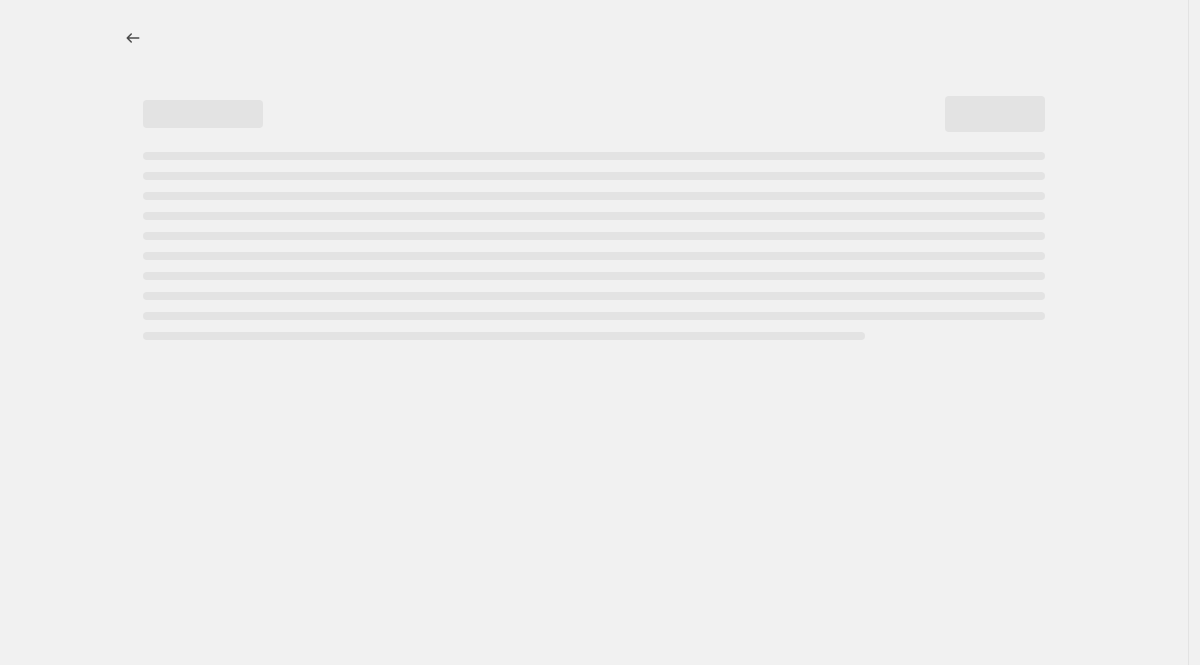 select on "percentage" 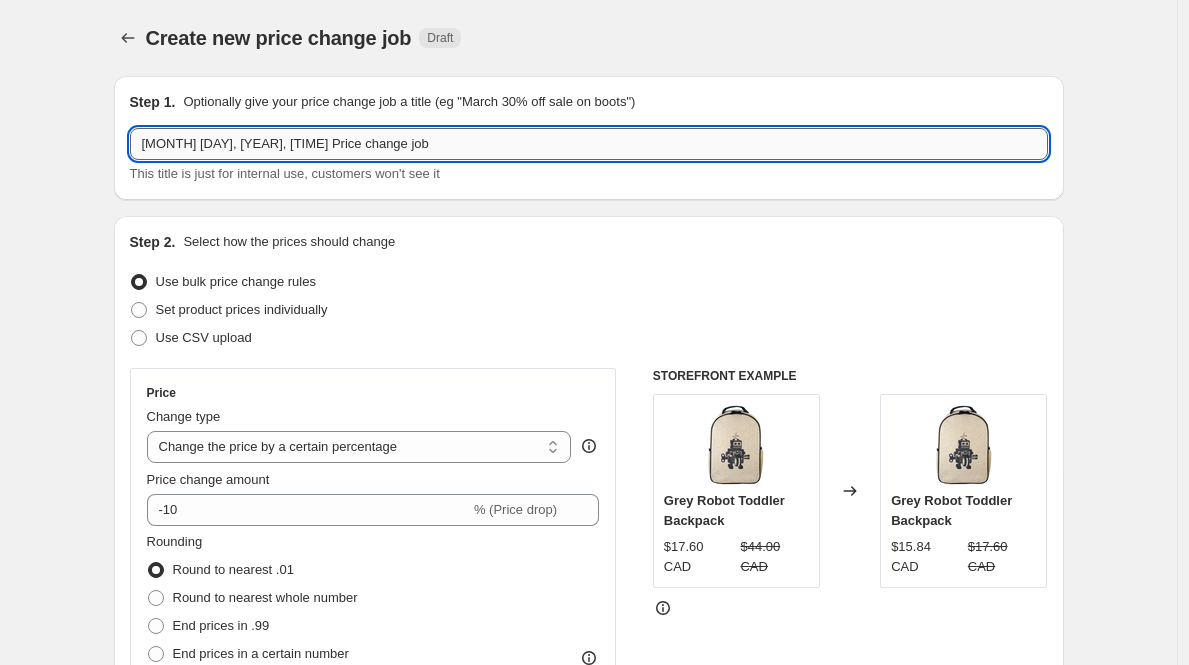 click on "Aug 6, 2025, 6:20:30 PM Price change job" at bounding box center [589, 144] 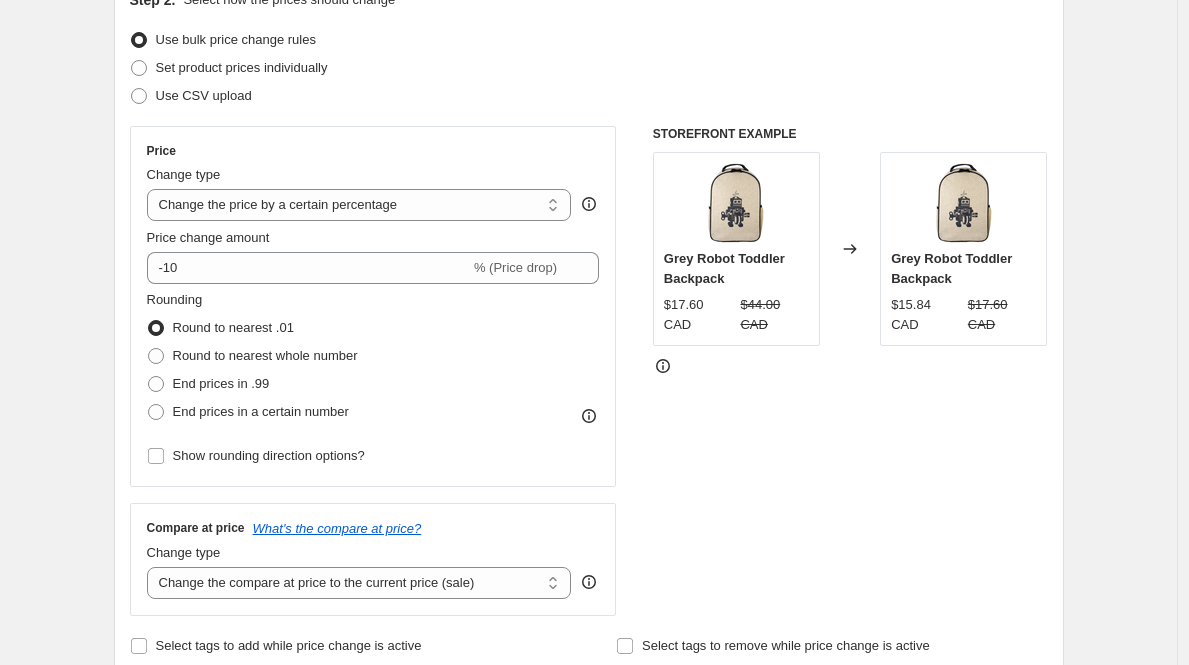 scroll, scrollTop: 244, scrollLeft: 0, axis: vertical 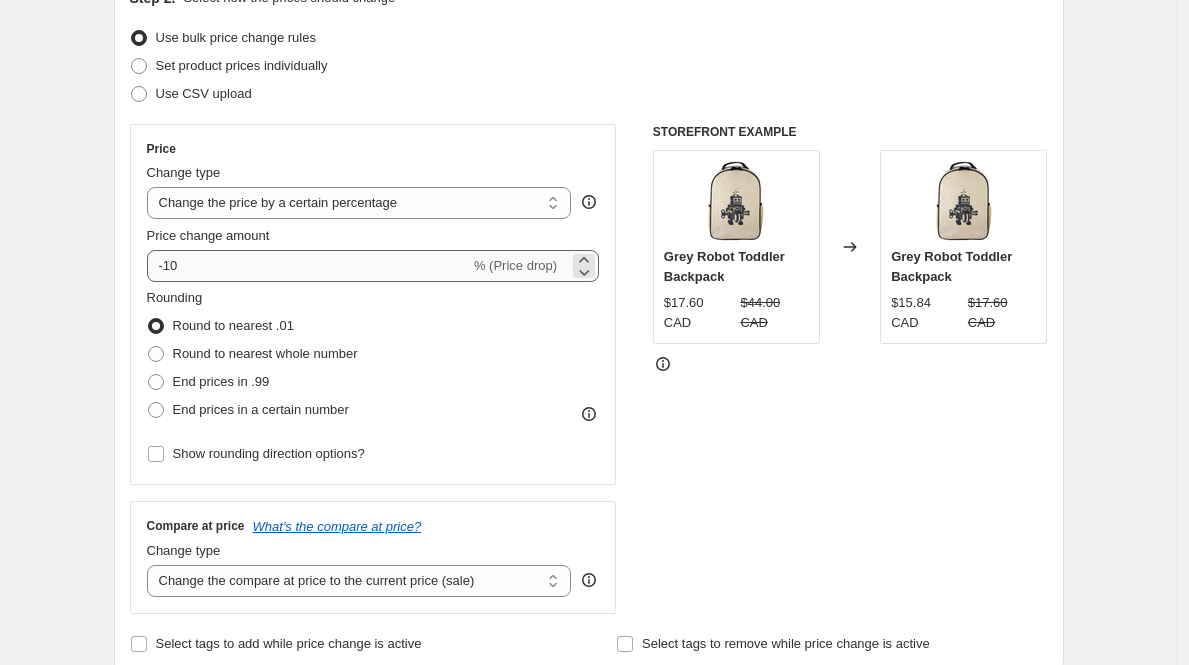 type on "Sale prices - August" 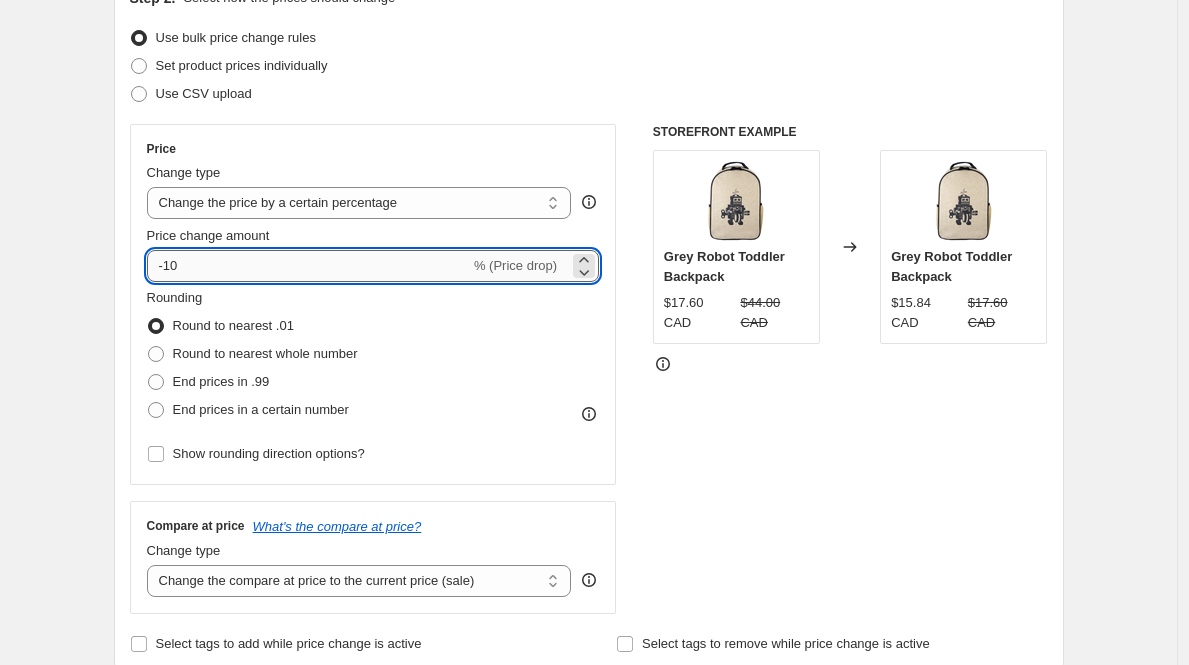 click on "-10" at bounding box center (308, 266) 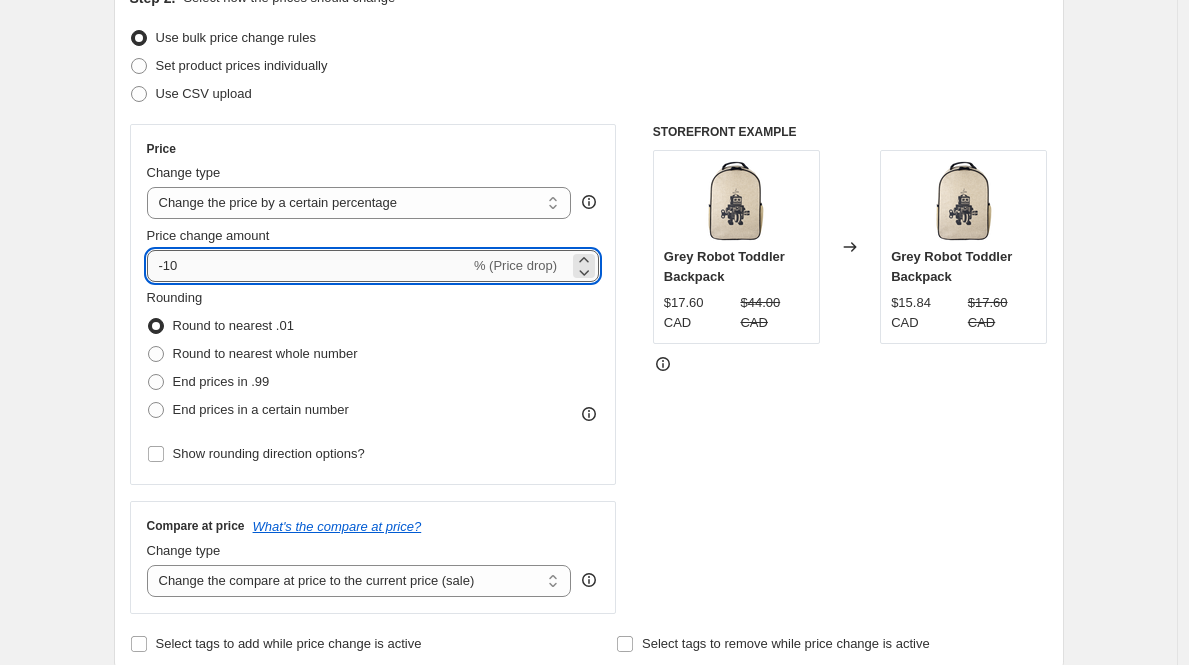 type on "-1" 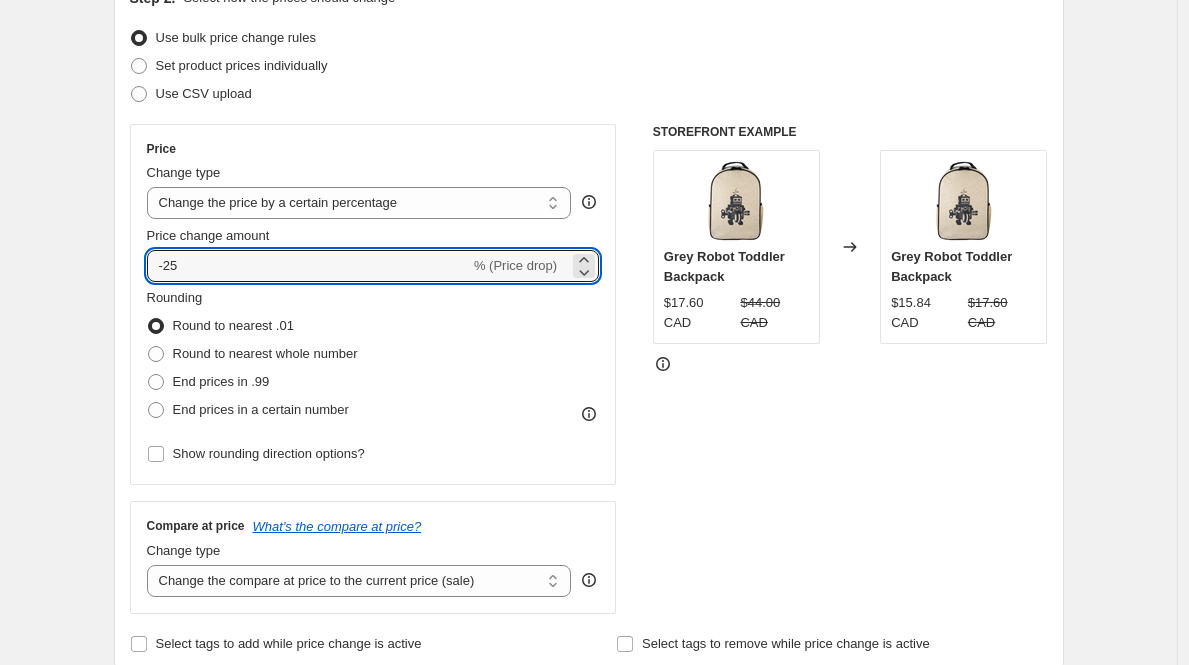 type on "-25" 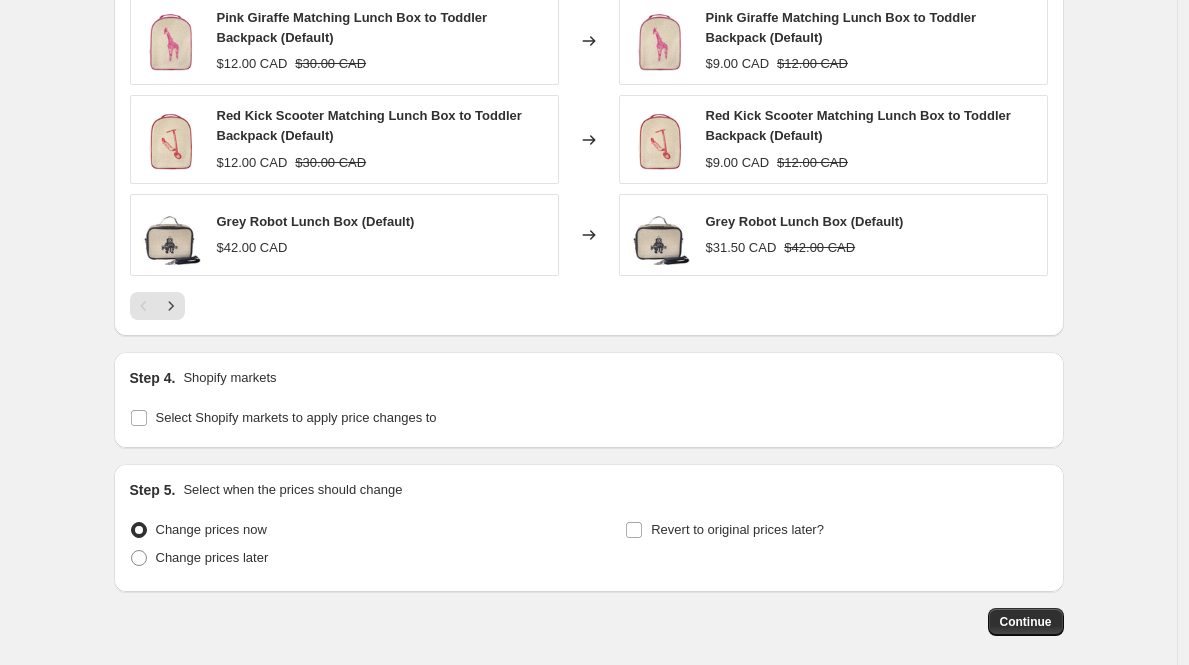 scroll, scrollTop: 1459, scrollLeft: 0, axis: vertical 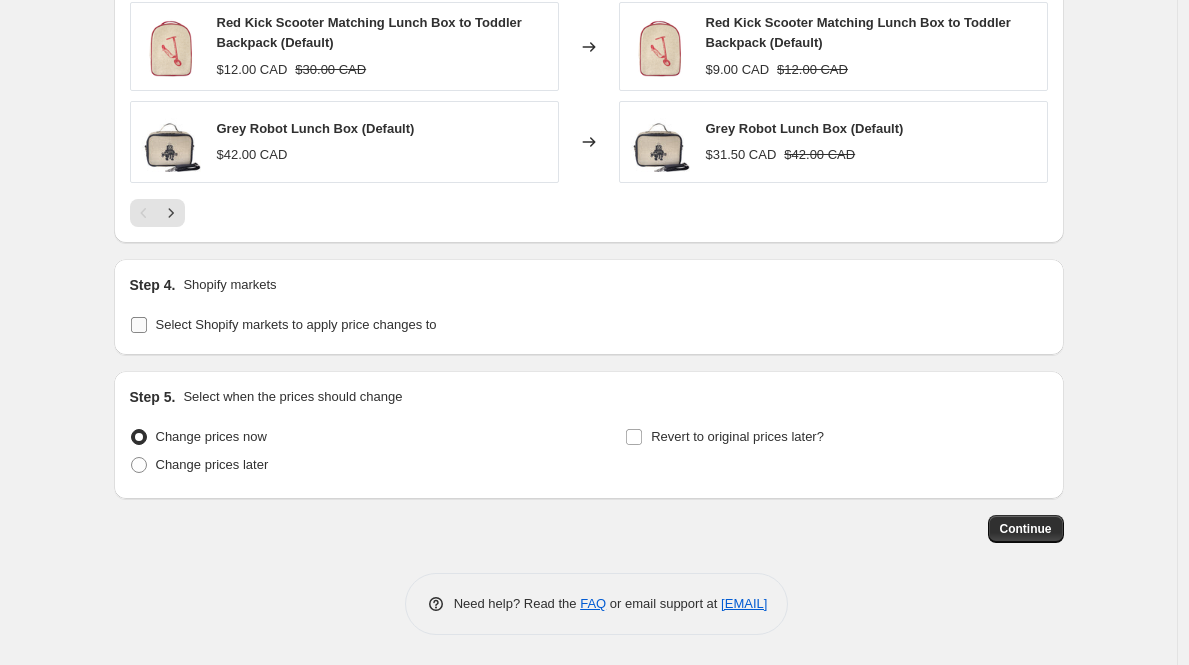 click on "Select Shopify markets to apply price changes to" at bounding box center [296, 324] 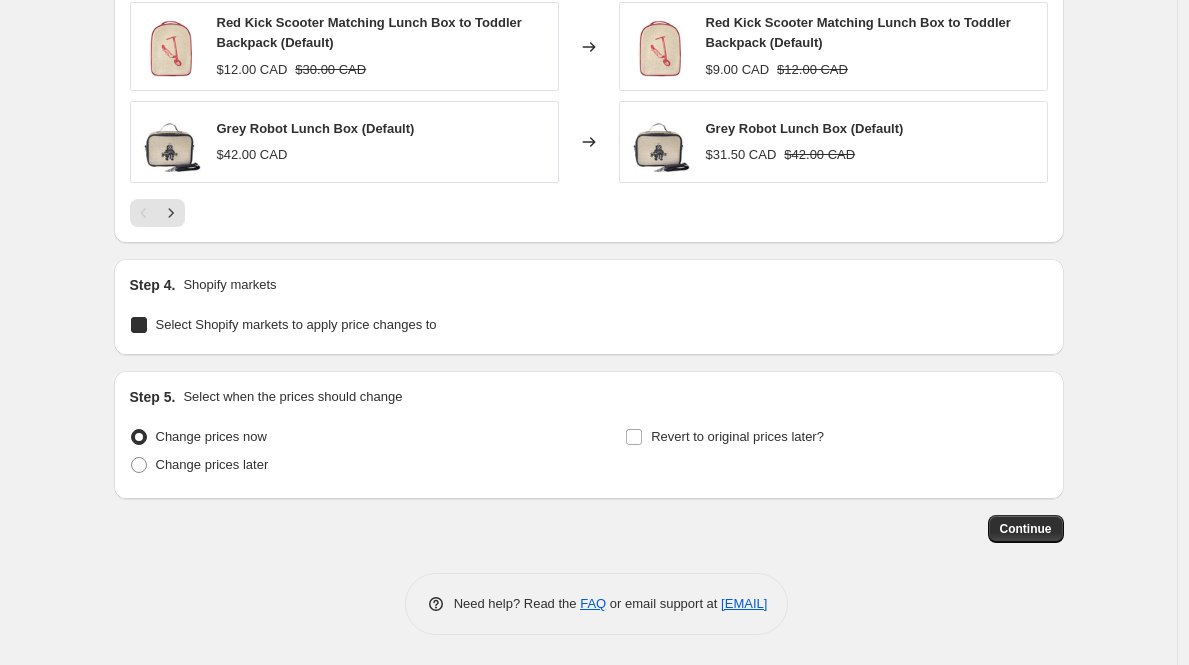 checkbox on "true" 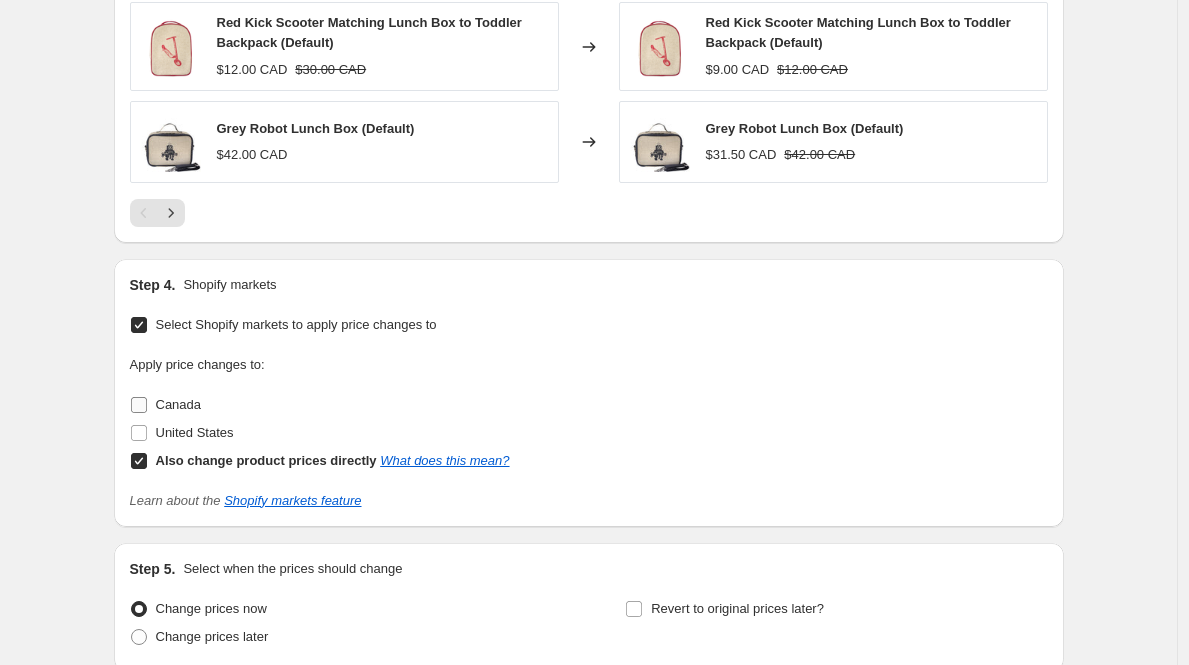 click on "Canada" at bounding box center (179, 404) 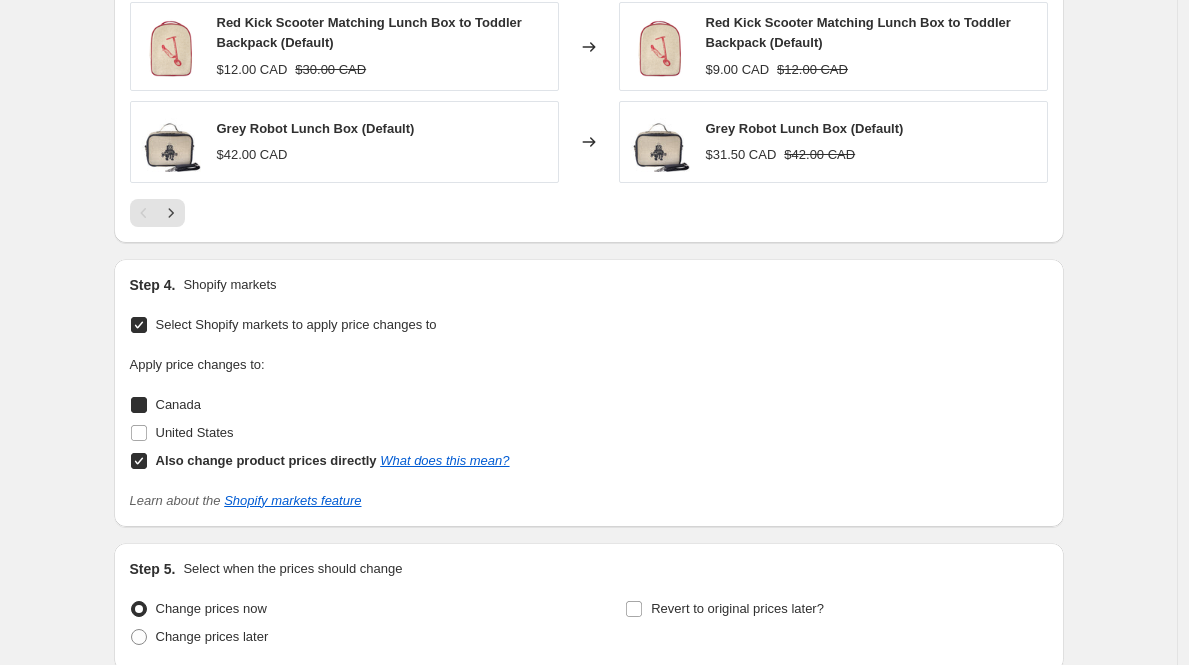 checkbox on "true" 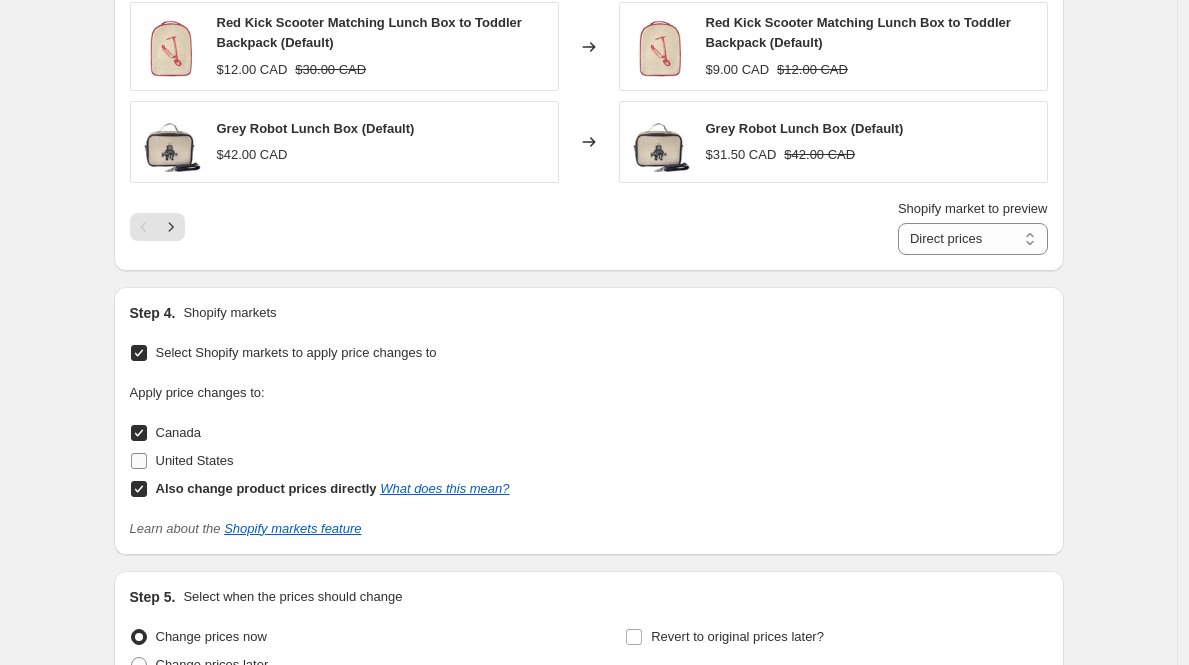 click on "United States" at bounding box center [195, 461] 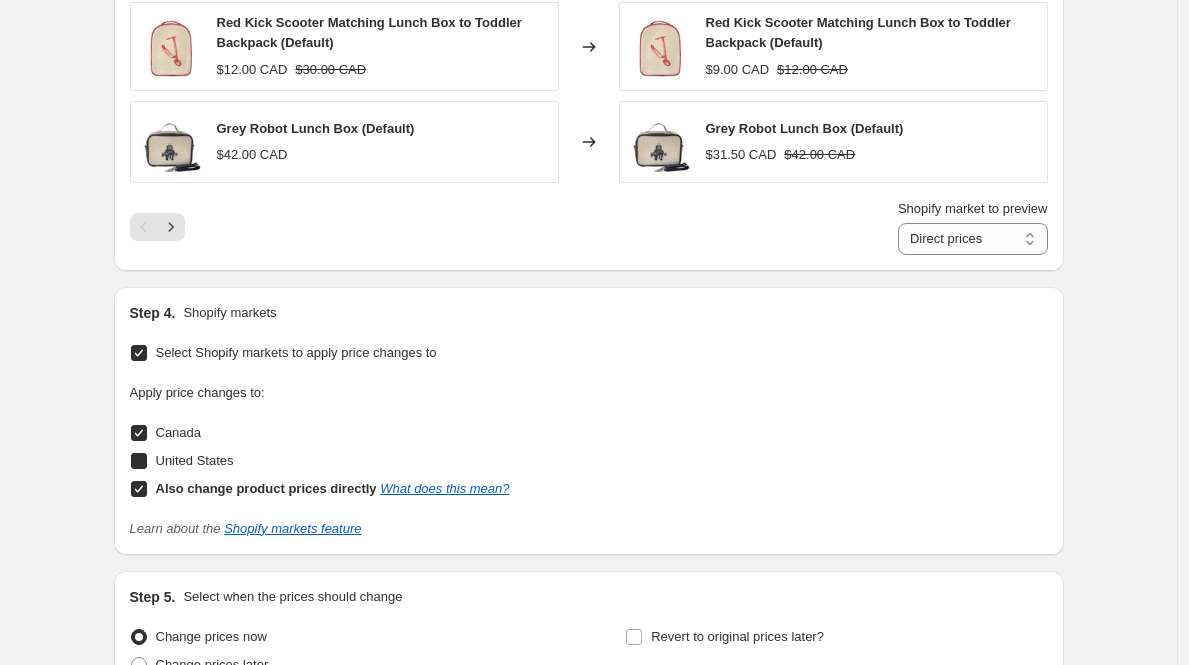 checkbox on "true" 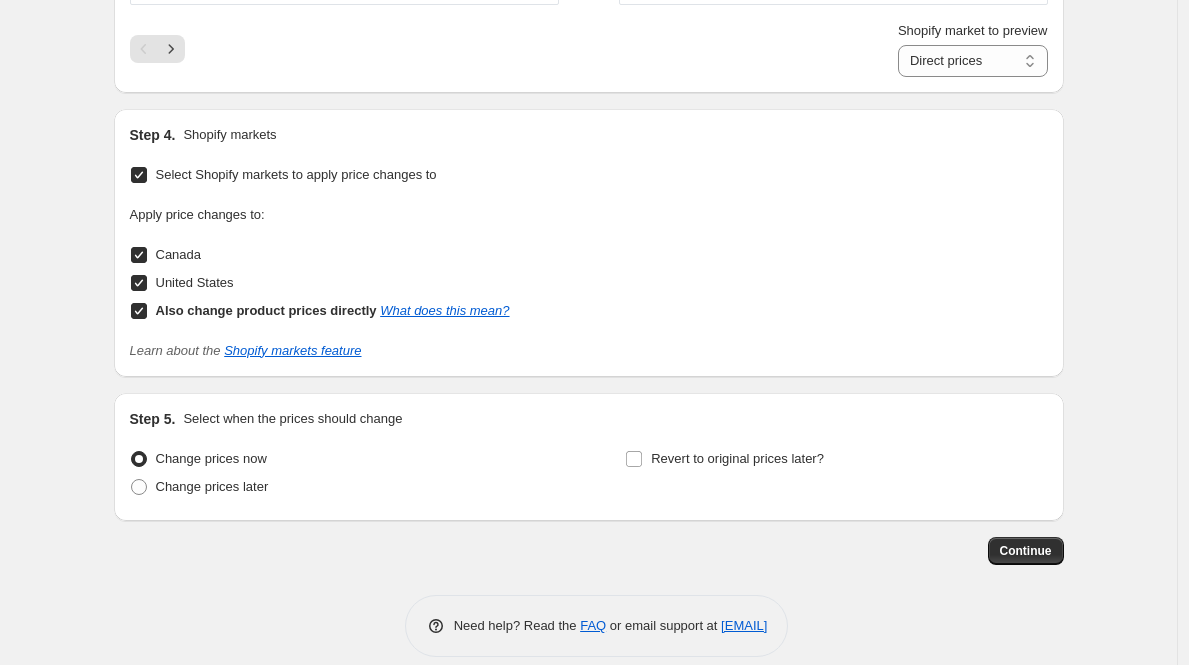 scroll, scrollTop: 1659, scrollLeft: 0, axis: vertical 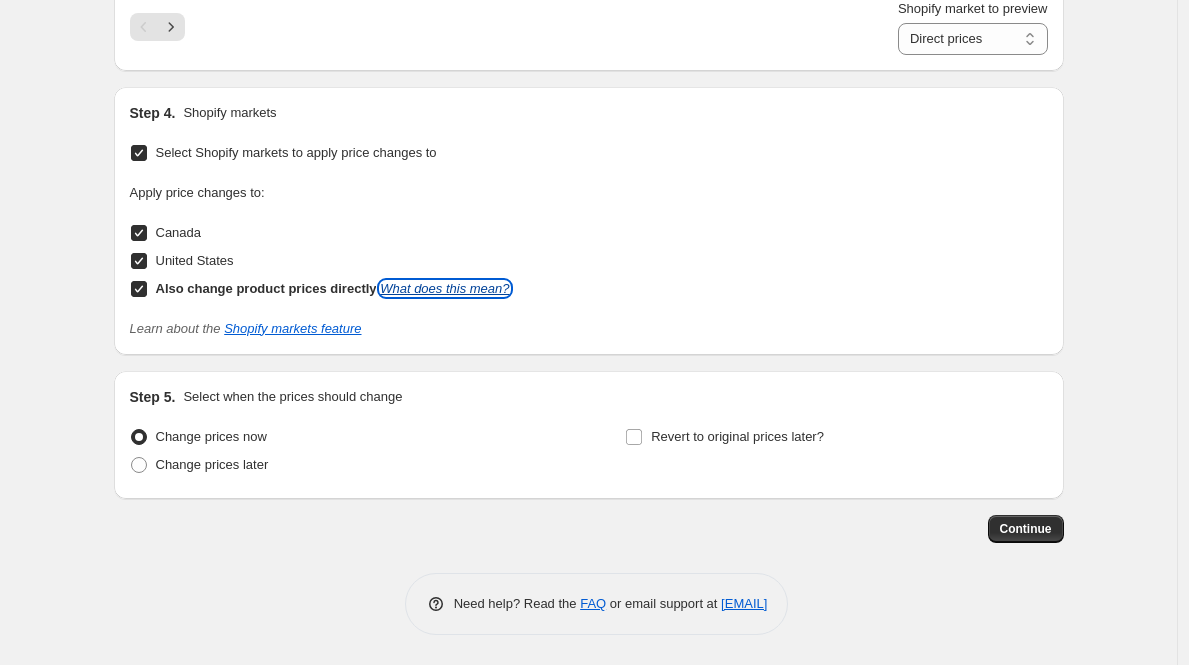 click on "What does this mean?" at bounding box center [444, 288] 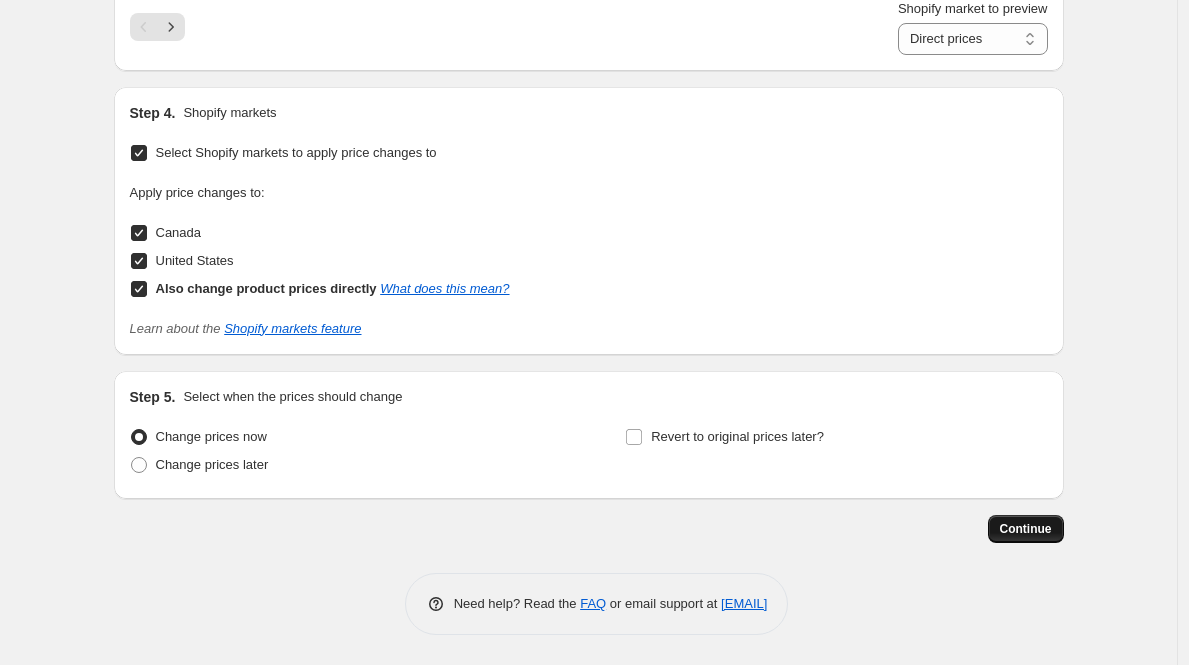click on "Continue" at bounding box center [1026, 529] 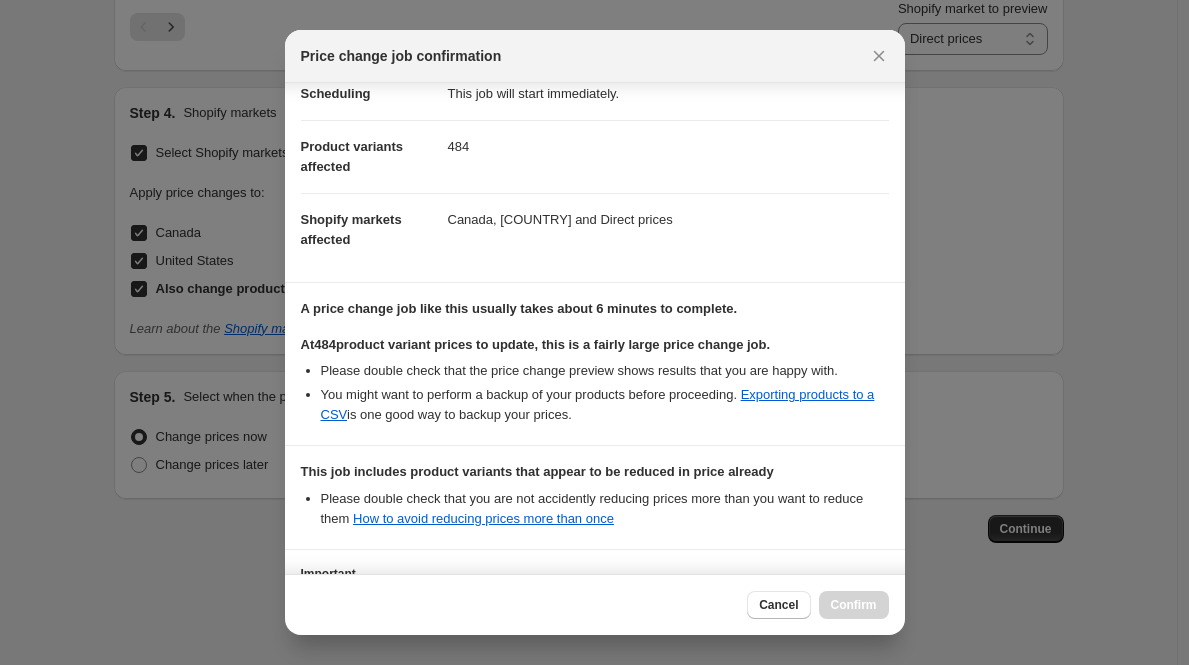 scroll, scrollTop: 380, scrollLeft: 0, axis: vertical 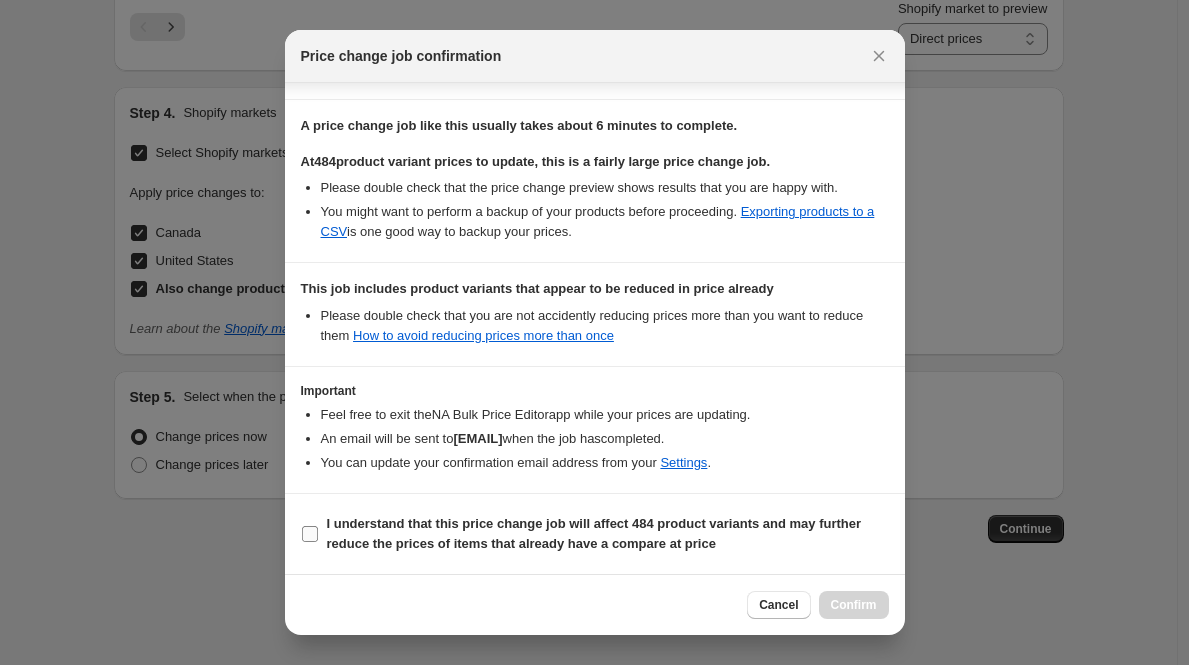 click on "I understand that this price change job will affect 484 product variants and may further reduce the prices of items that already have a compare at price" at bounding box center (594, 533) 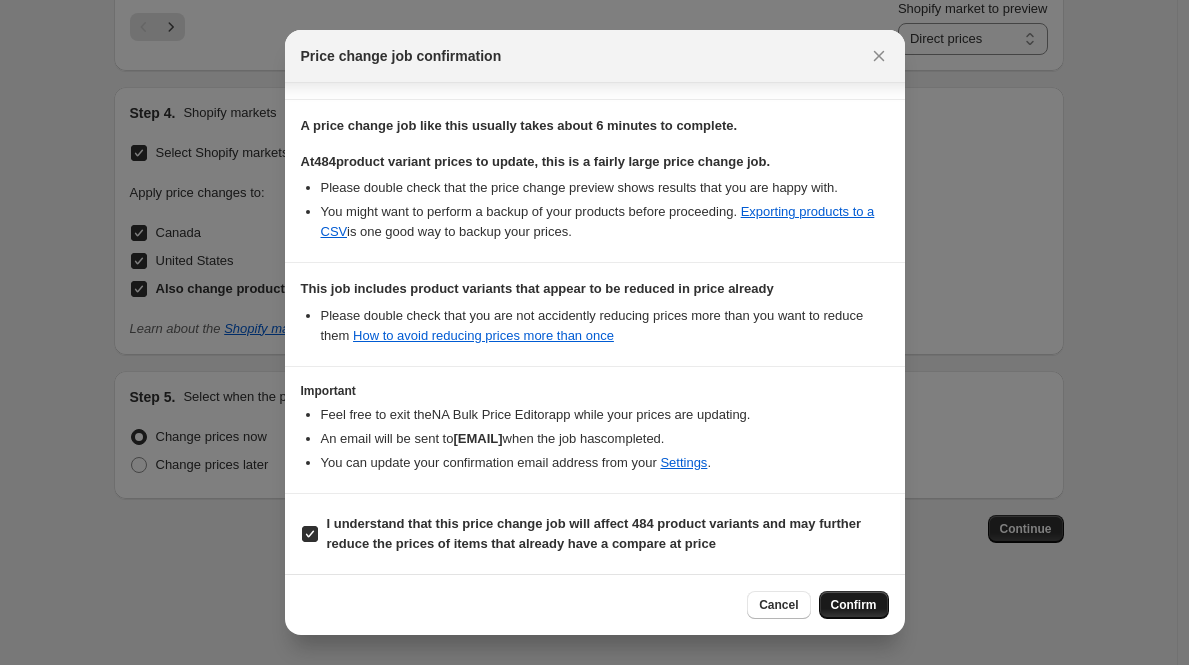 click on "Confirm" at bounding box center (854, 605) 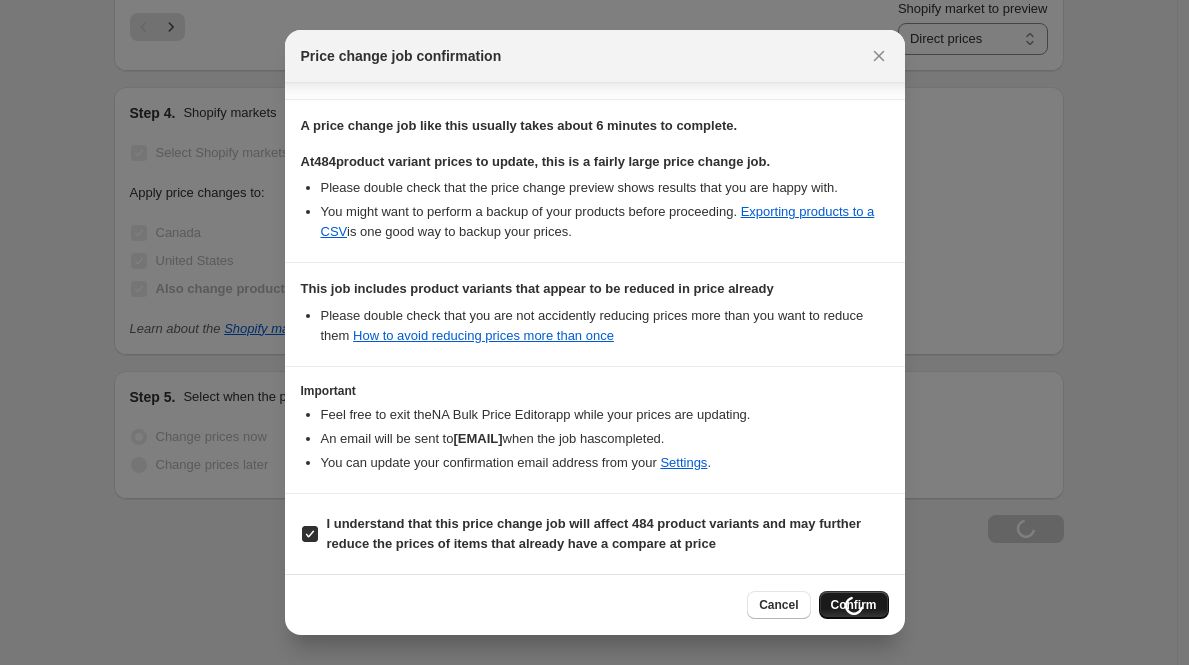 scroll, scrollTop: 1727, scrollLeft: 0, axis: vertical 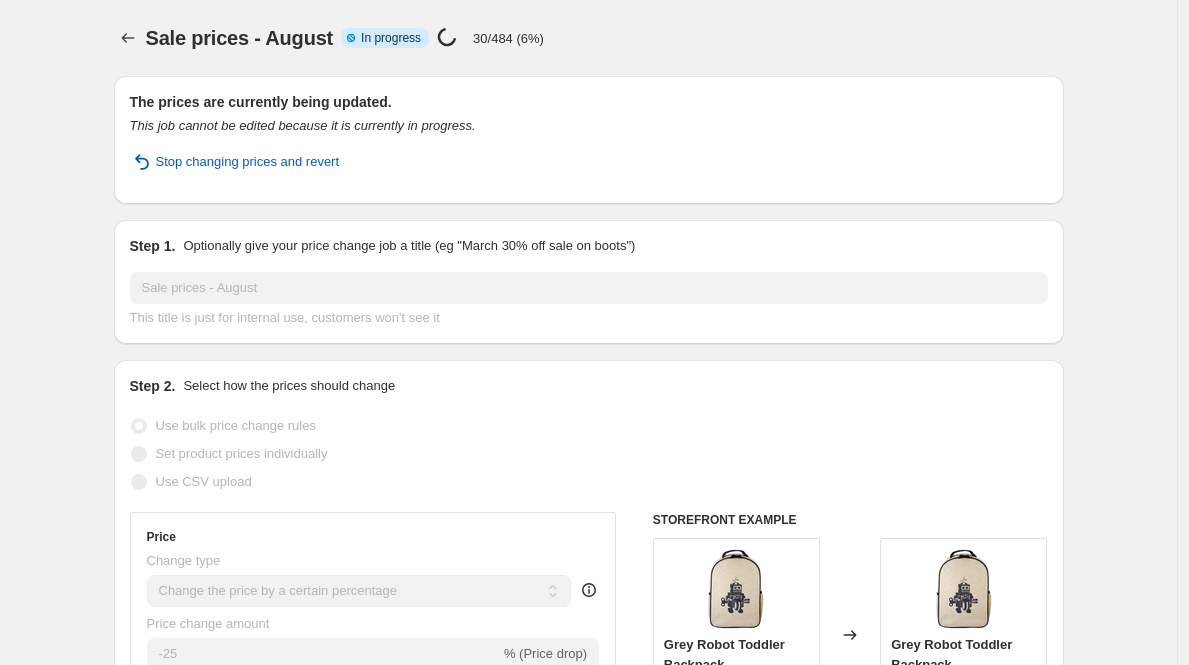 click on "Sale prices - August. This page is ready Sale prices - August Info Partially complete In progress Price change job in progress... 30/484 (6%) The prices are currently being updated. This job cannot be edited because it is currently in progress. Stop changing prices and revert Step 1. Optionally give your price change job a title (eg "March 30% off sale on boots") Sale prices - August This title is just for internal use, customers won't see it Step 2. Select how the prices should change Use bulk price change rules Set product prices individually Use CSV upload Price Change type Change the price to a certain amount Change the price by a certain amount Change the price by a certain percentage Change the price to the current compare at price (price before sale) Change the price by a certain amount relative to the compare at price Change the price by a certain percentage relative to the compare at price Don't change the price Change the price by a certain percentage relative to the cost per item -25 % (Price drop)" at bounding box center [588, 1212] 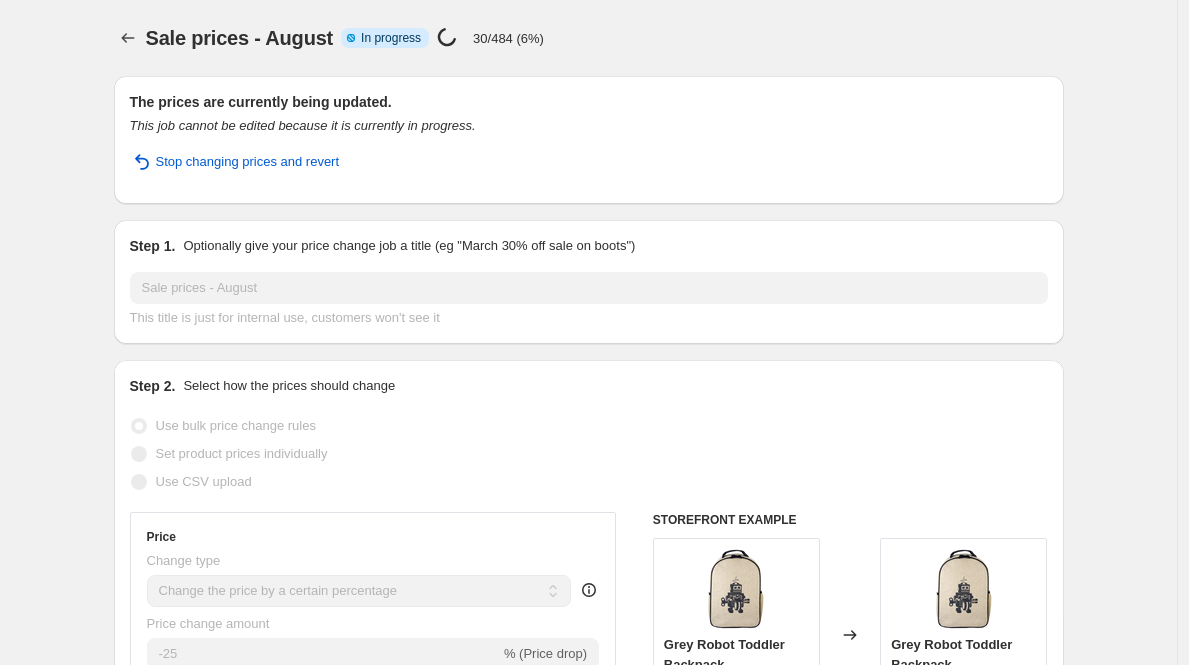 click on "Sale prices - August. This page is ready Sale prices - August Info Partially complete In progress Price change job in progress... 30/484 (6%) The prices are currently being updated. This job cannot be edited because it is currently in progress. Stop changing prices and revert Step 1. Optionally give your price change job a title (eg "March 30% off sale on boots") Sale prices - August This title is just for internal use, customers won't see it Step 2. Select how the prices should change Use bulk price change rules Set product prices individually Use CSV upload Price Change type Change the price to a certain amount Change the price by a certain amount Change the price by a certain percentage Change the price to the current compare at price (price before sale) Change the price by a certain amount relative to the compare at price Change the price by a certain percentage relative to the compare at price Don't change the price Change the price by a certain percentage relative to the cost per item -25 % (Price drop)" at bounding box center [588, 1212] 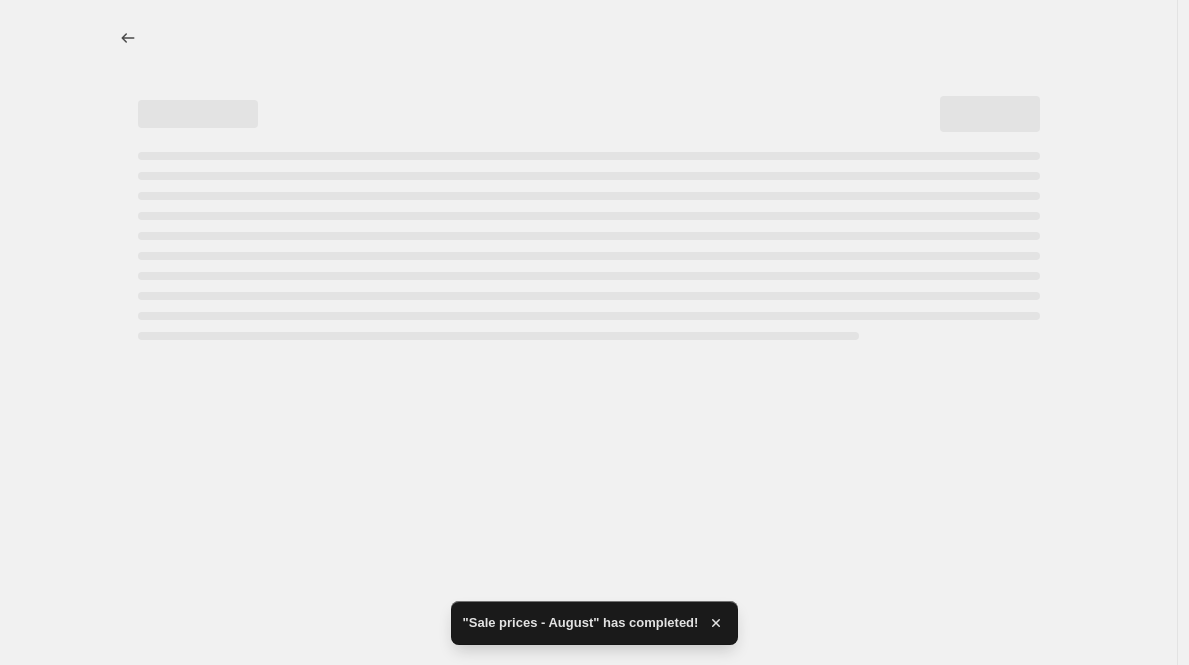 scroll, scrollTop: 0, scrollLeft: 0, axis: both 